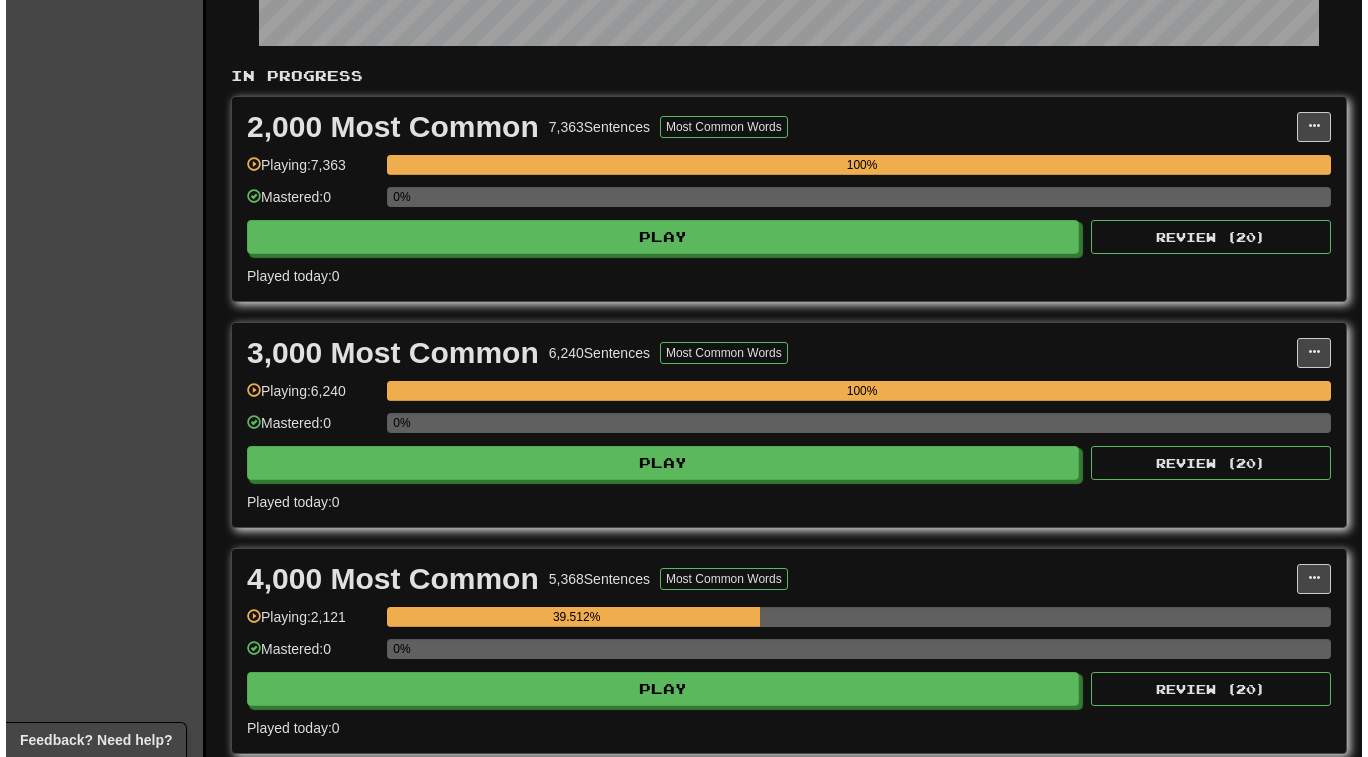 scroll, scrollTop: 643, scrollLeft: 0, axis: vertical 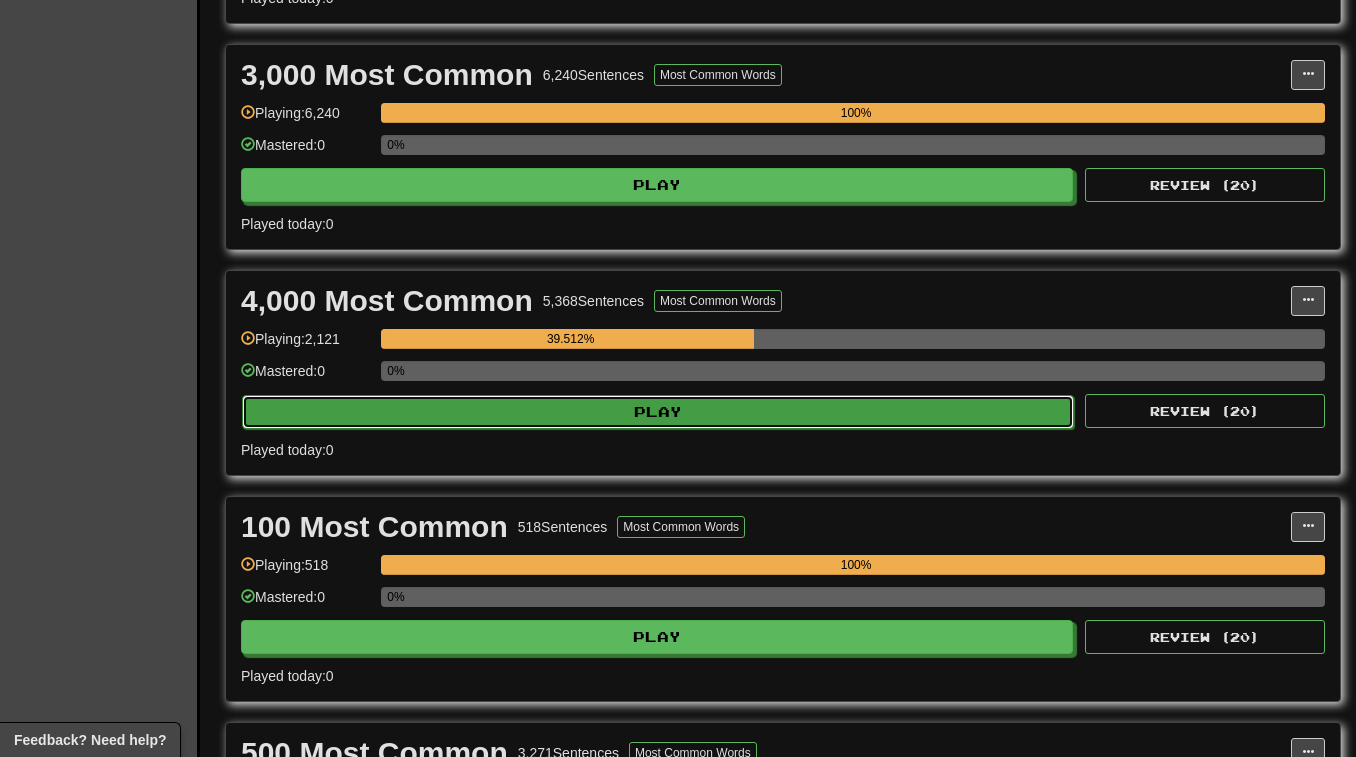click on "Play" at bounding box center (658, 412) 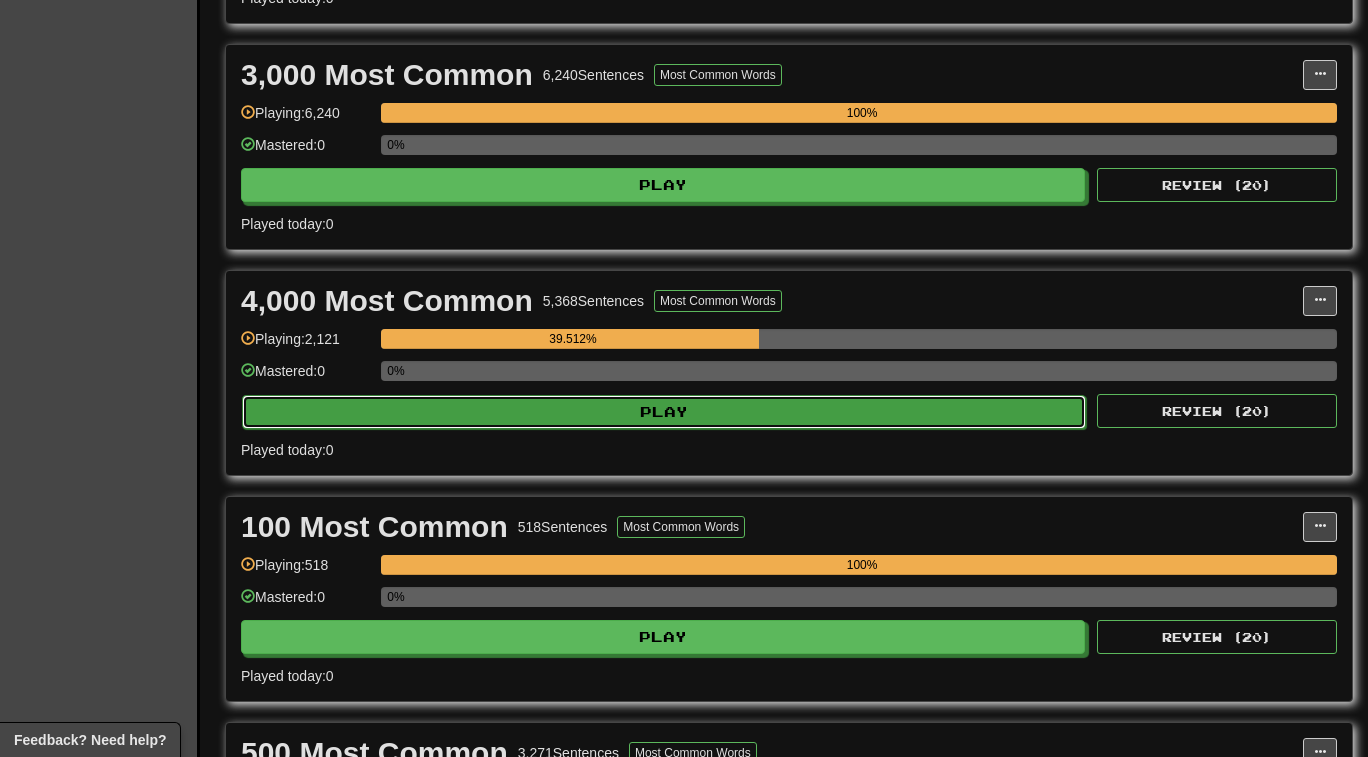 select on "**" 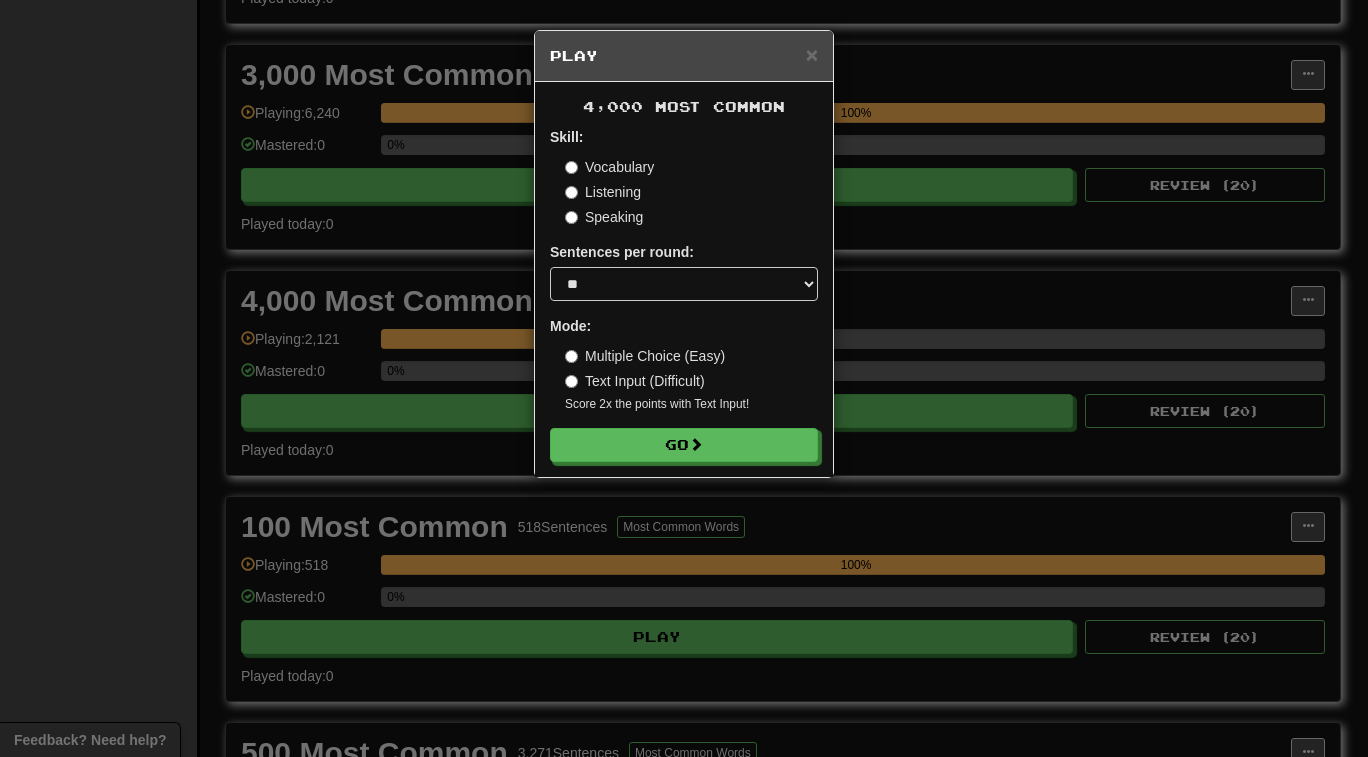 click on "Skill: Vocabulary Listening Speaking Sentences per round: * ** ** ** ** ** *** ******** Mode: Multiple Choice (Easy) Text Input (Difficult) Score 2x the points with Text Input ! Go" at bounding box center (684, 294) 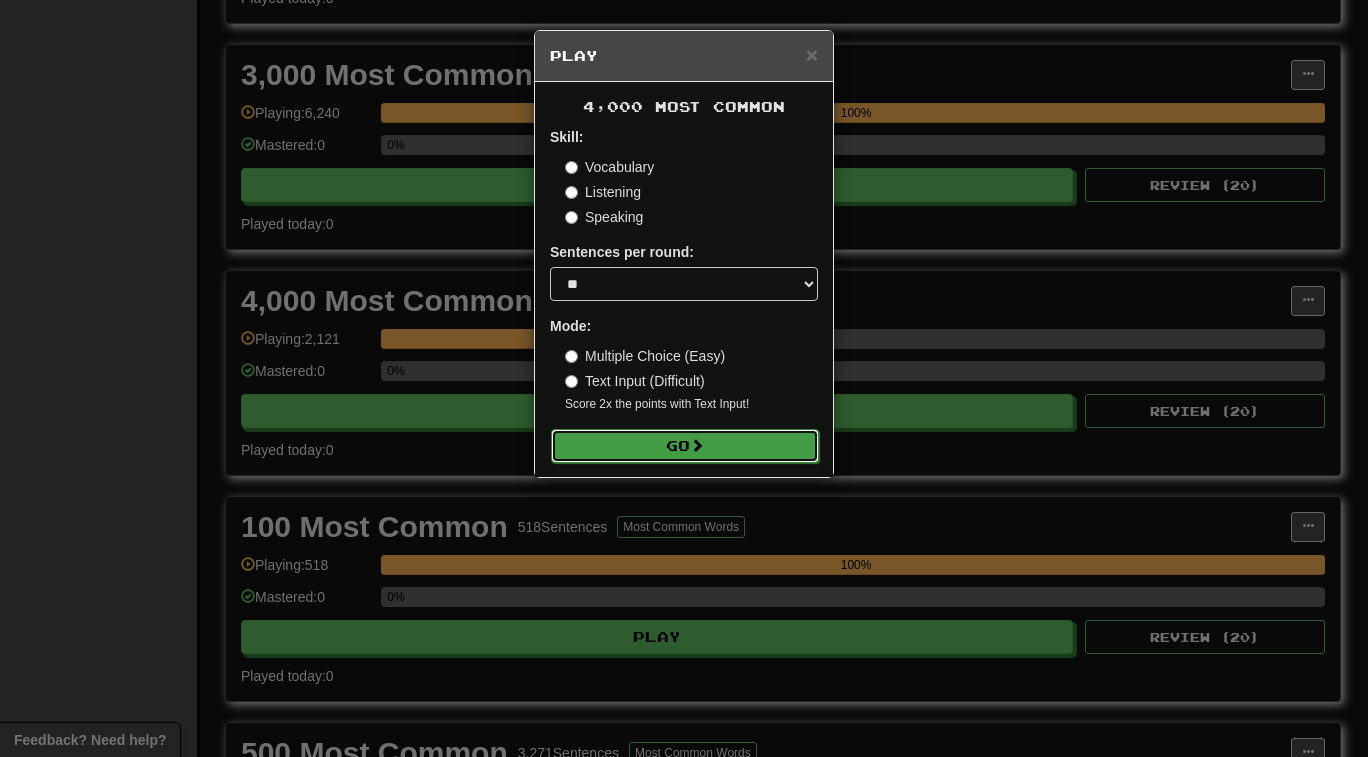 click on "Go" at bounding box center (685, 446) 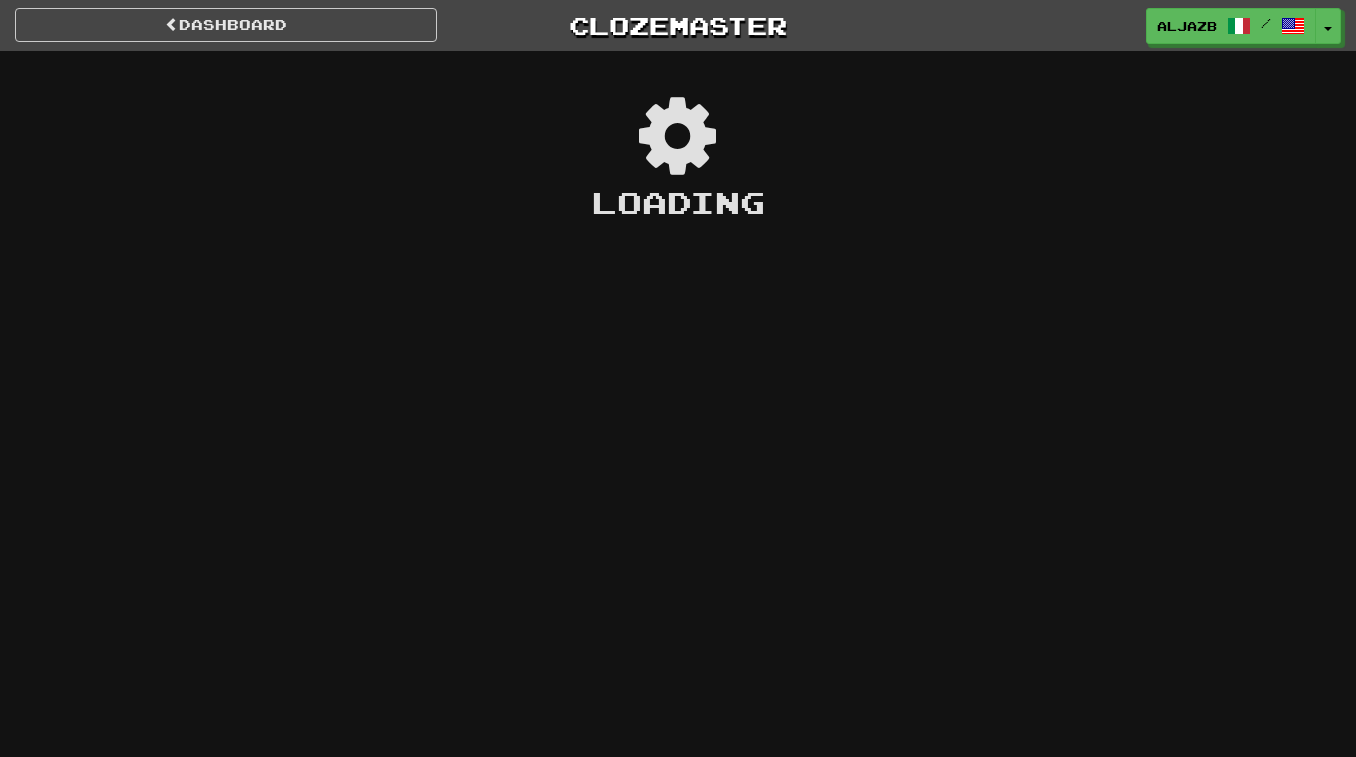 scroll, scrollTop: 0, scrollLeft: 0, axis: both 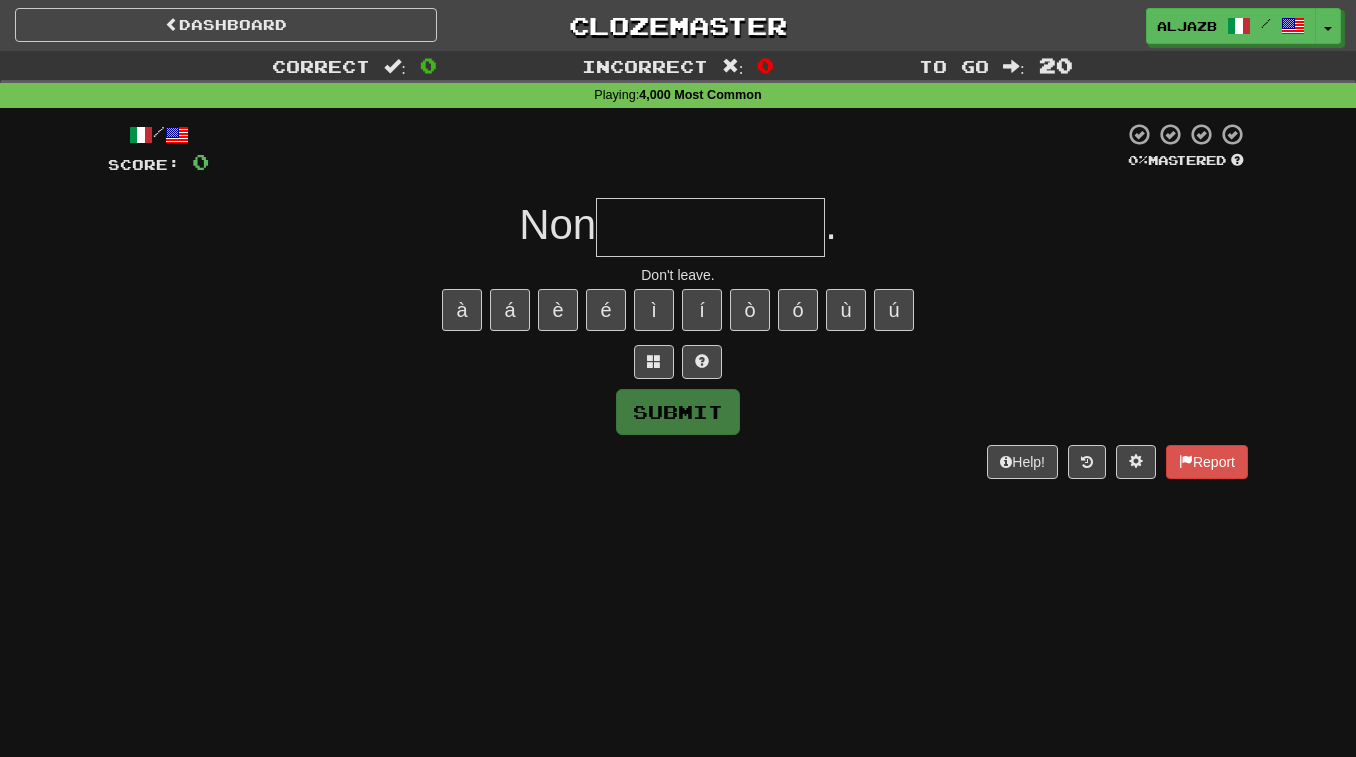 click at bounding box center (710, 227) 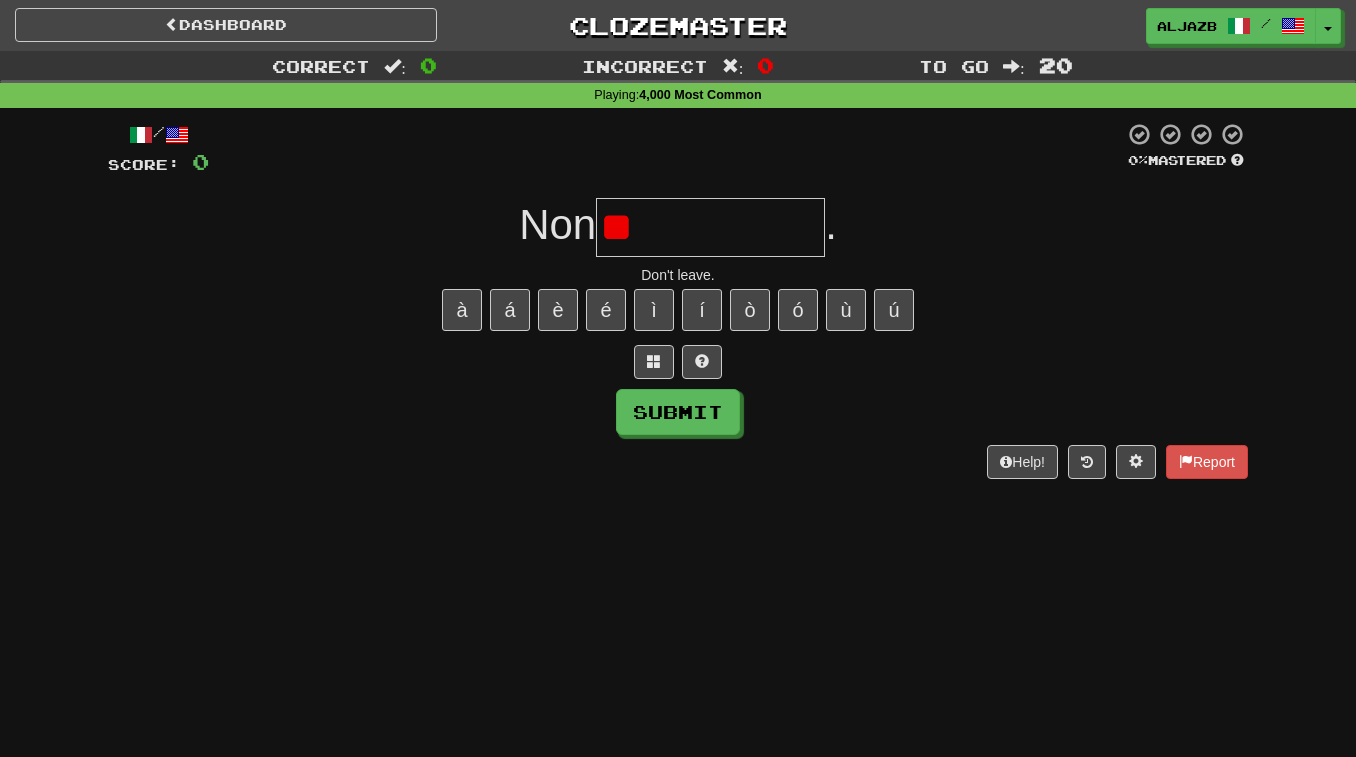 type on "*" 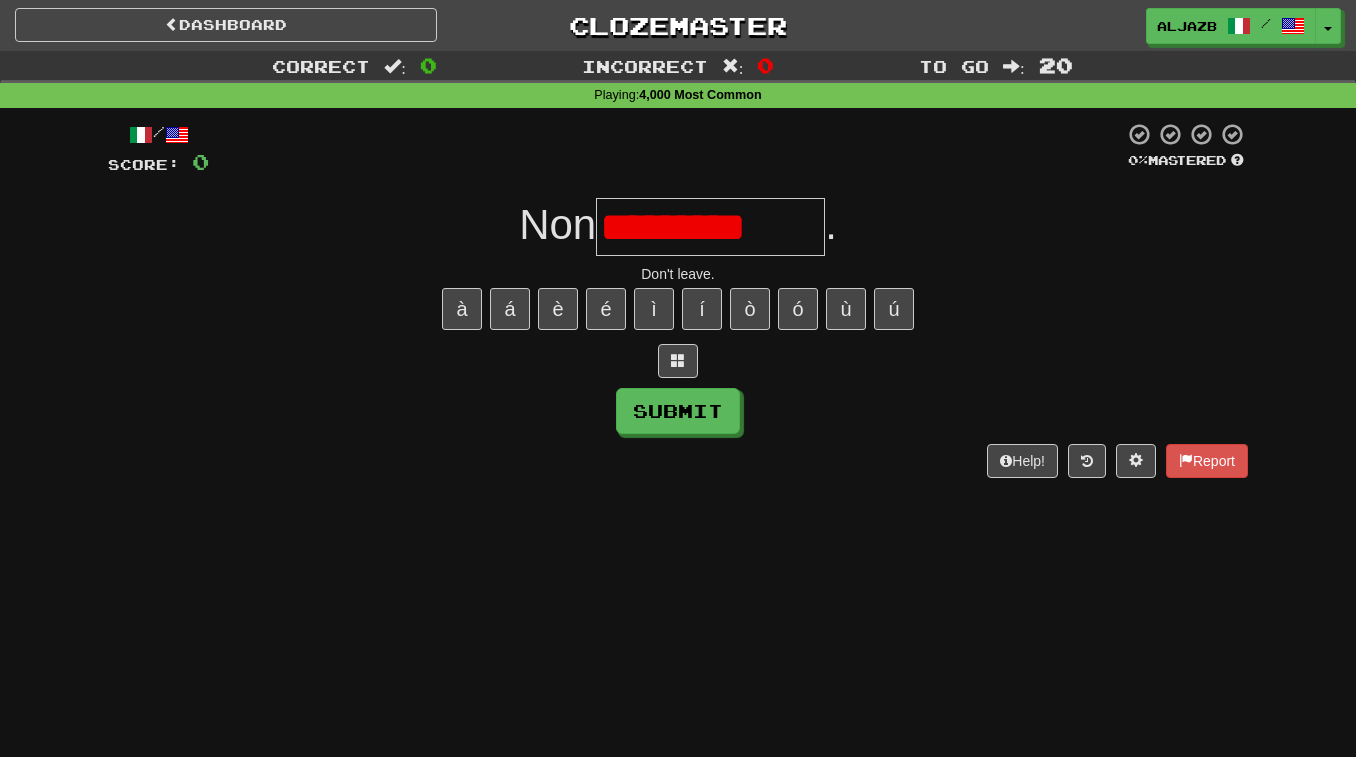 scroll, scrollTop: 0, scrollLeft: 0, axis: both 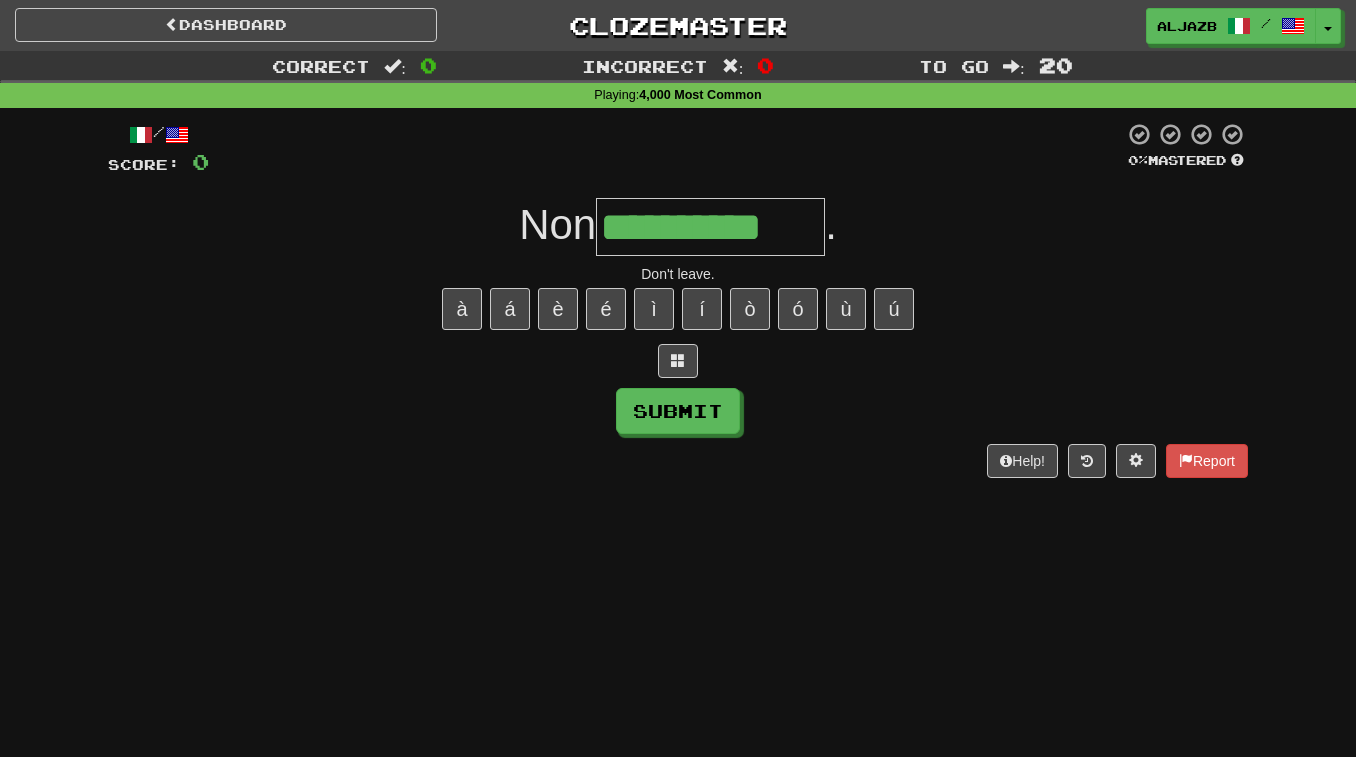 type on "**********" 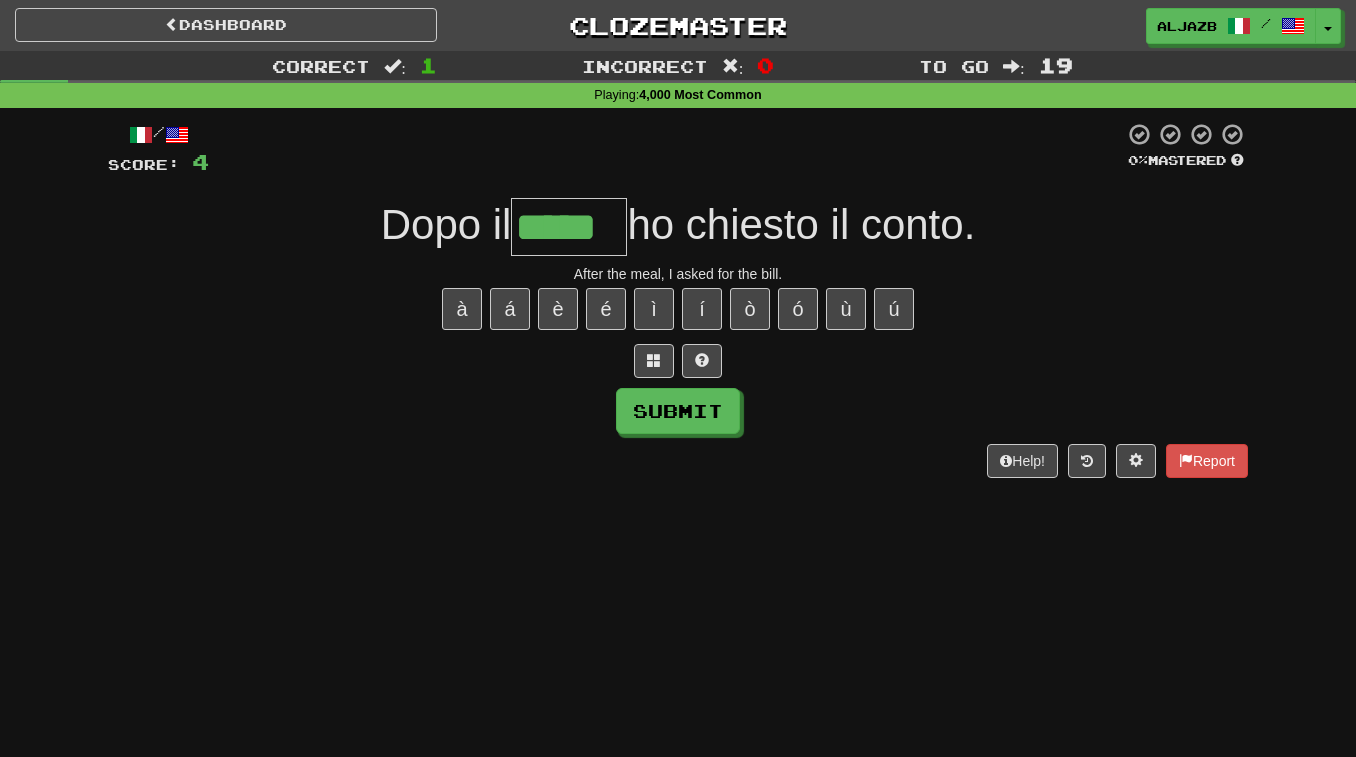 type on "*****" 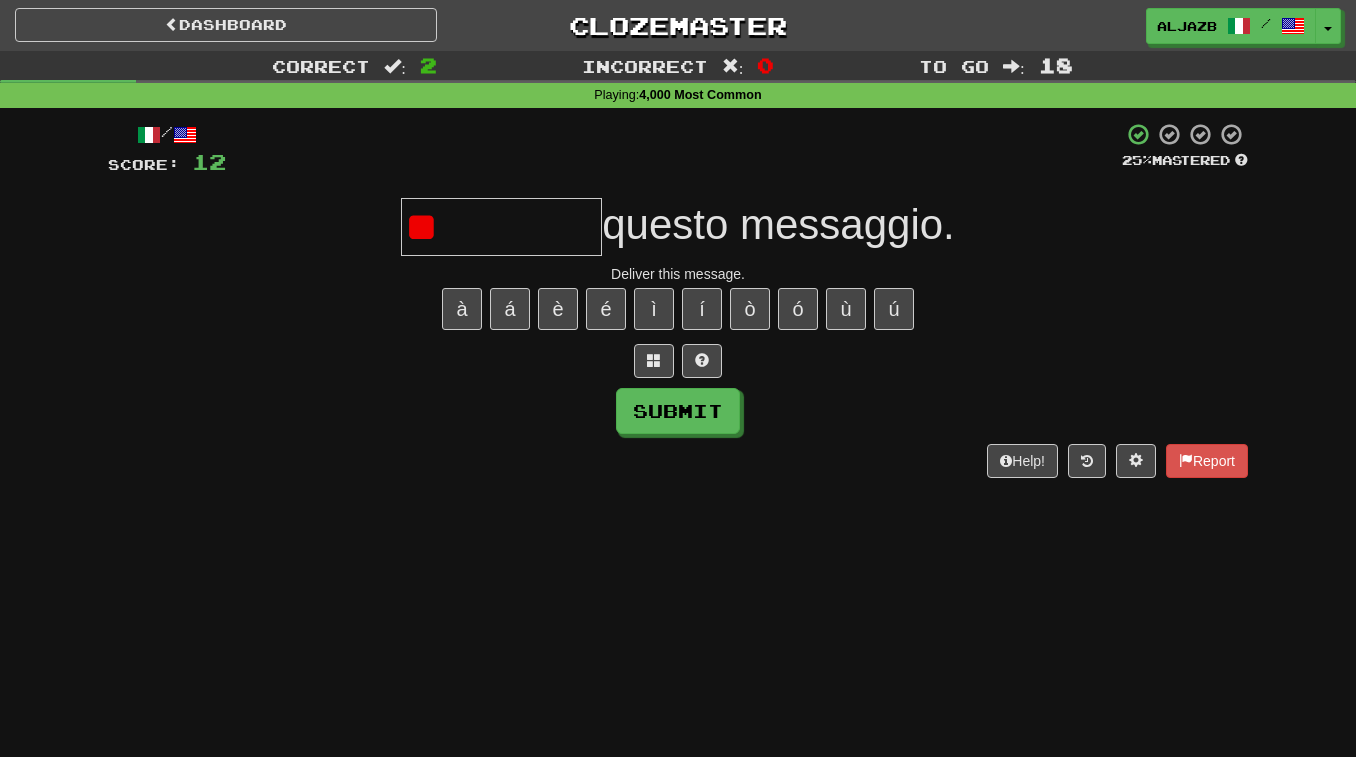 type on "*" 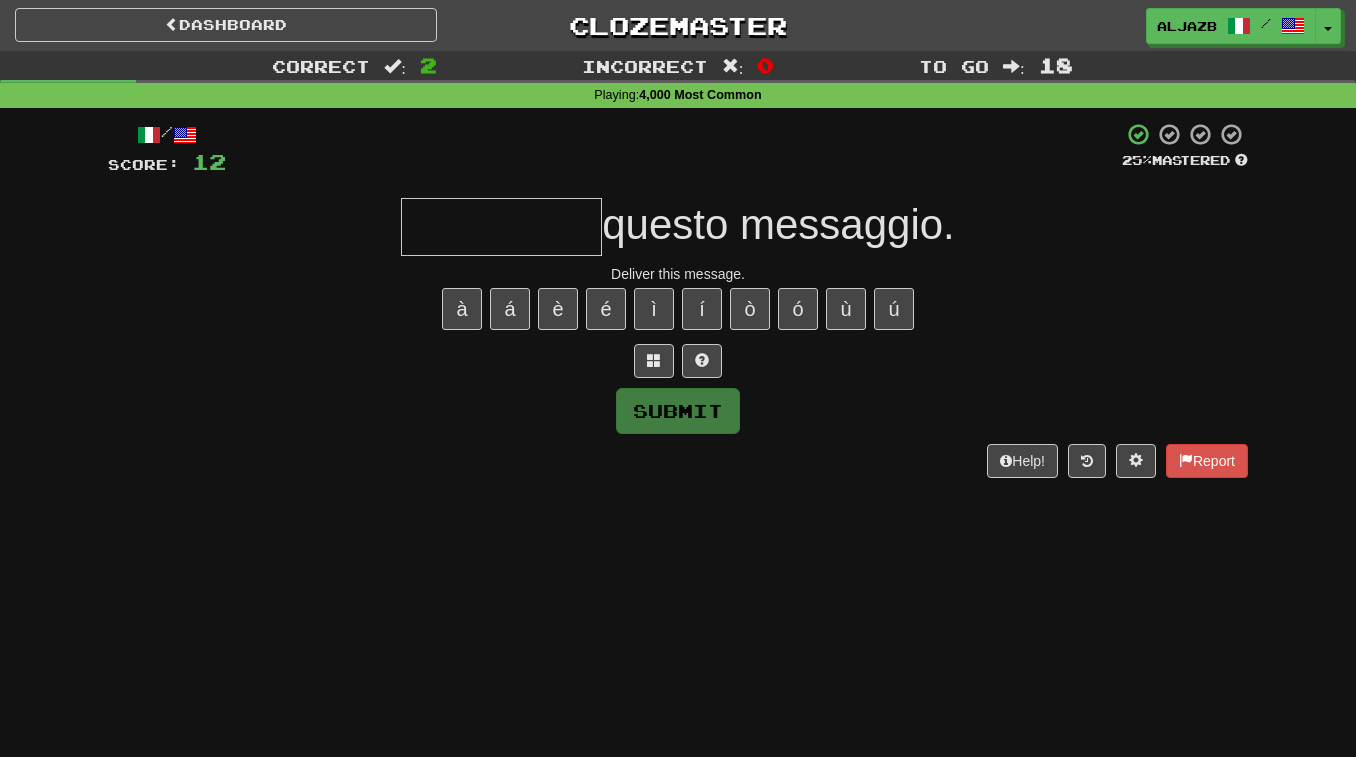 type on "*" 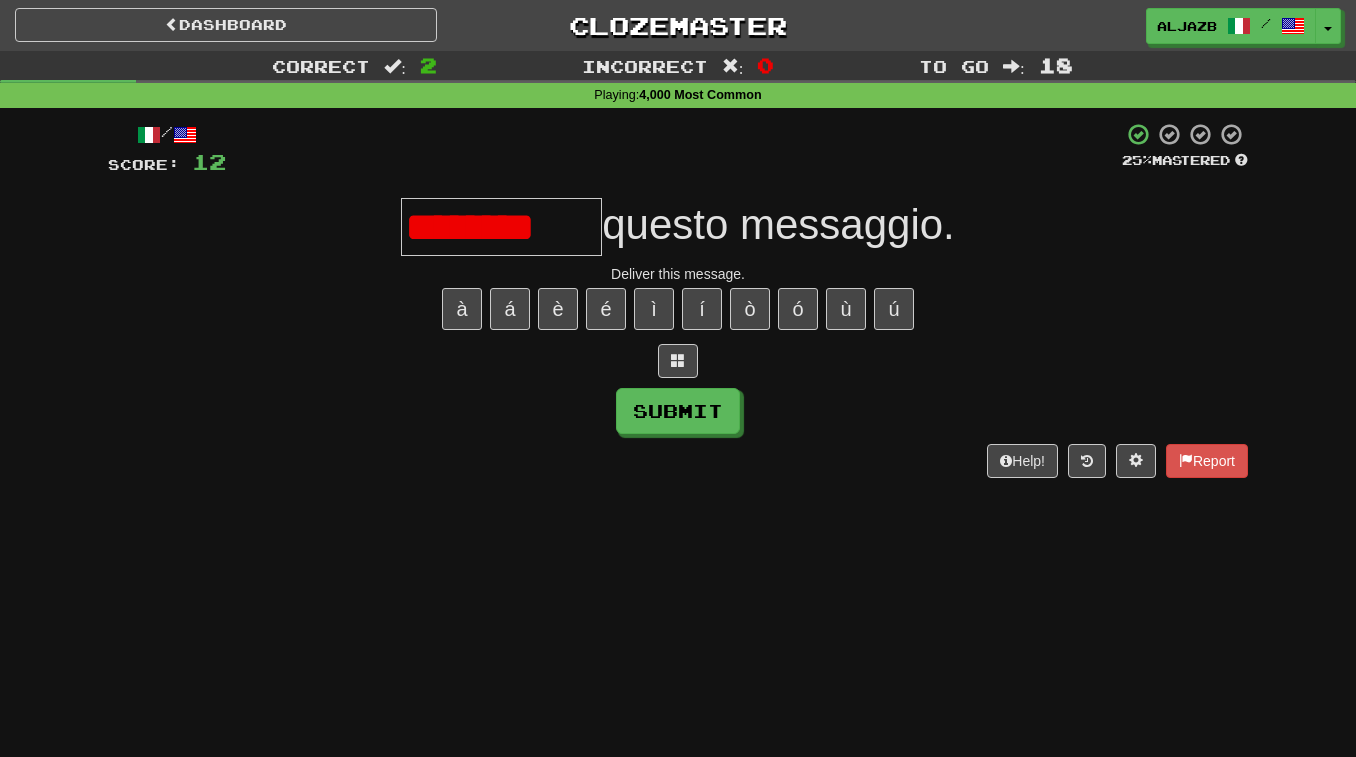 scroll, scrollTop: 0, scrollLeft: 0, axis: both 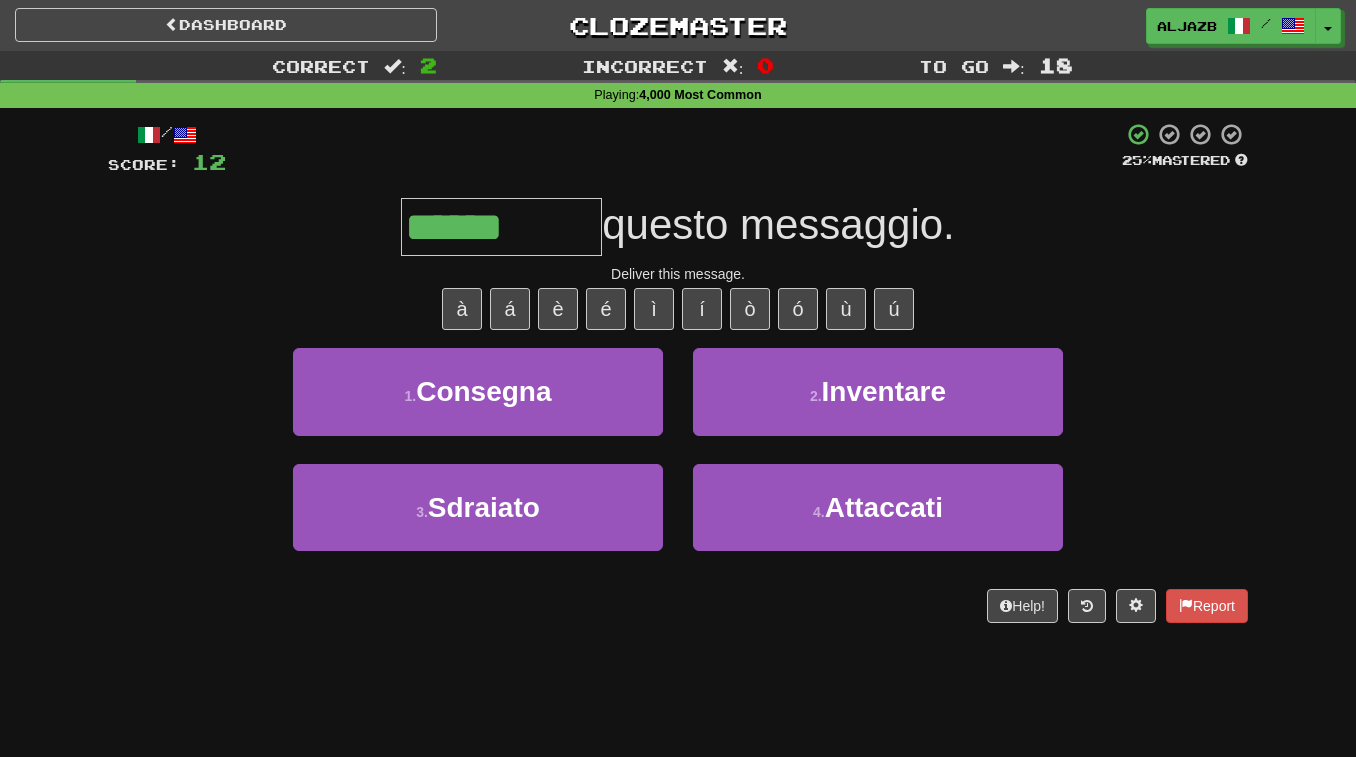 type on "********" 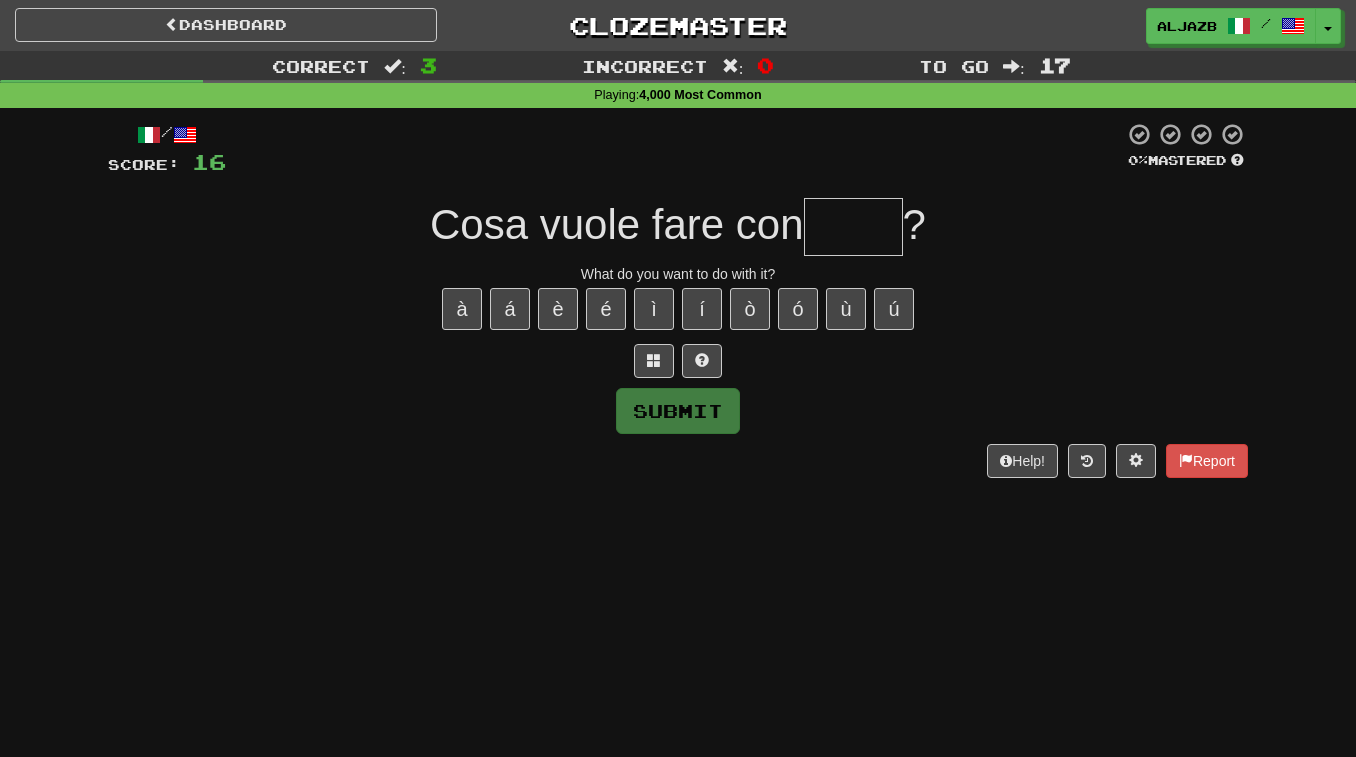 type on "*" 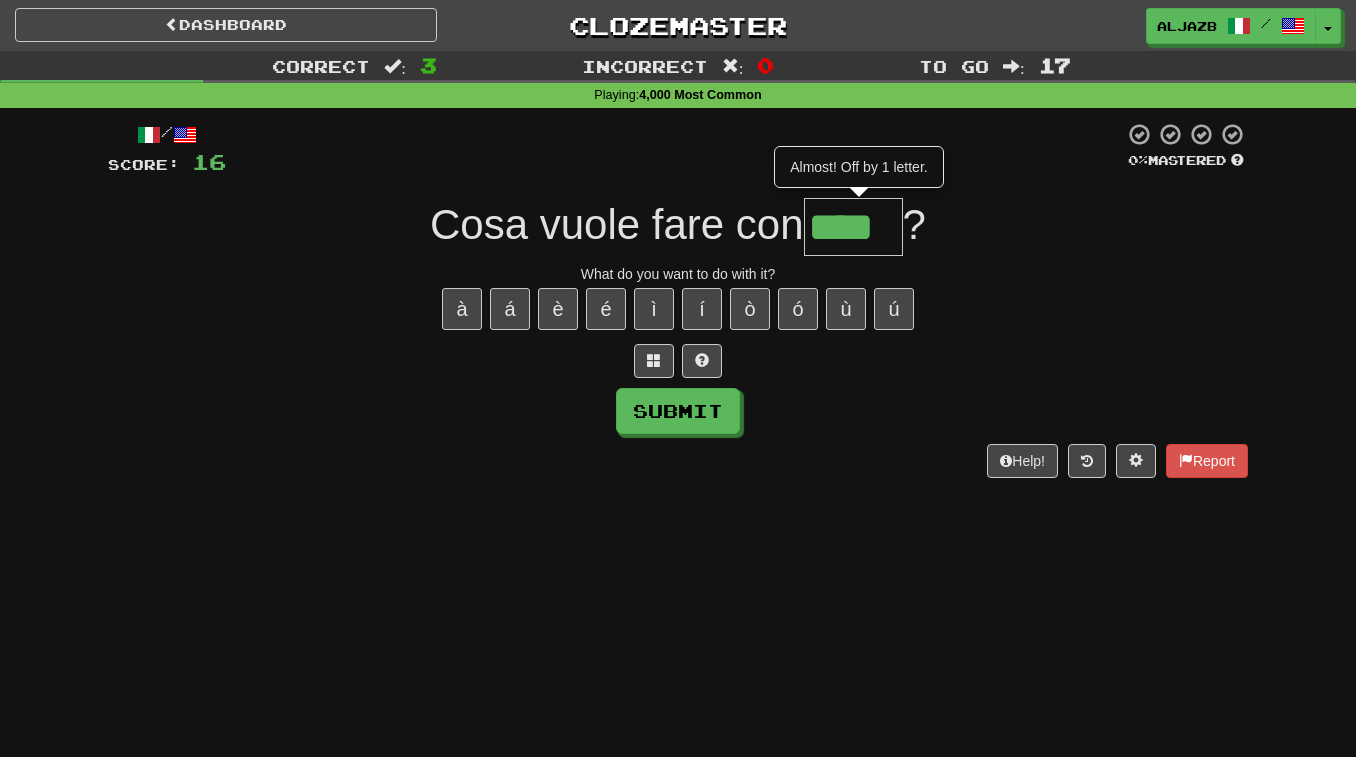 type on "****" 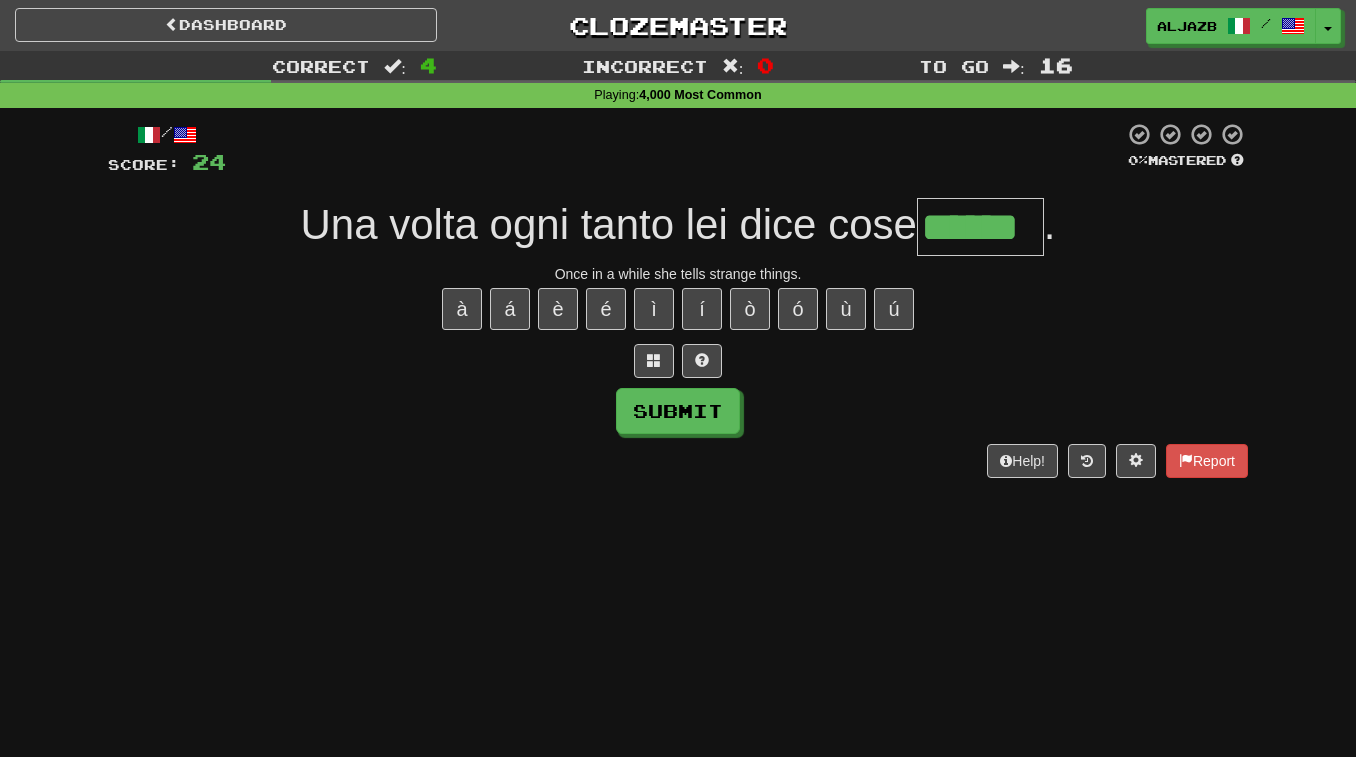 type on "******" 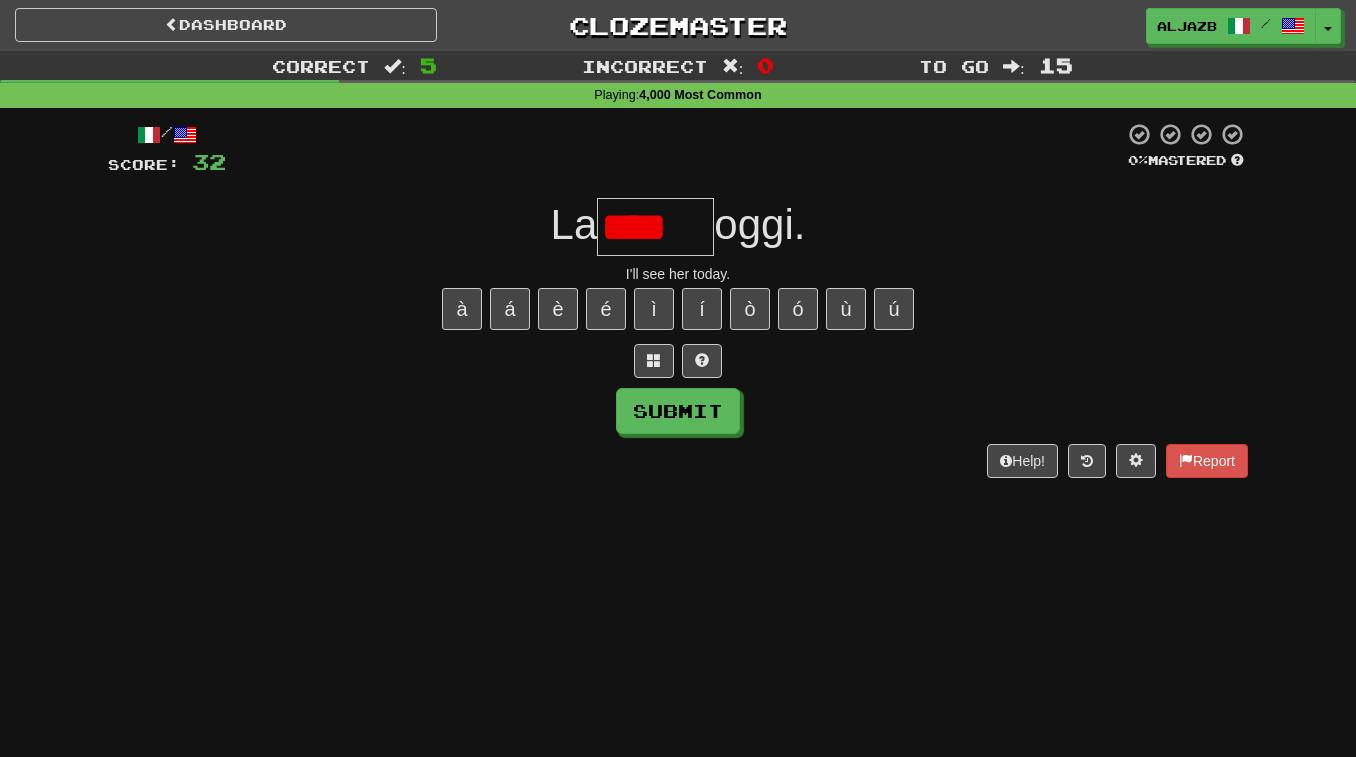 scroll, scrollTop: 0, scrollLeft: 0, axis: both 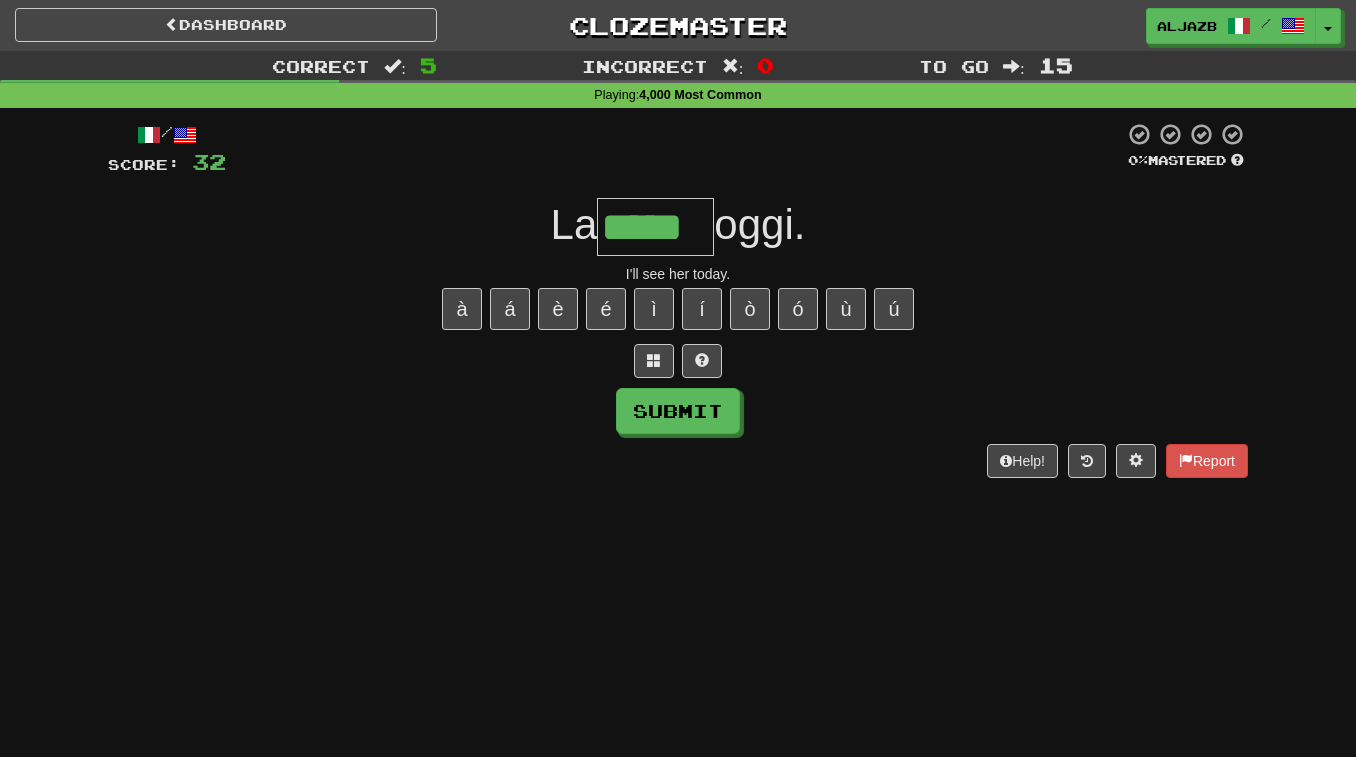 type on "*****" 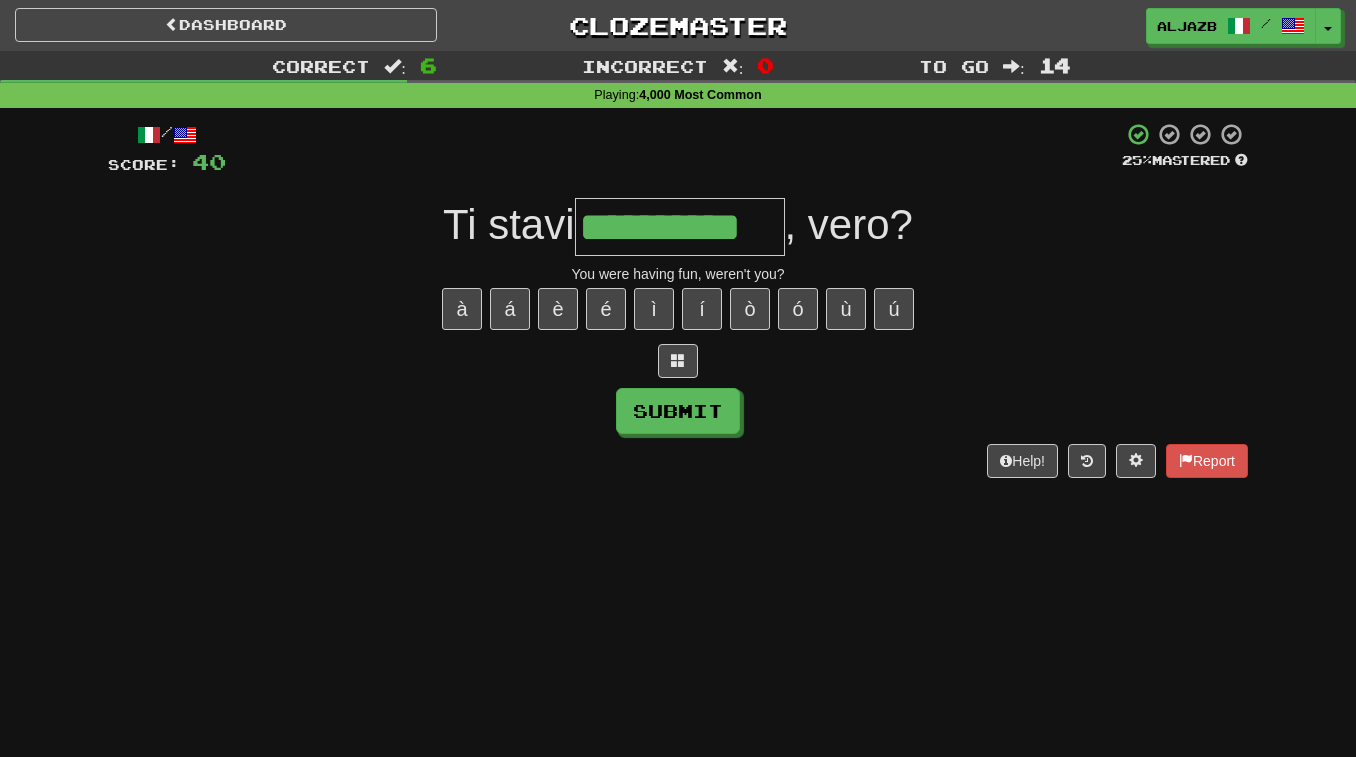type on "**********" 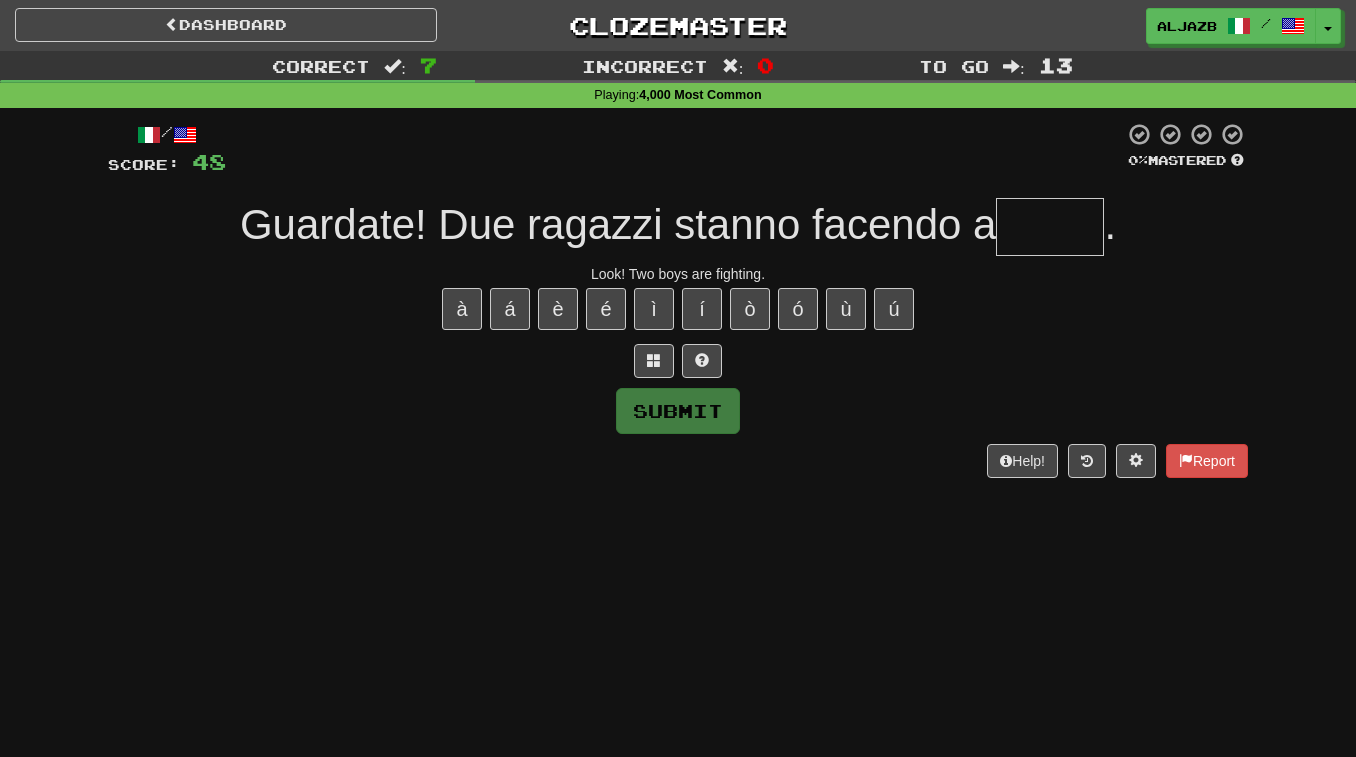 type on "*" 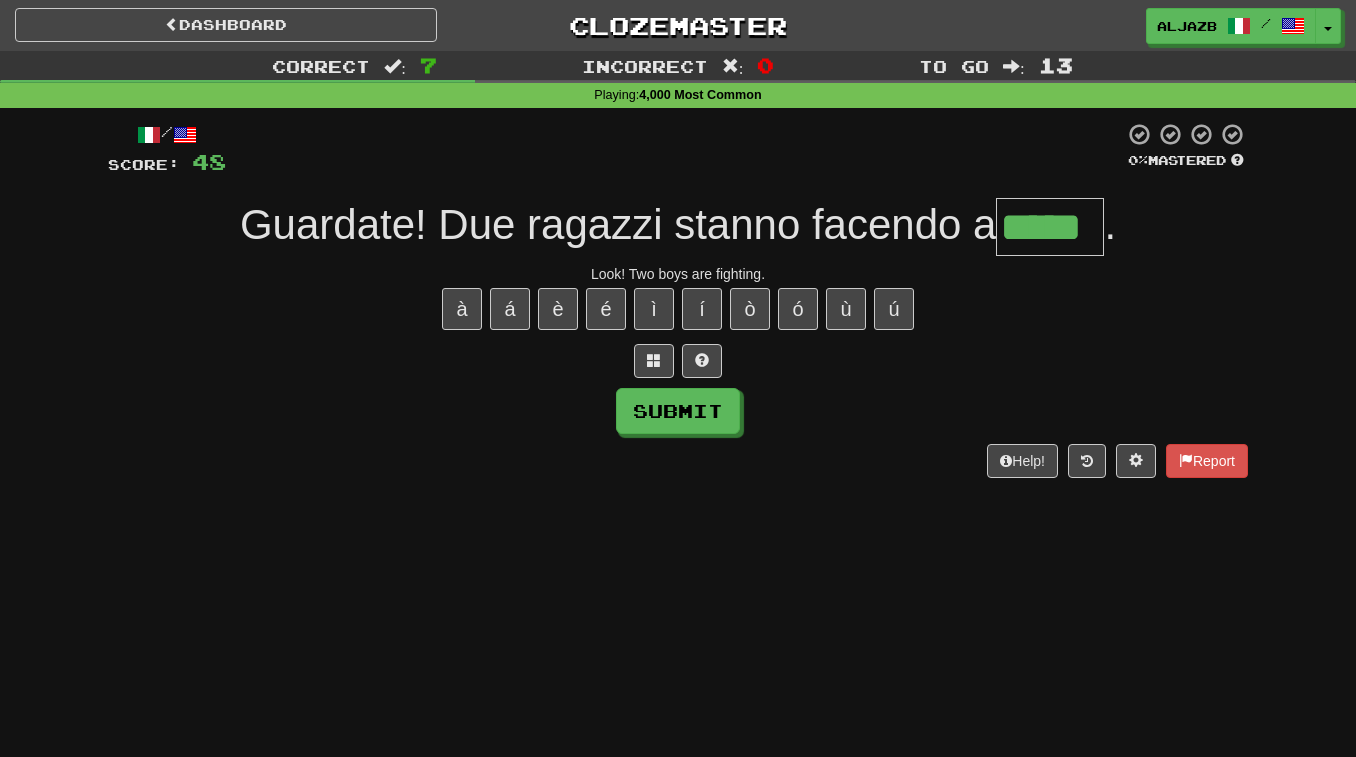 type on "*****" 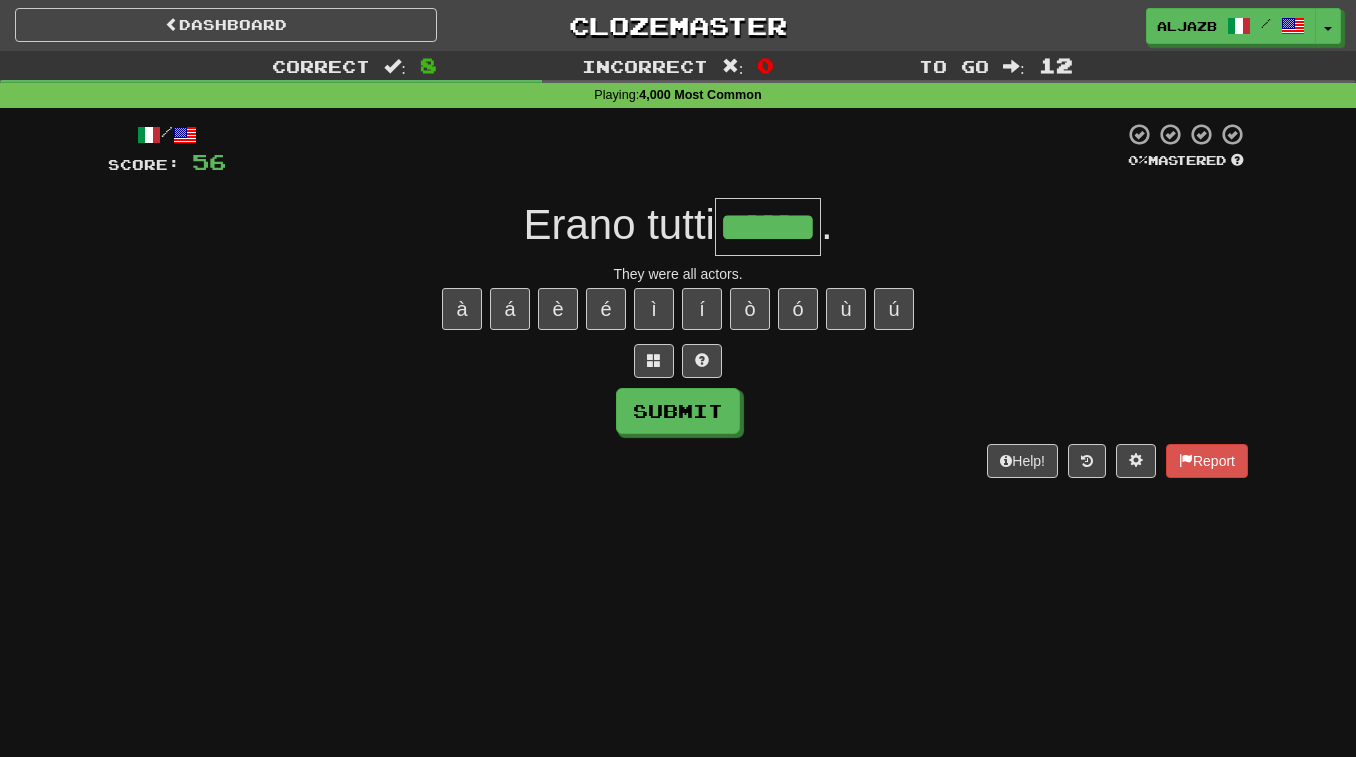 type on "******" 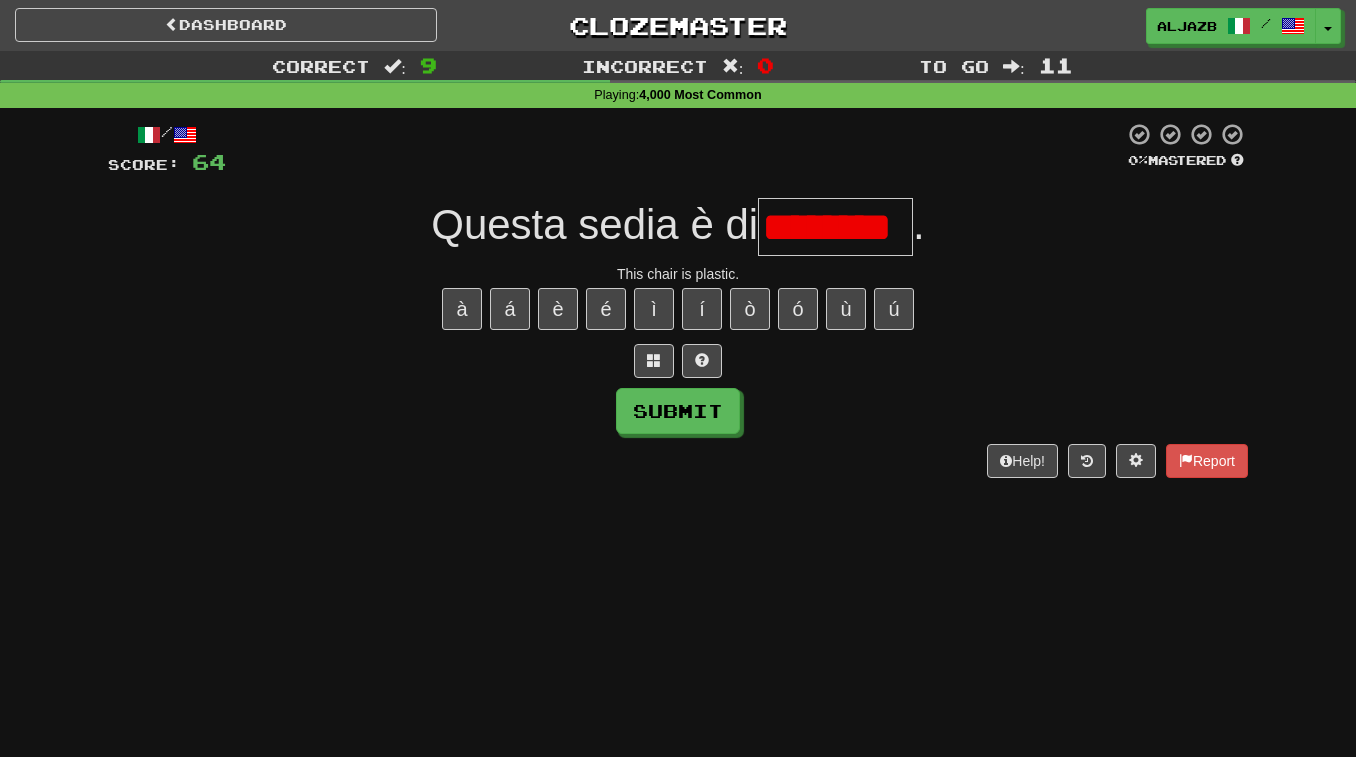 type on "********" 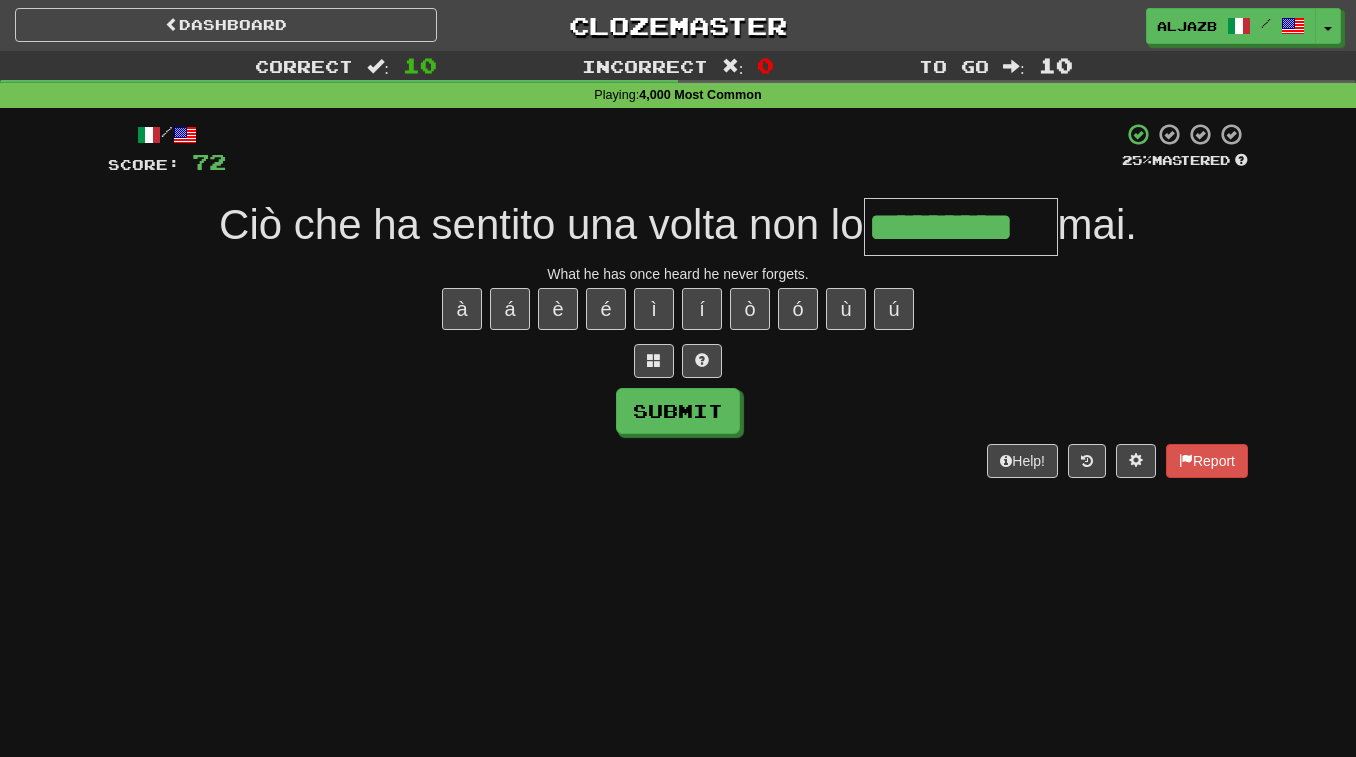 type on "*********" 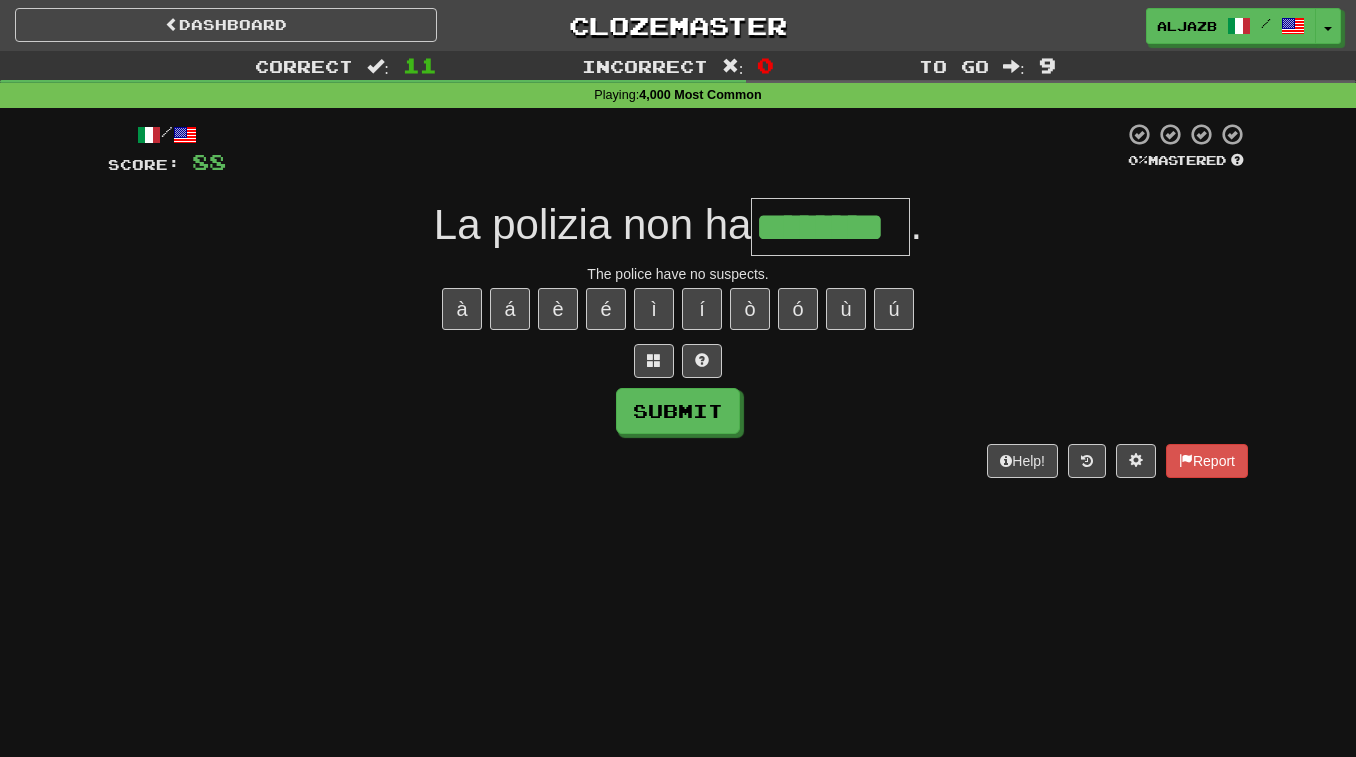 type on "********" 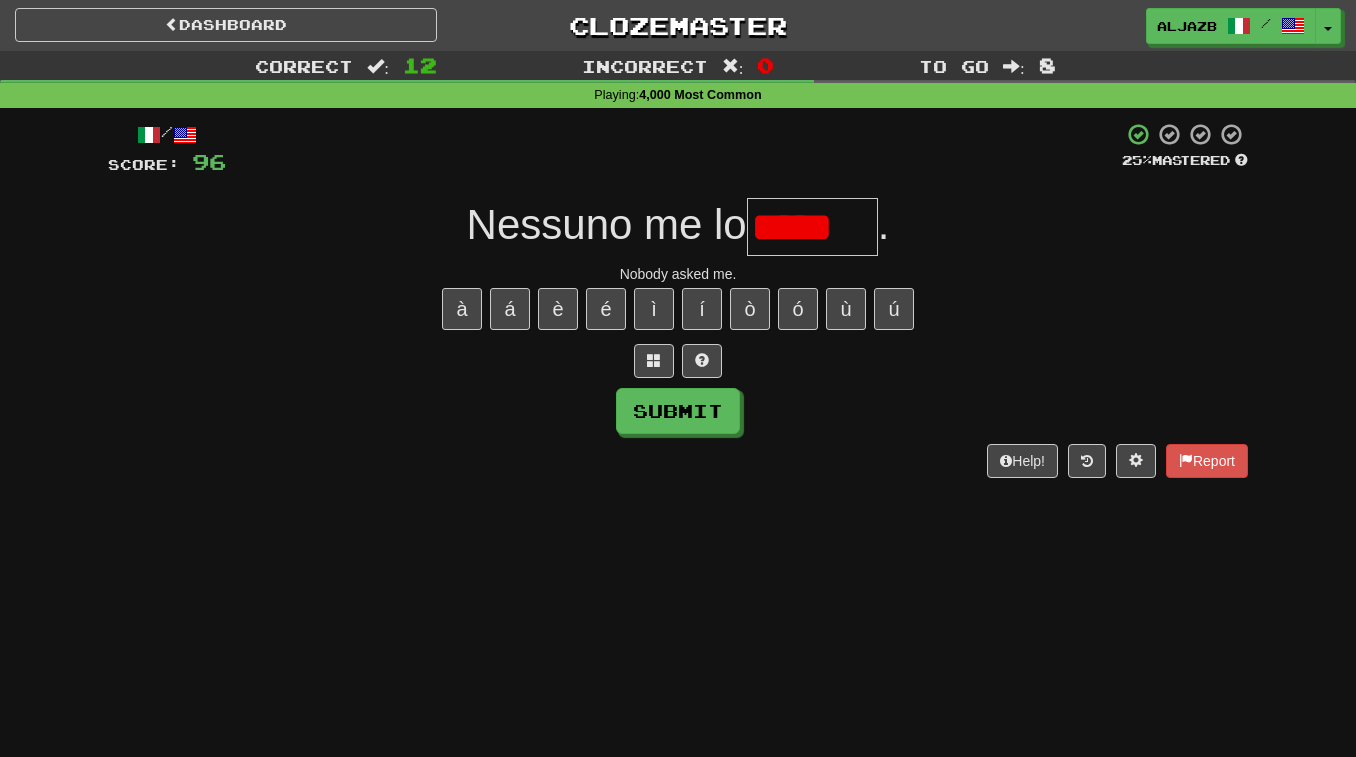 scroll, scrollTop: 0, scrollLeft: 0, axis: both 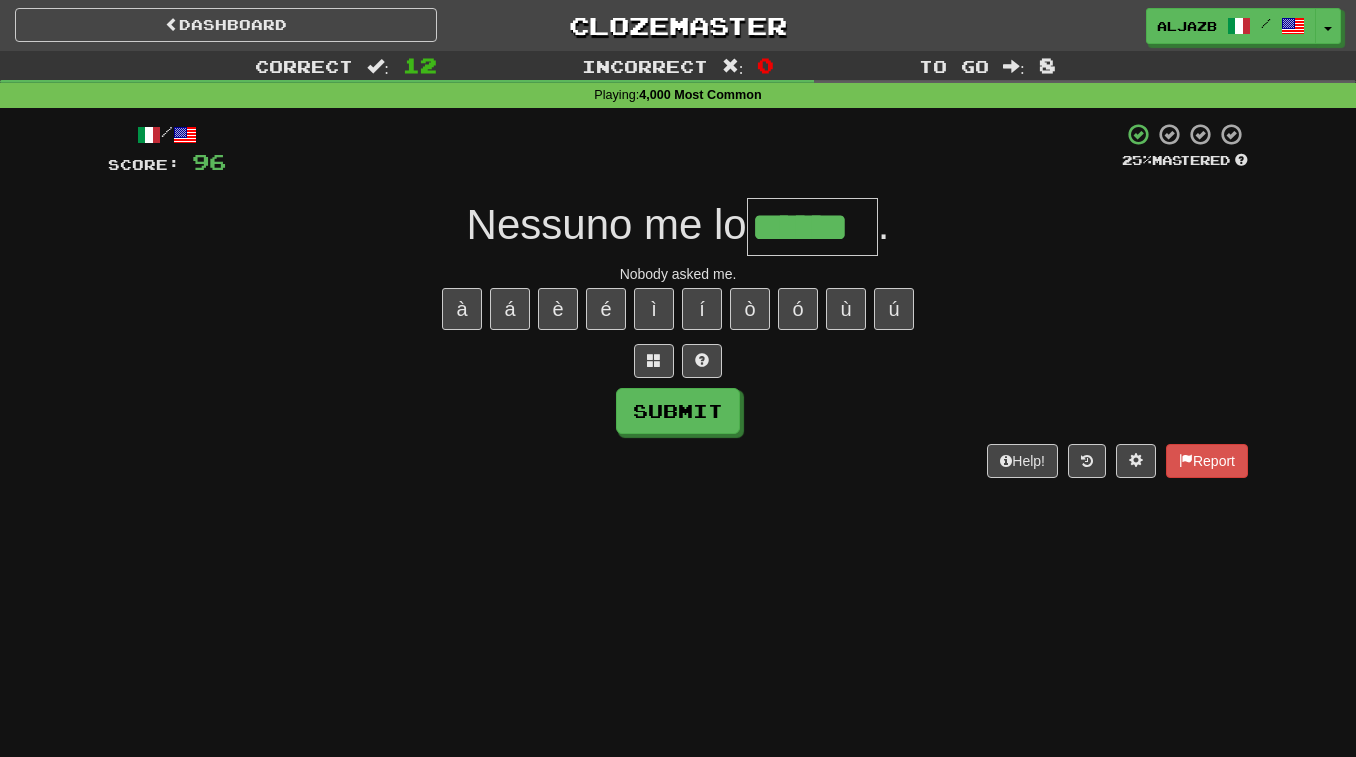 type on "******" 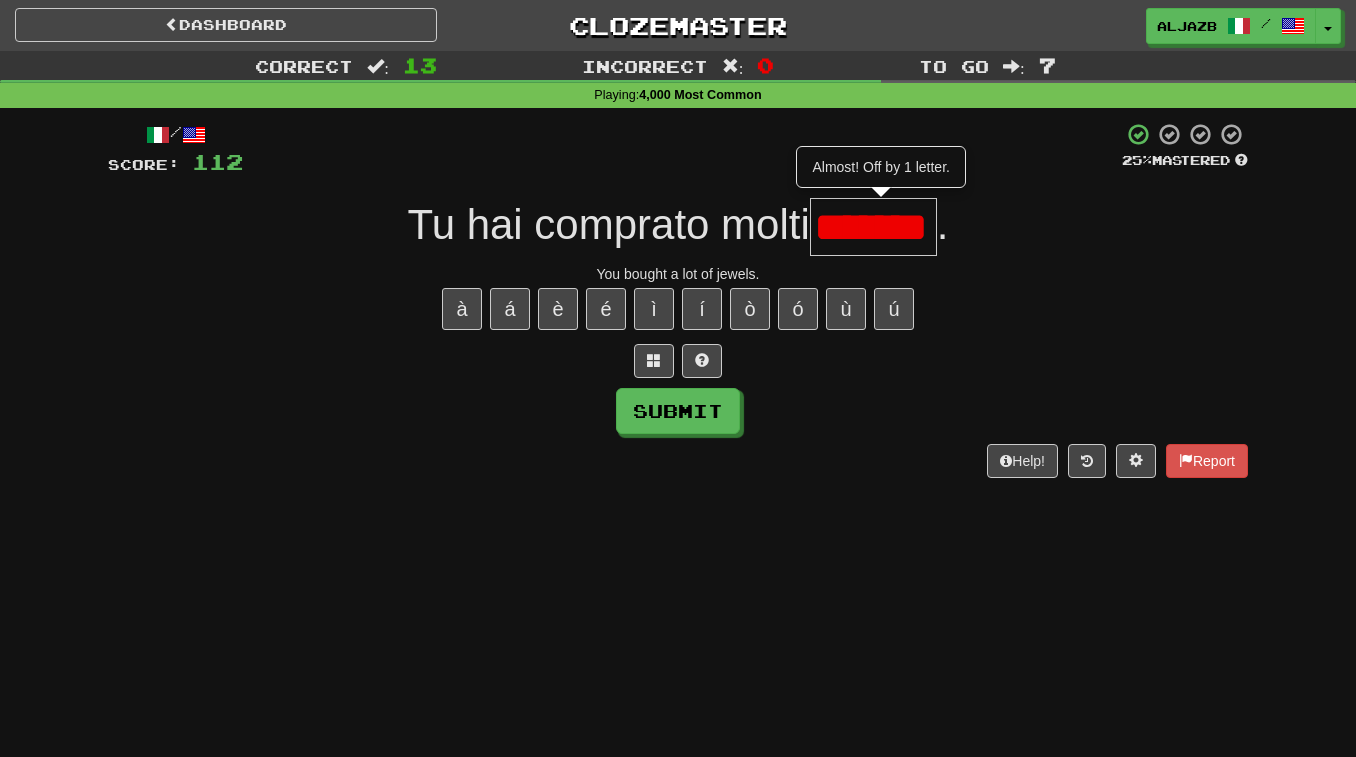 scroll, scrollTop: 0, scrollLeft: 0, axis: both 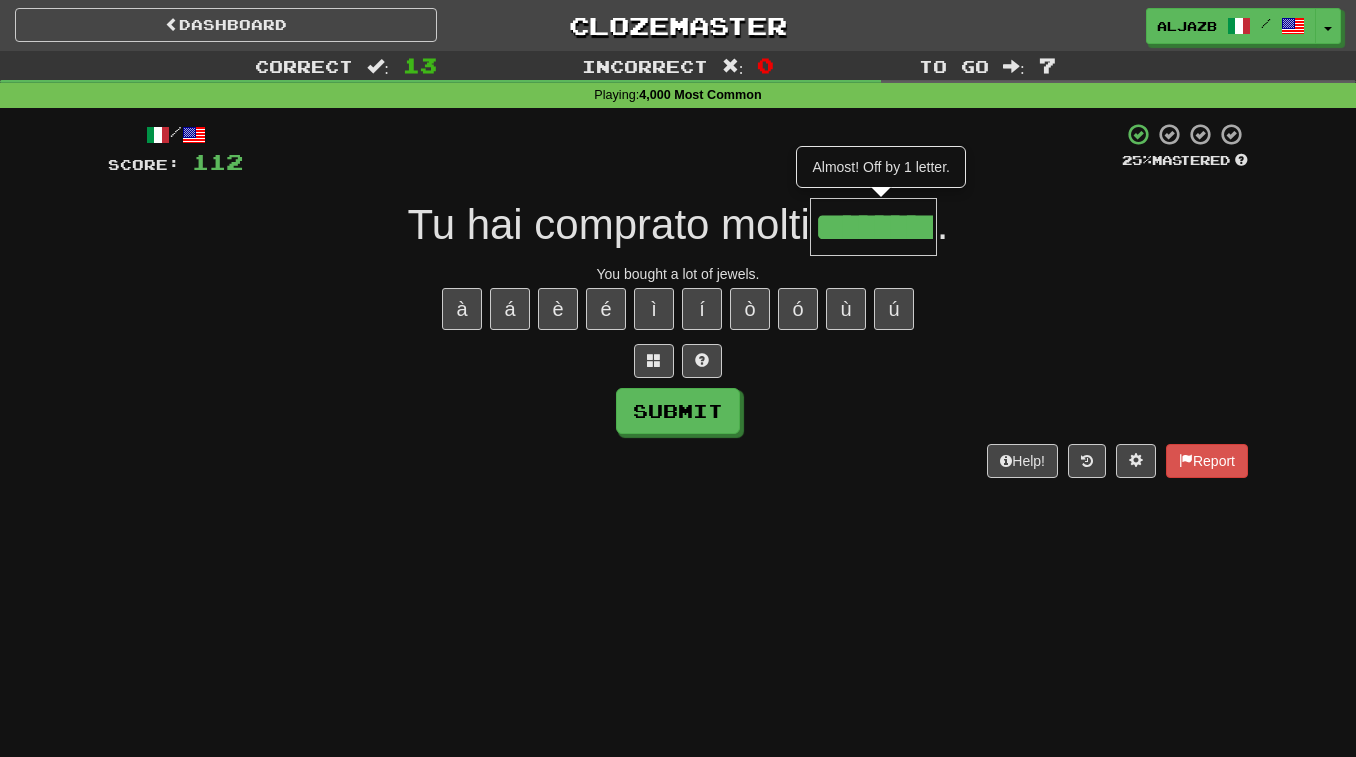 type on "********" 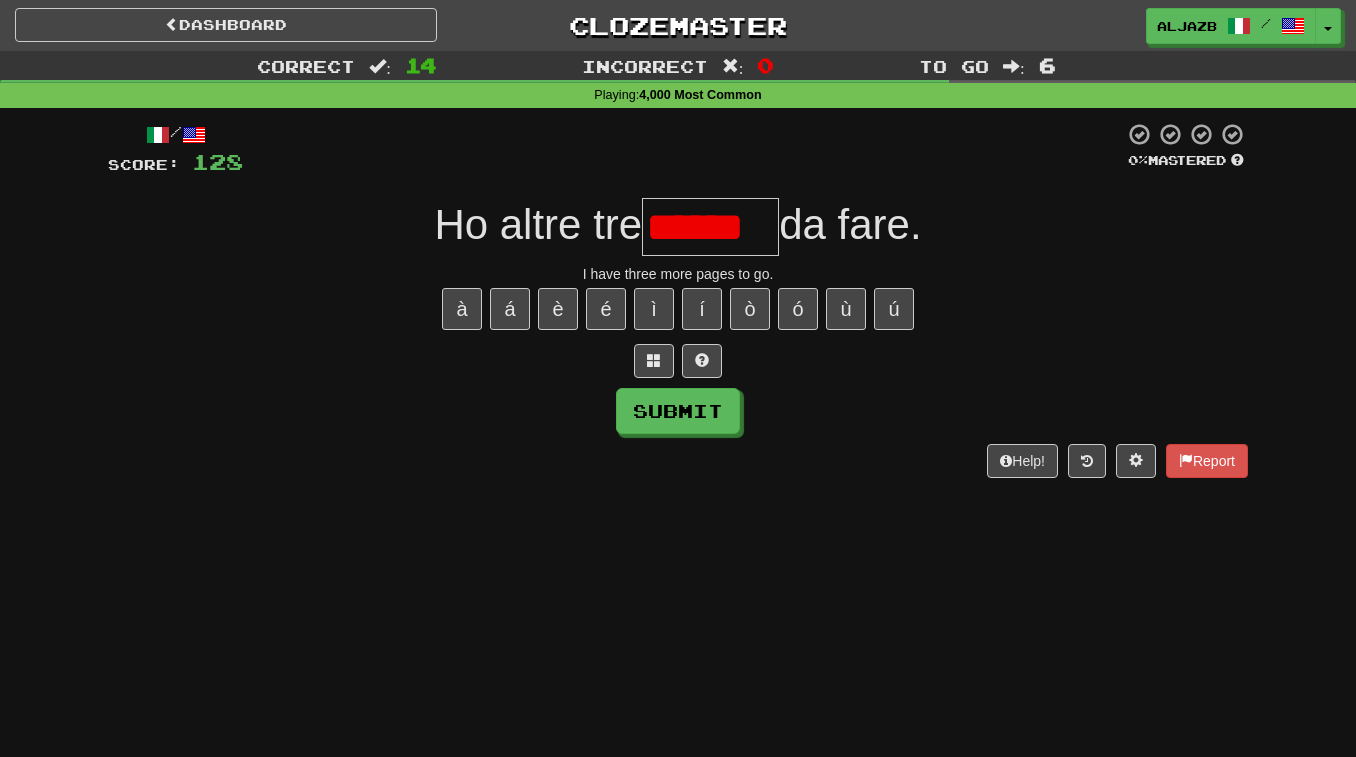 type on "******" 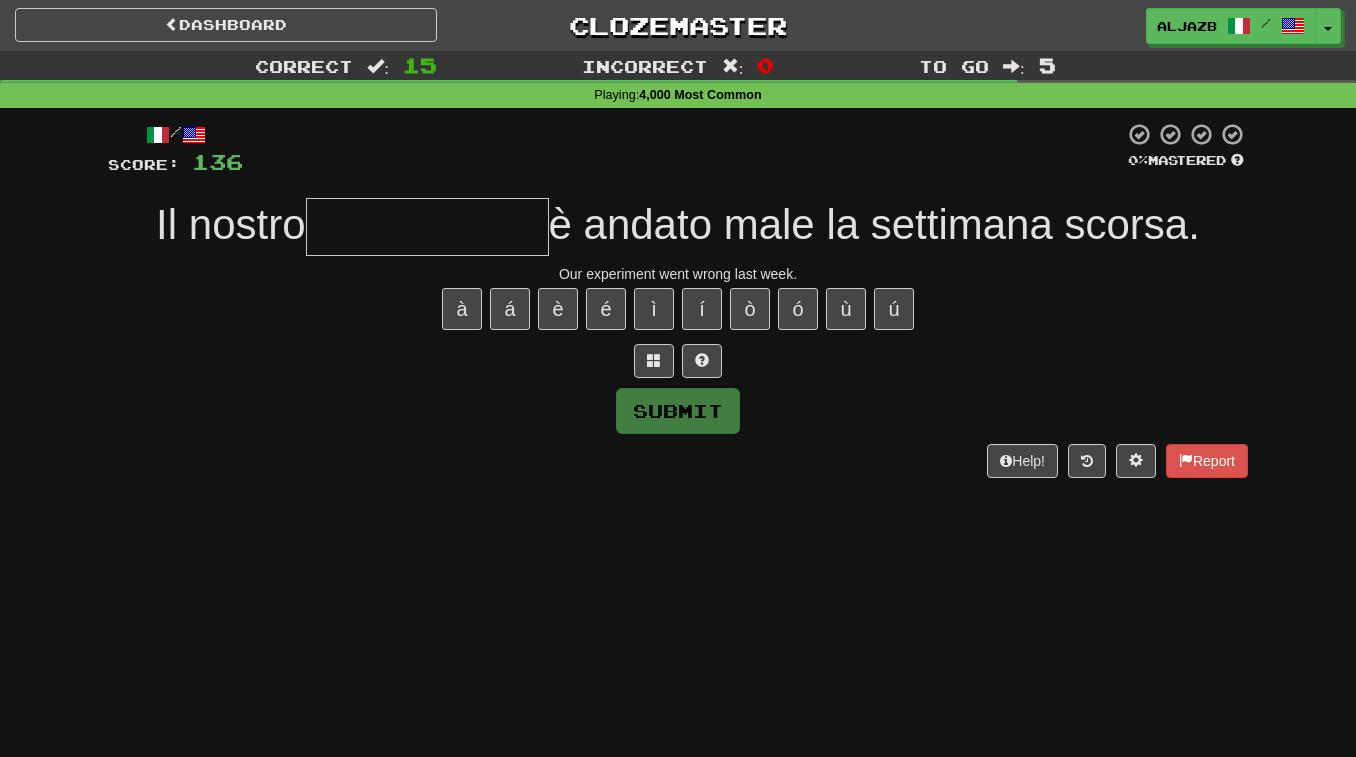 type on "*" 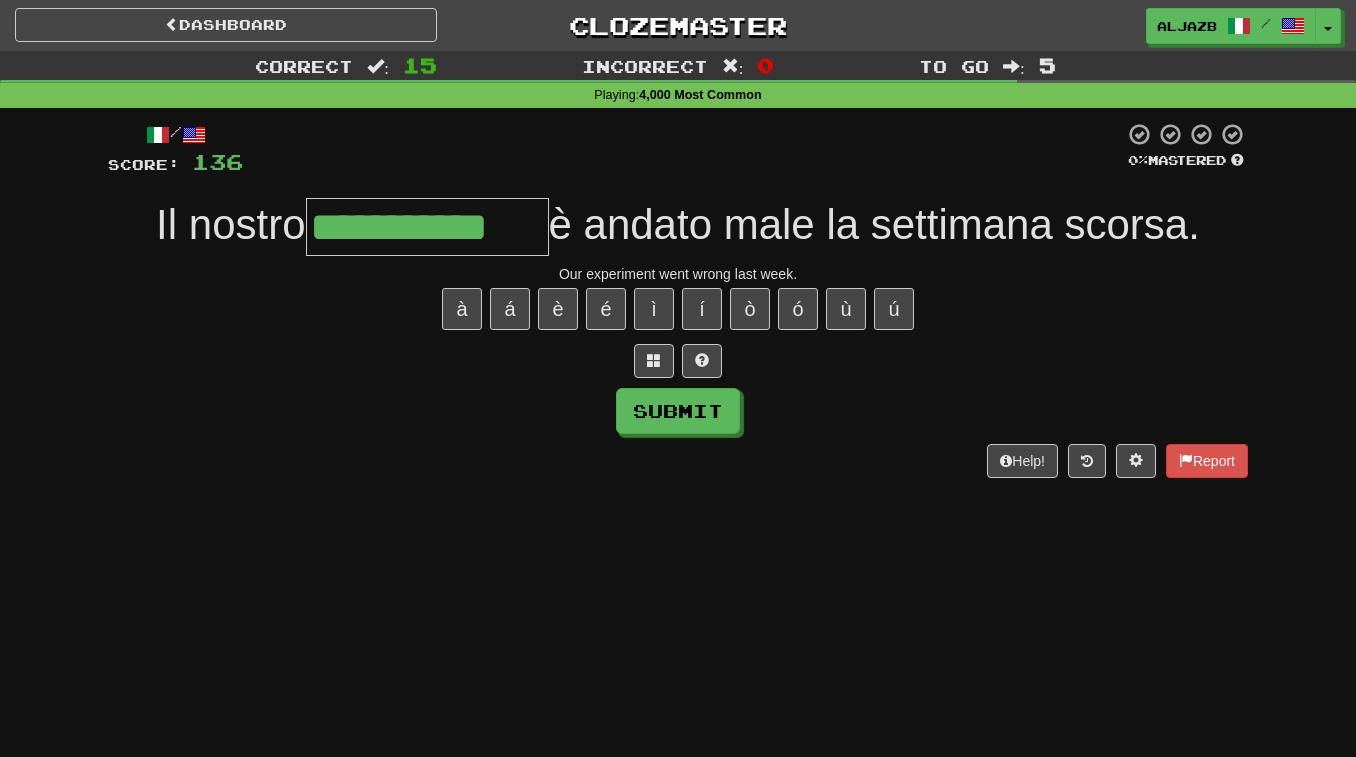 type on "**********" 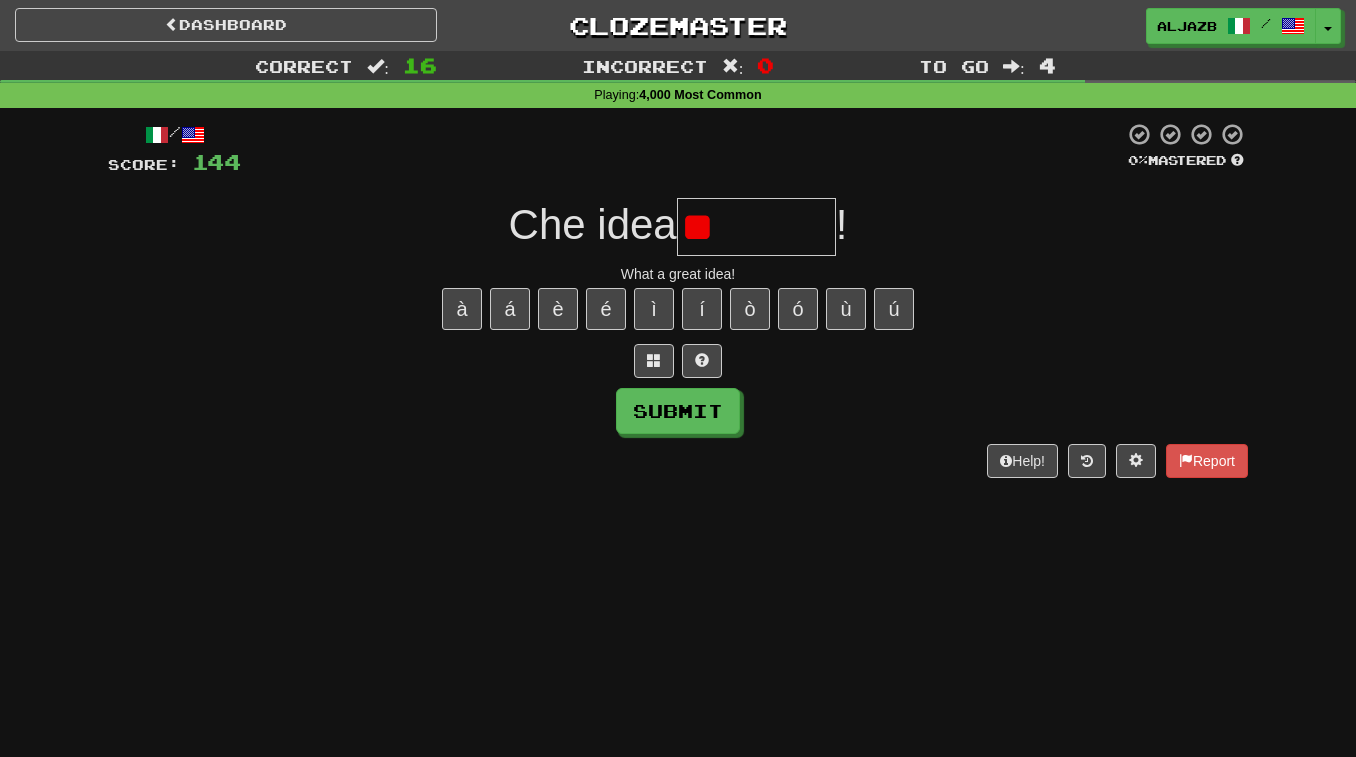 type on "*" 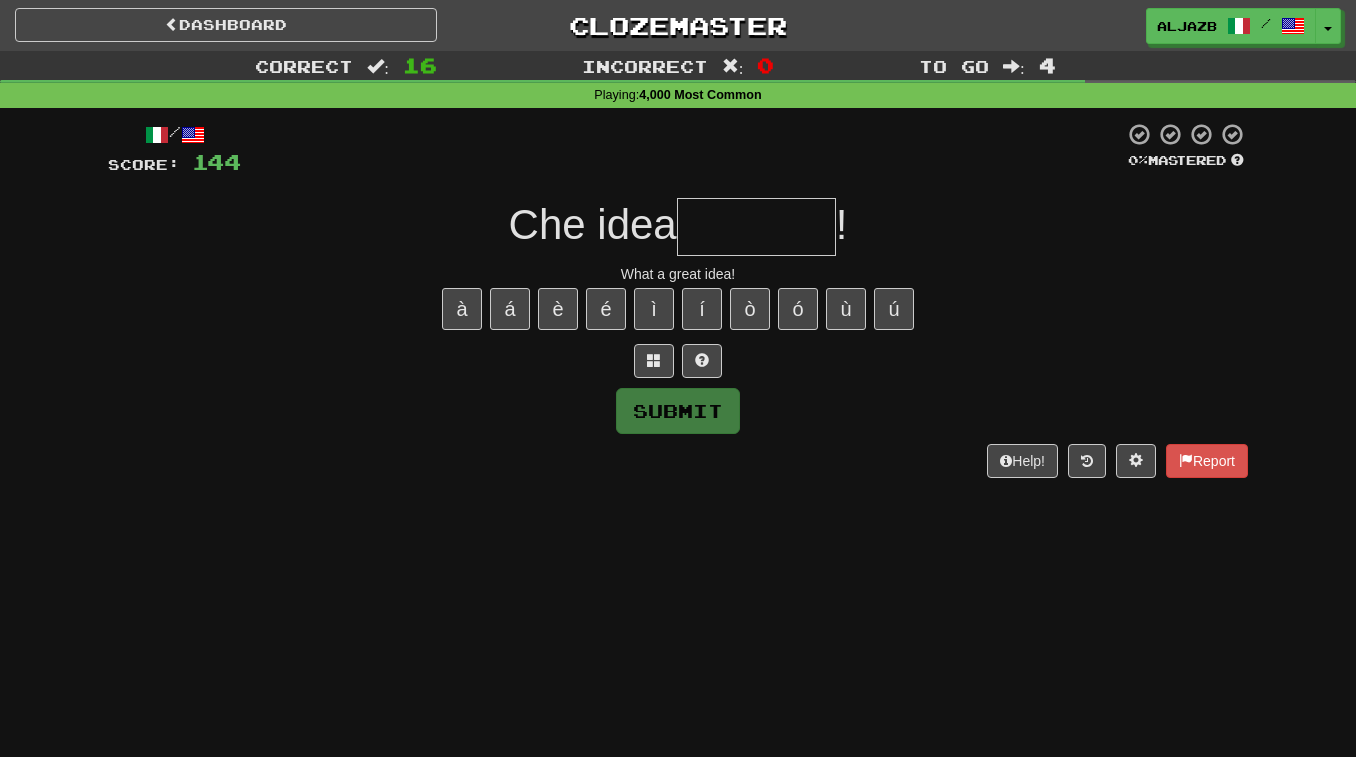 type on "*" 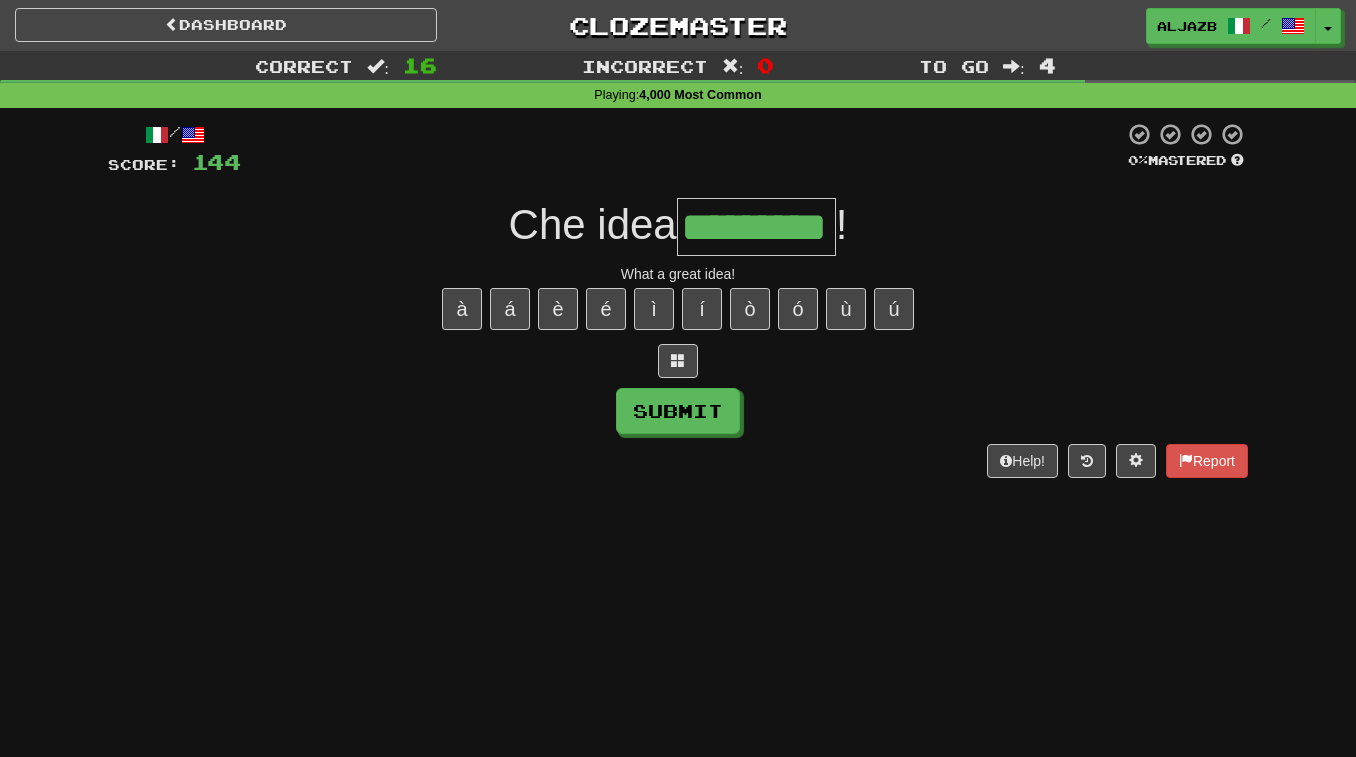 type on "*********" 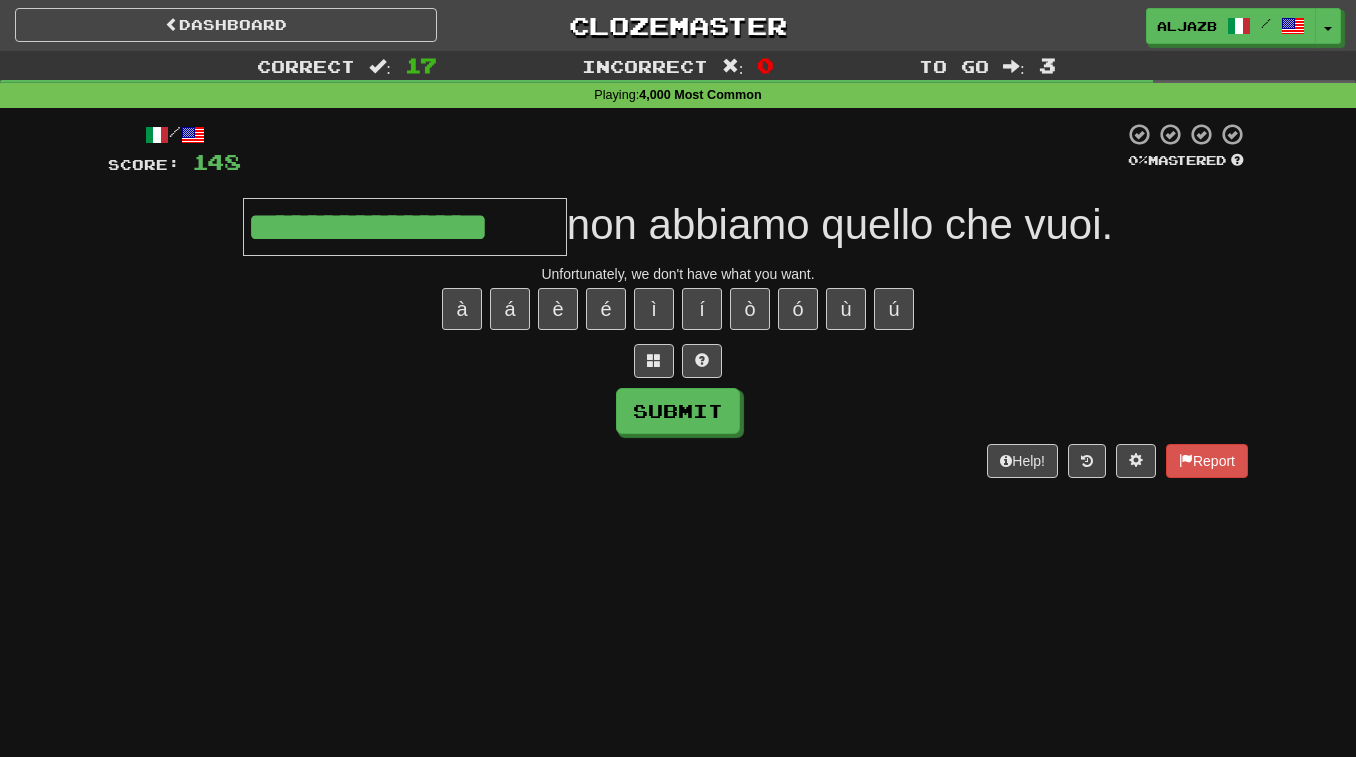 type on "**********" 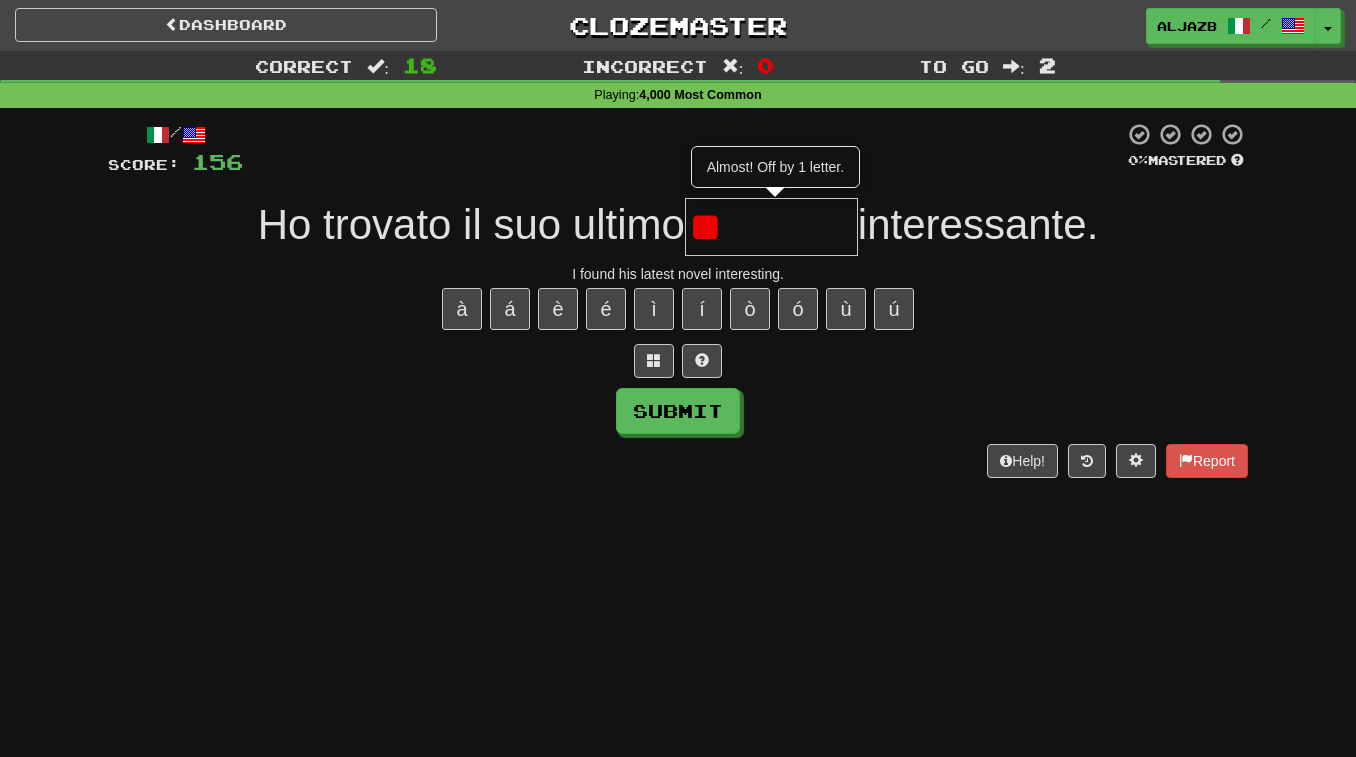 type on "*" 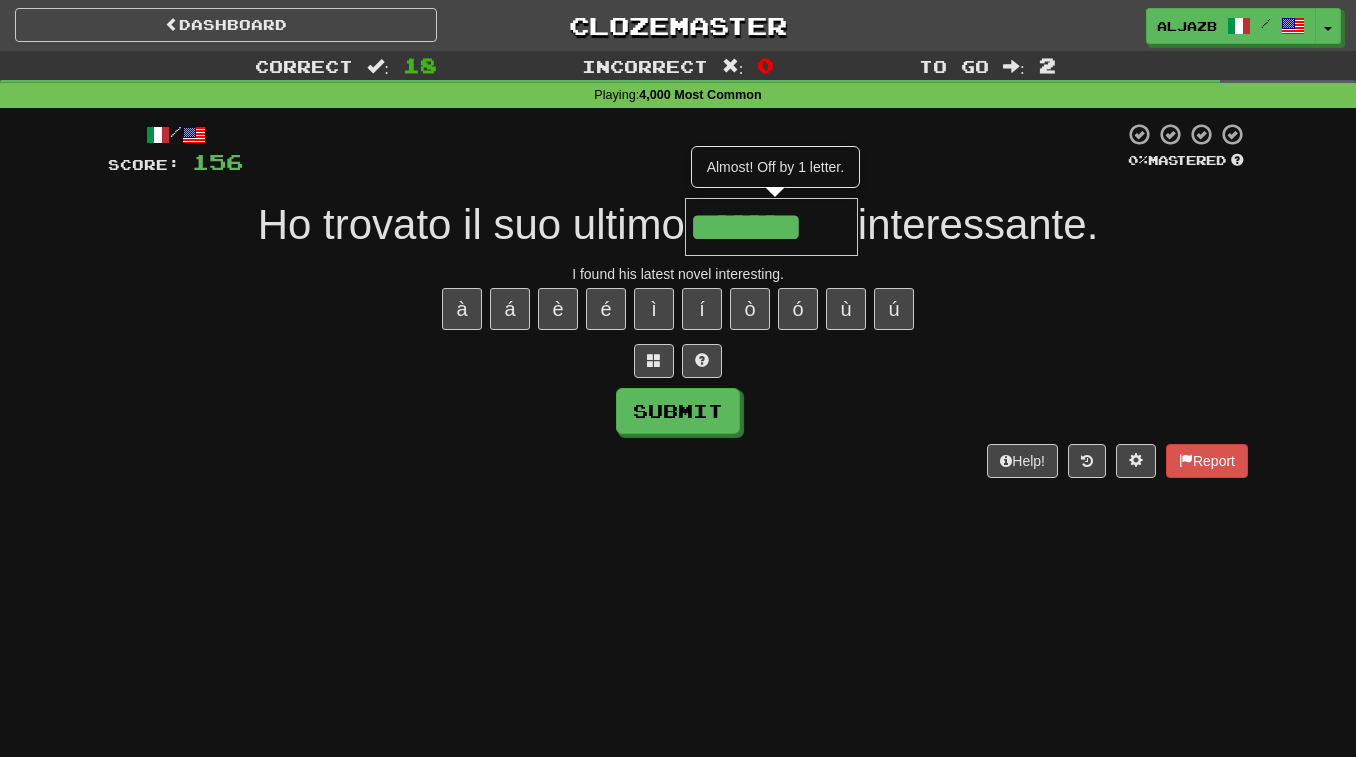 type on "*******" 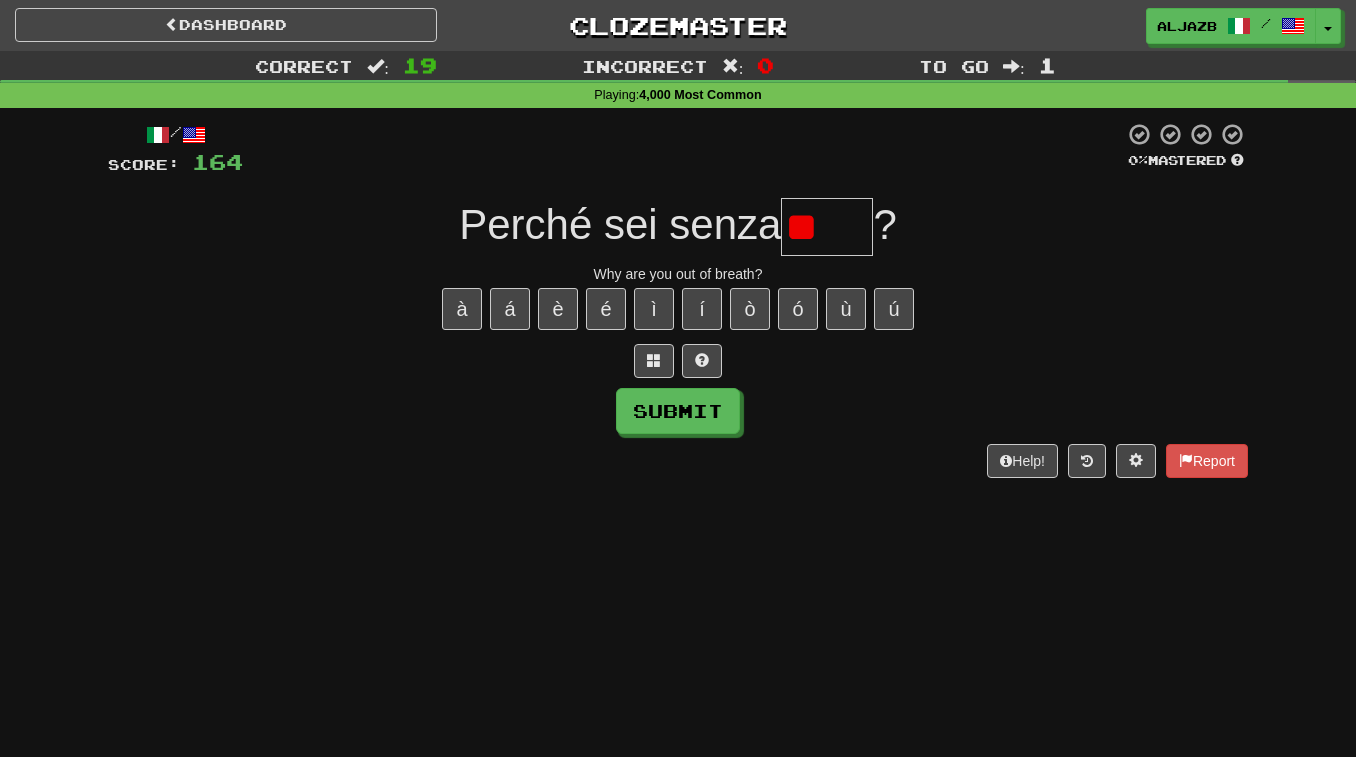type on "*" 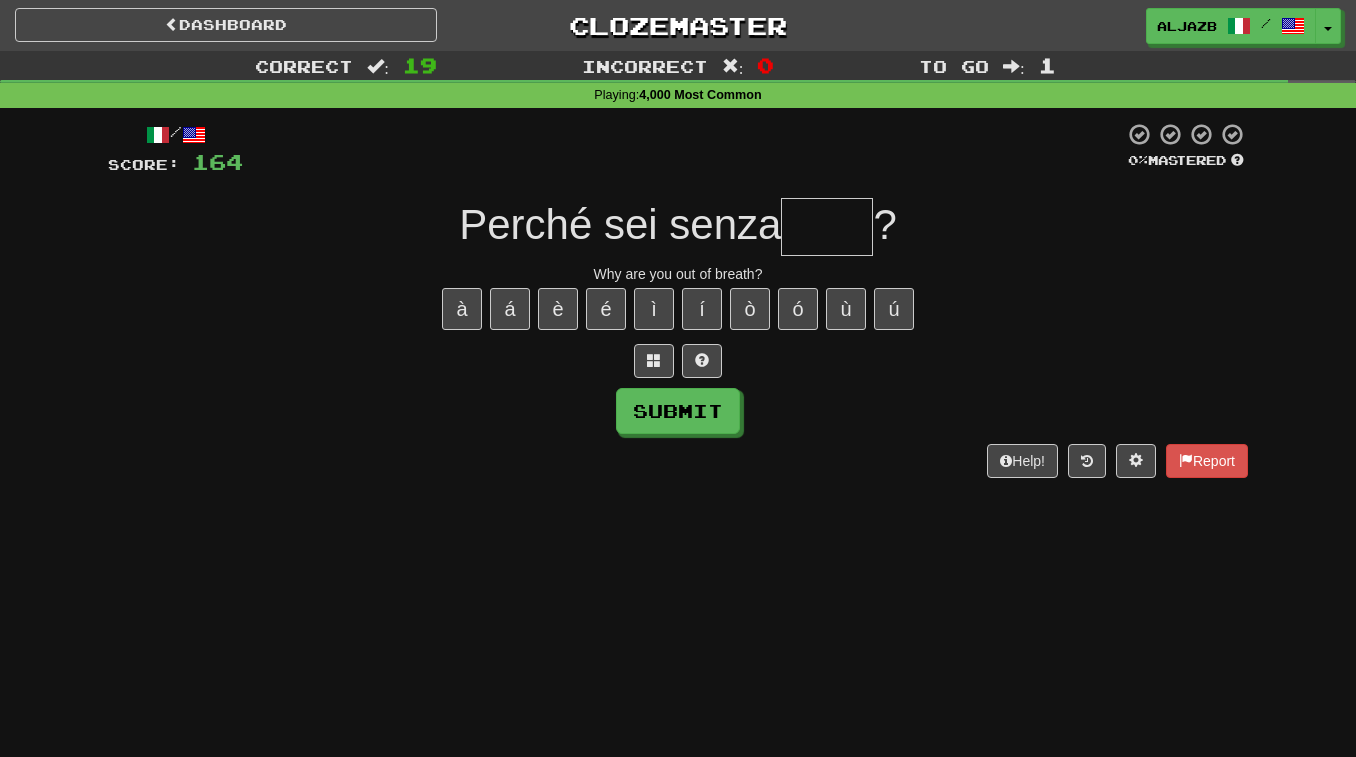 type on "*" 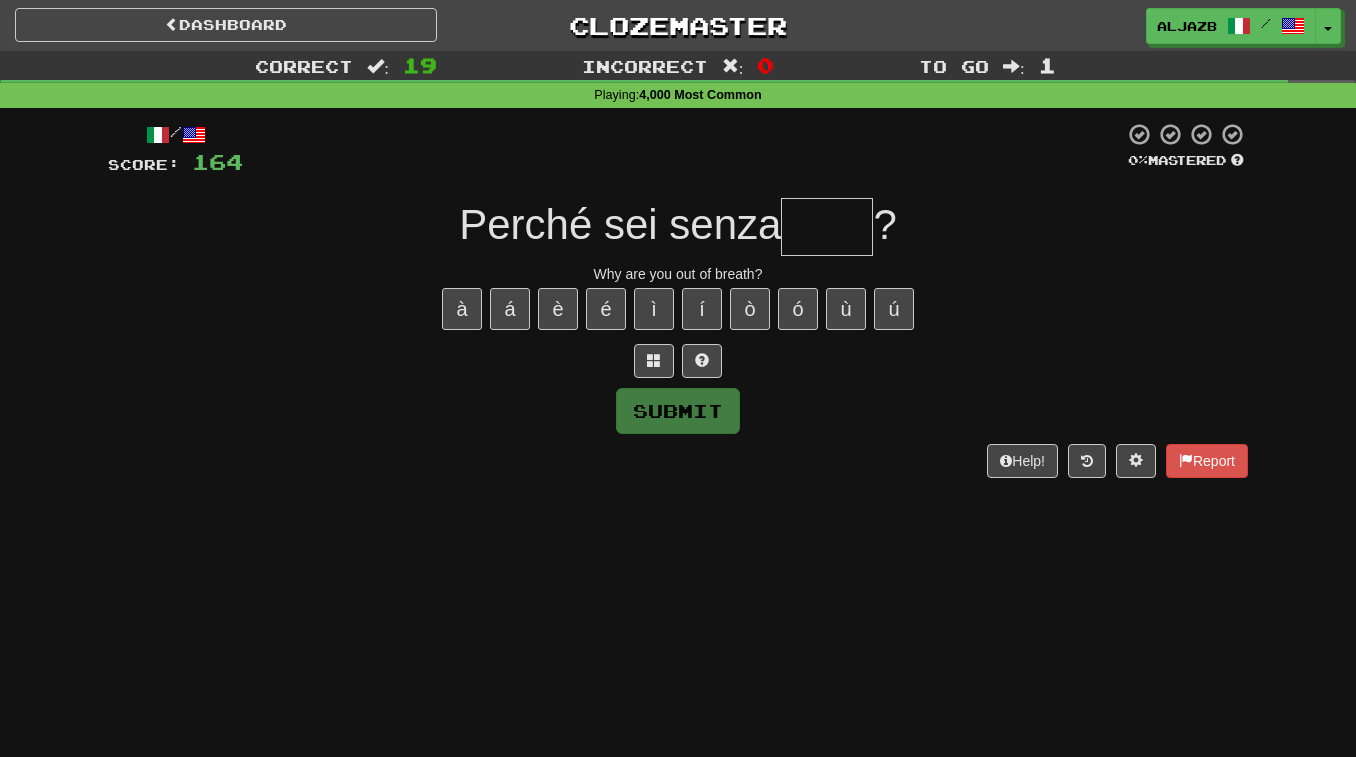 type on "*" 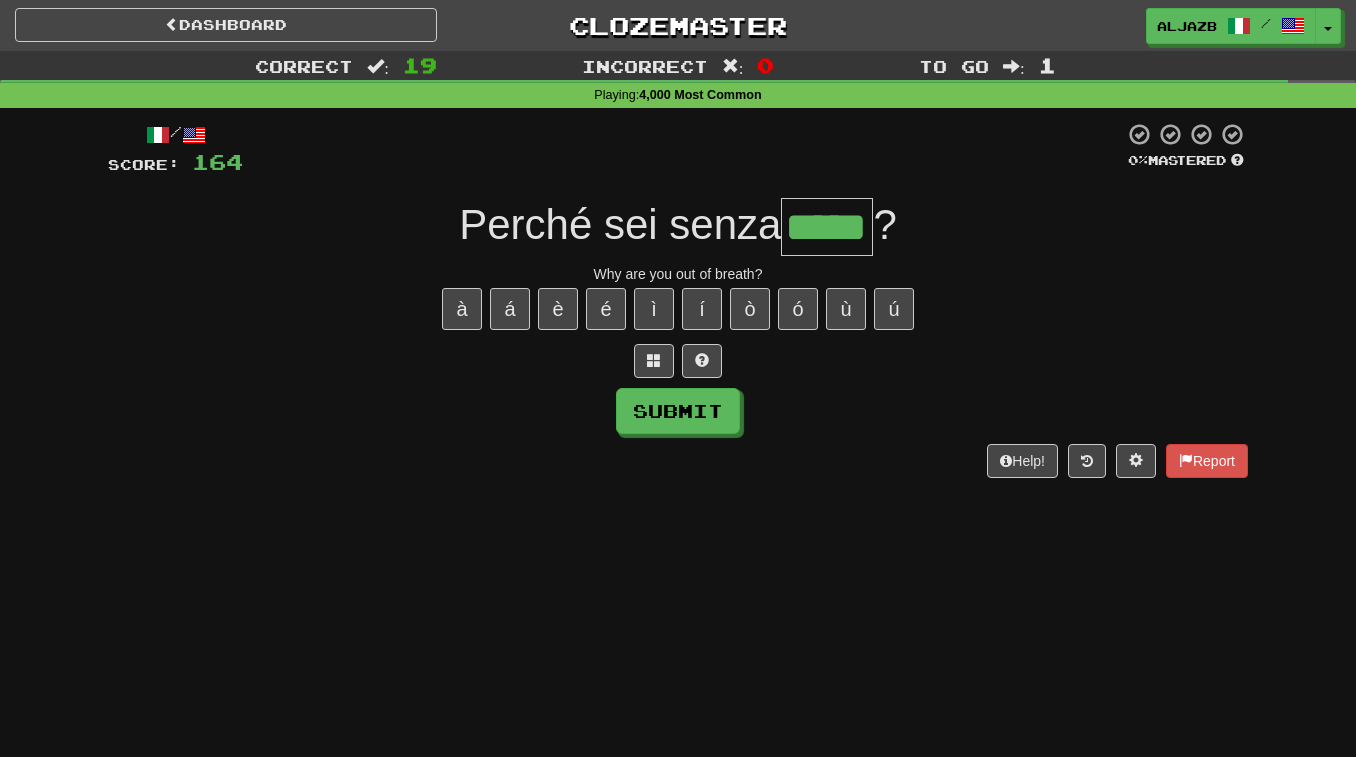 type on "*****" 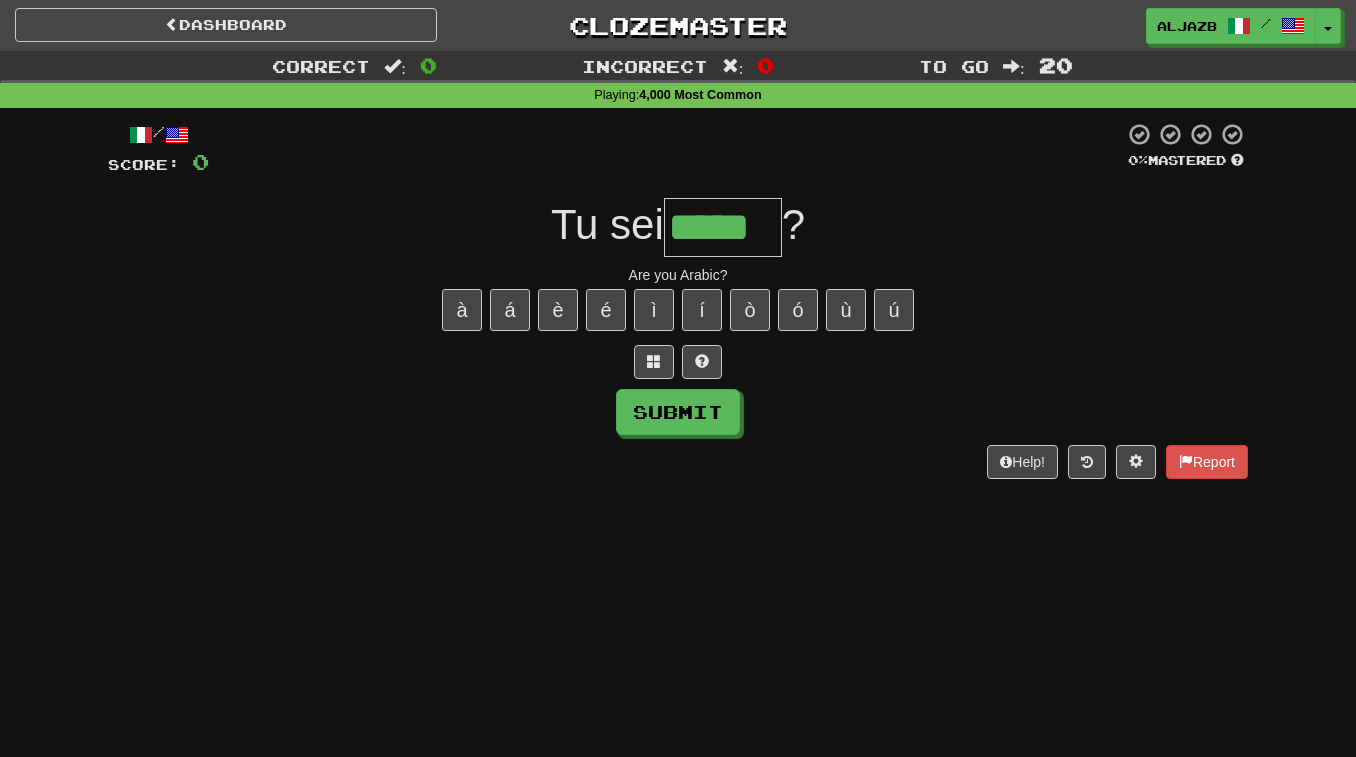 type on "*****" 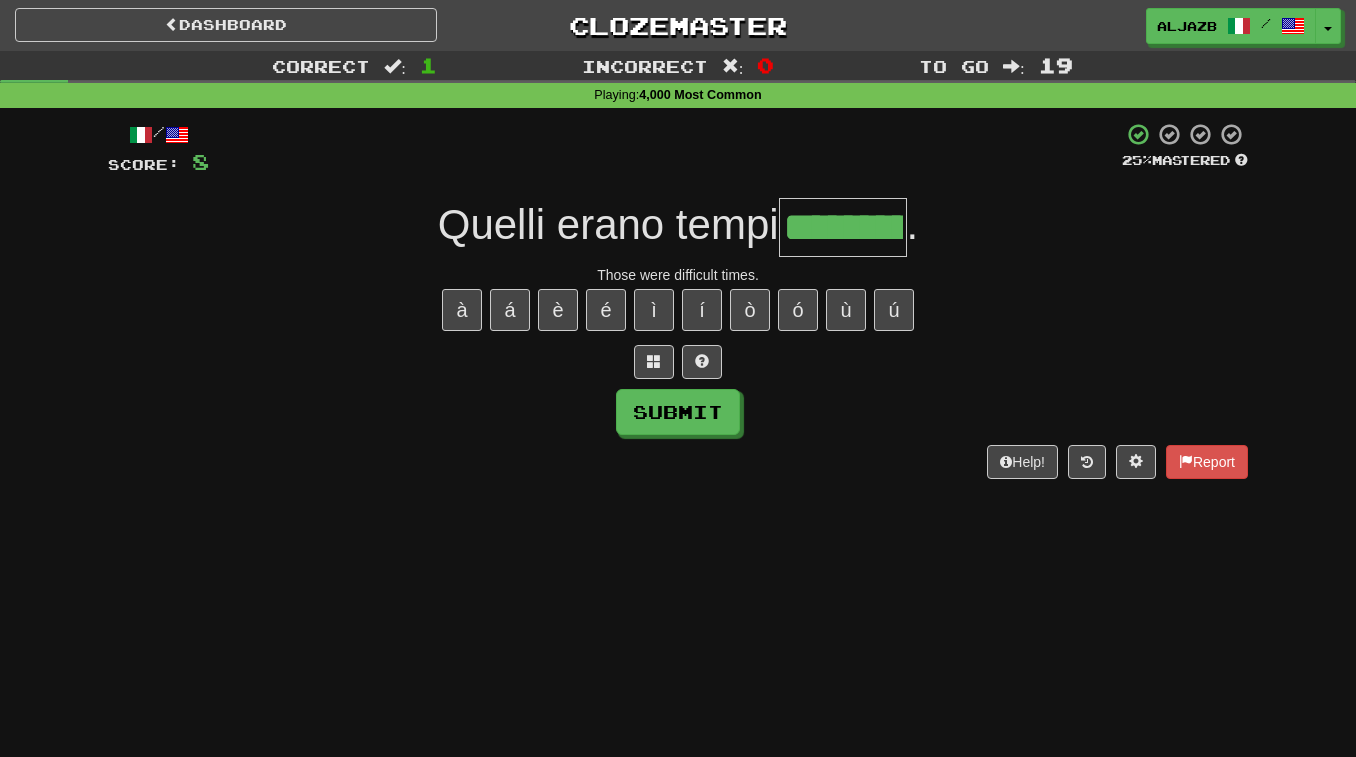 type on "*********" 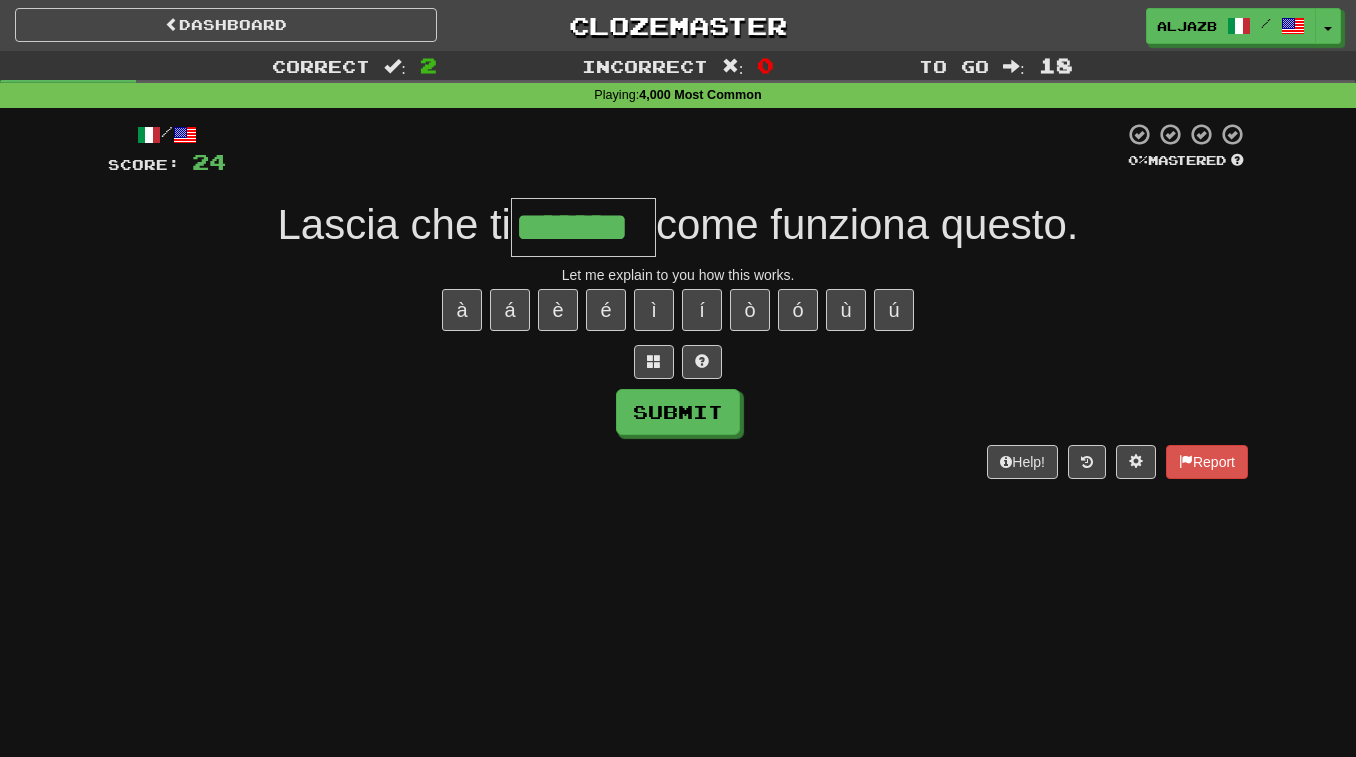 type on "*******" 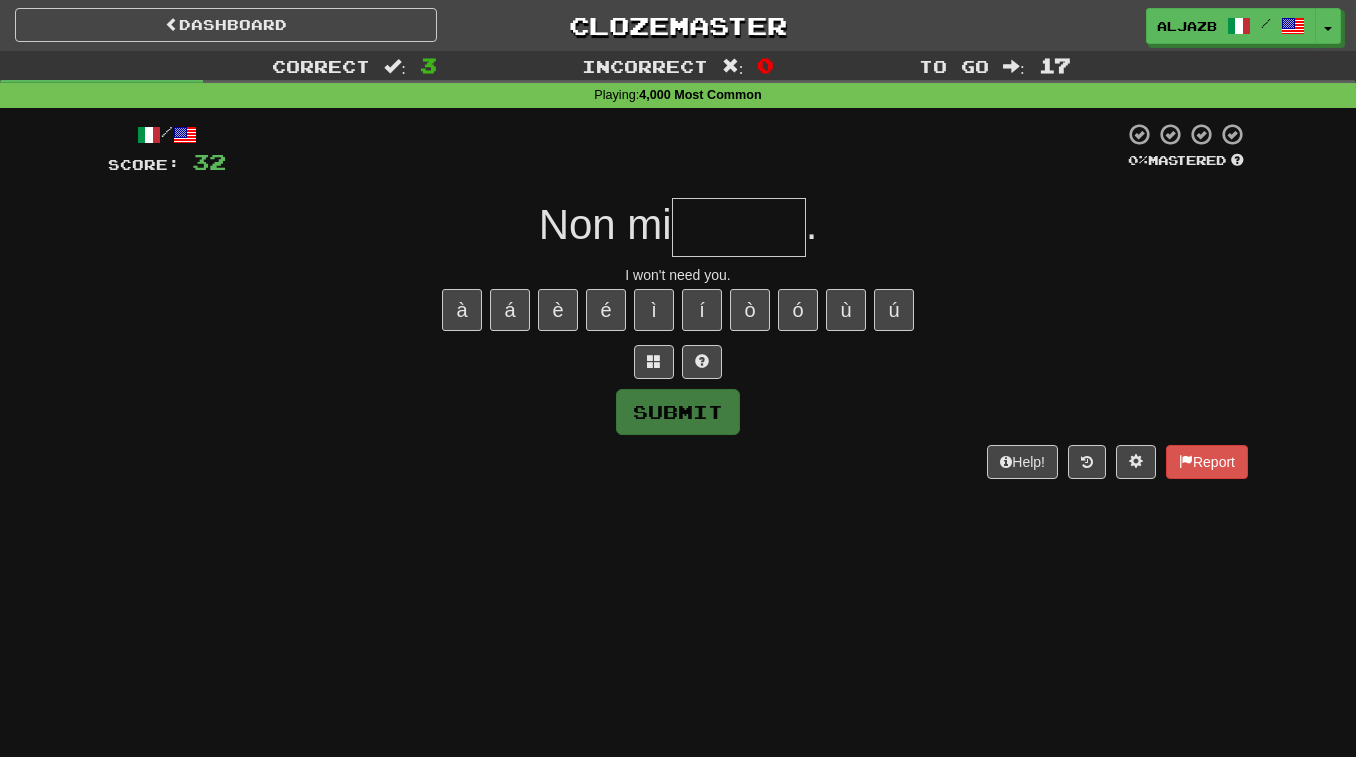 type on "*" 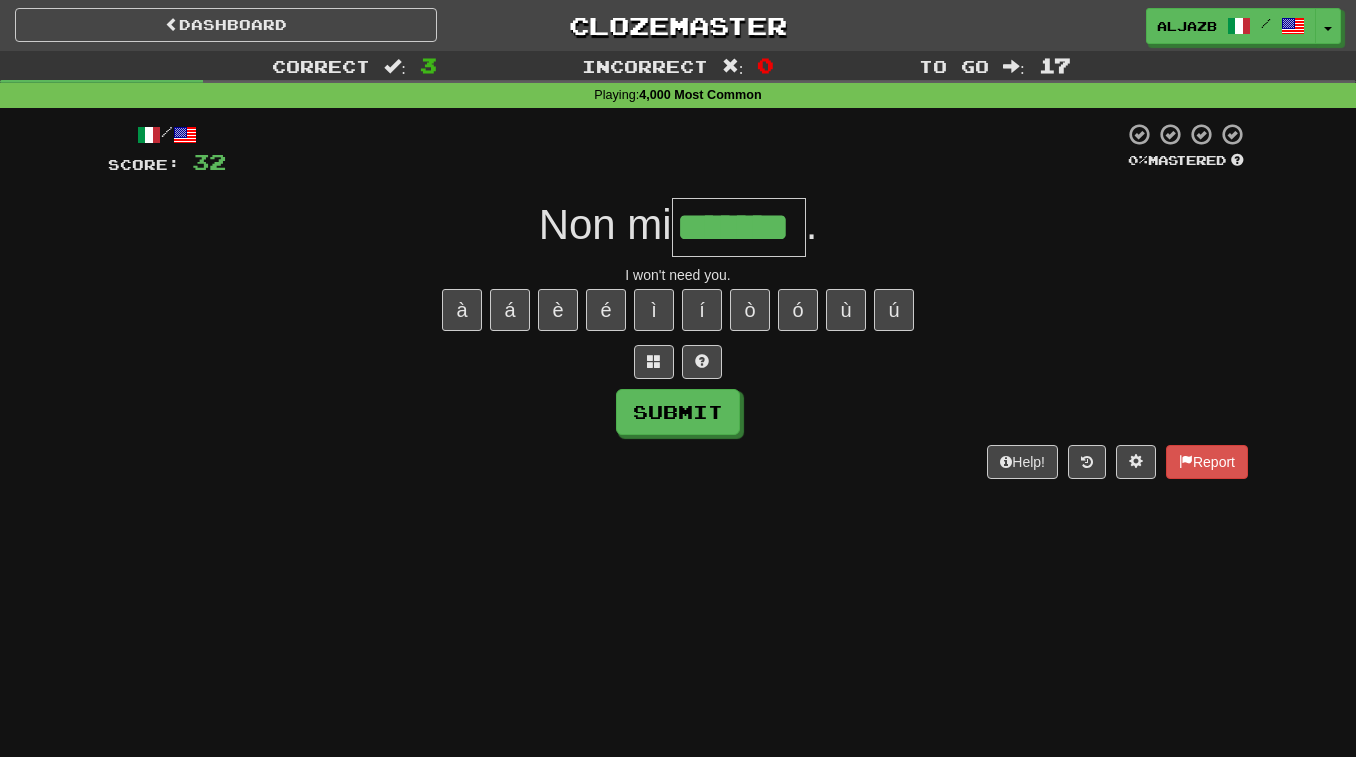 type on "*******" 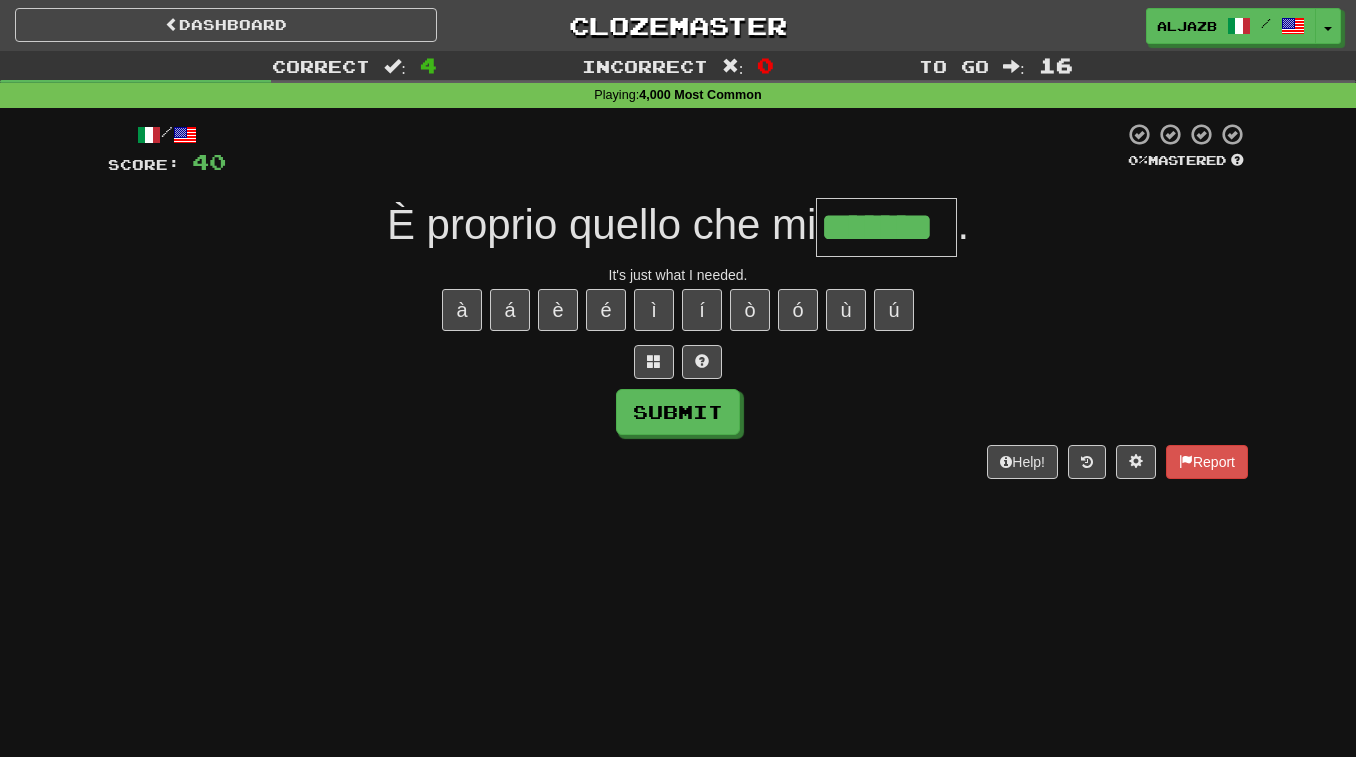 type on "*******" 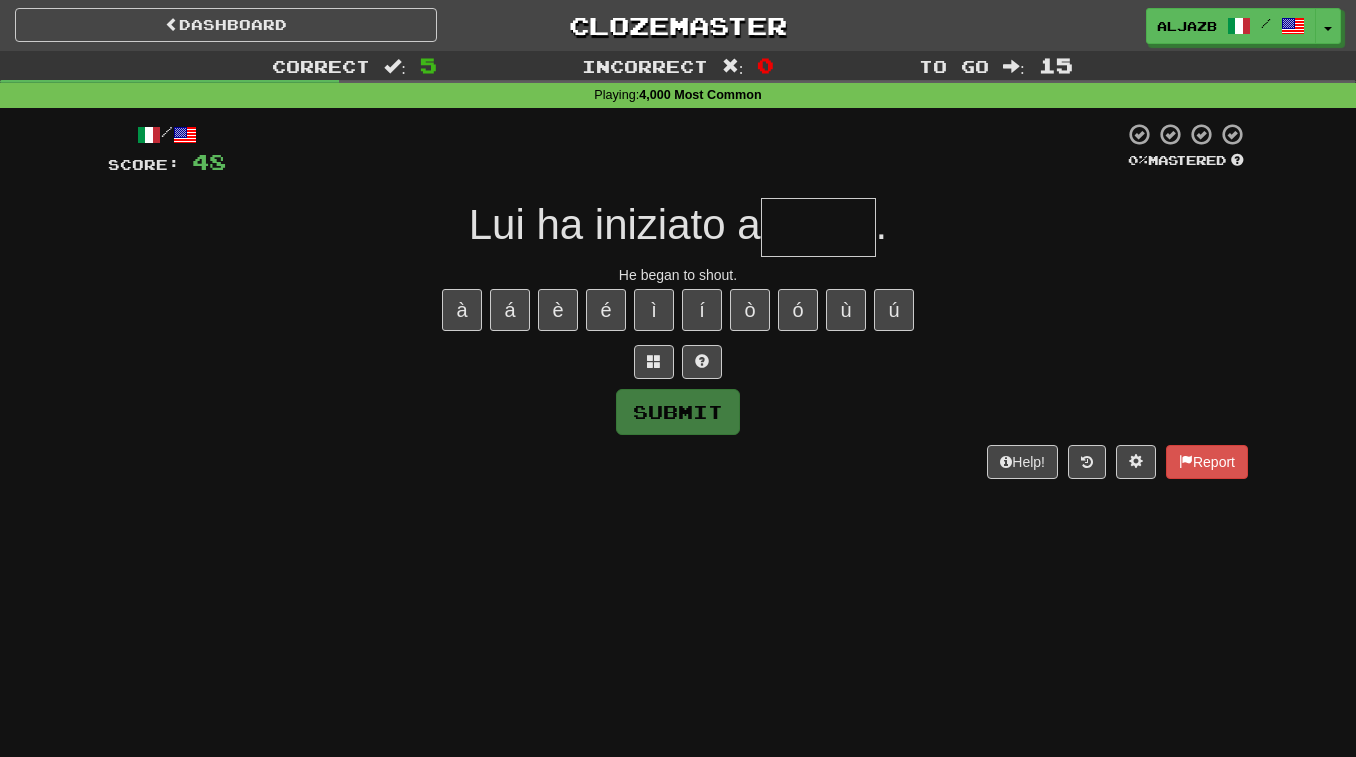 type on "*" 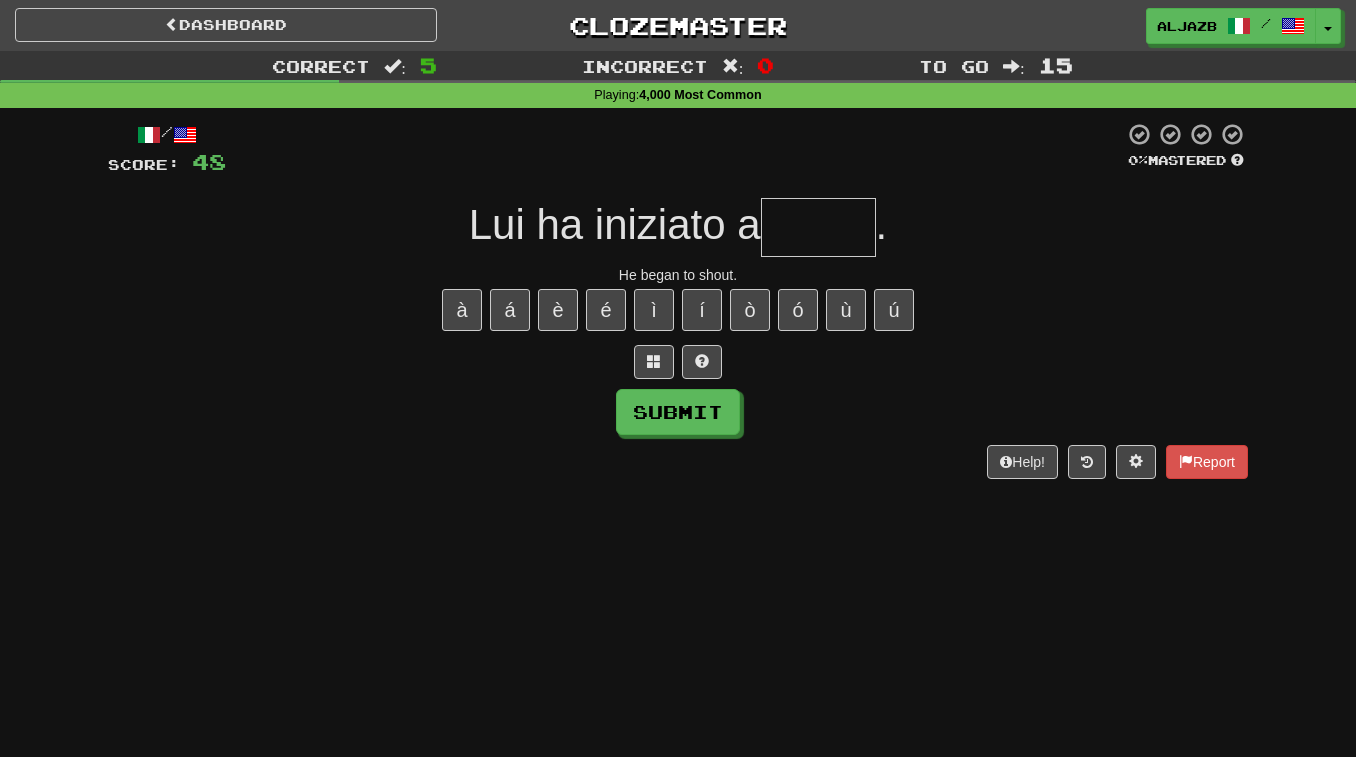 type on "*" 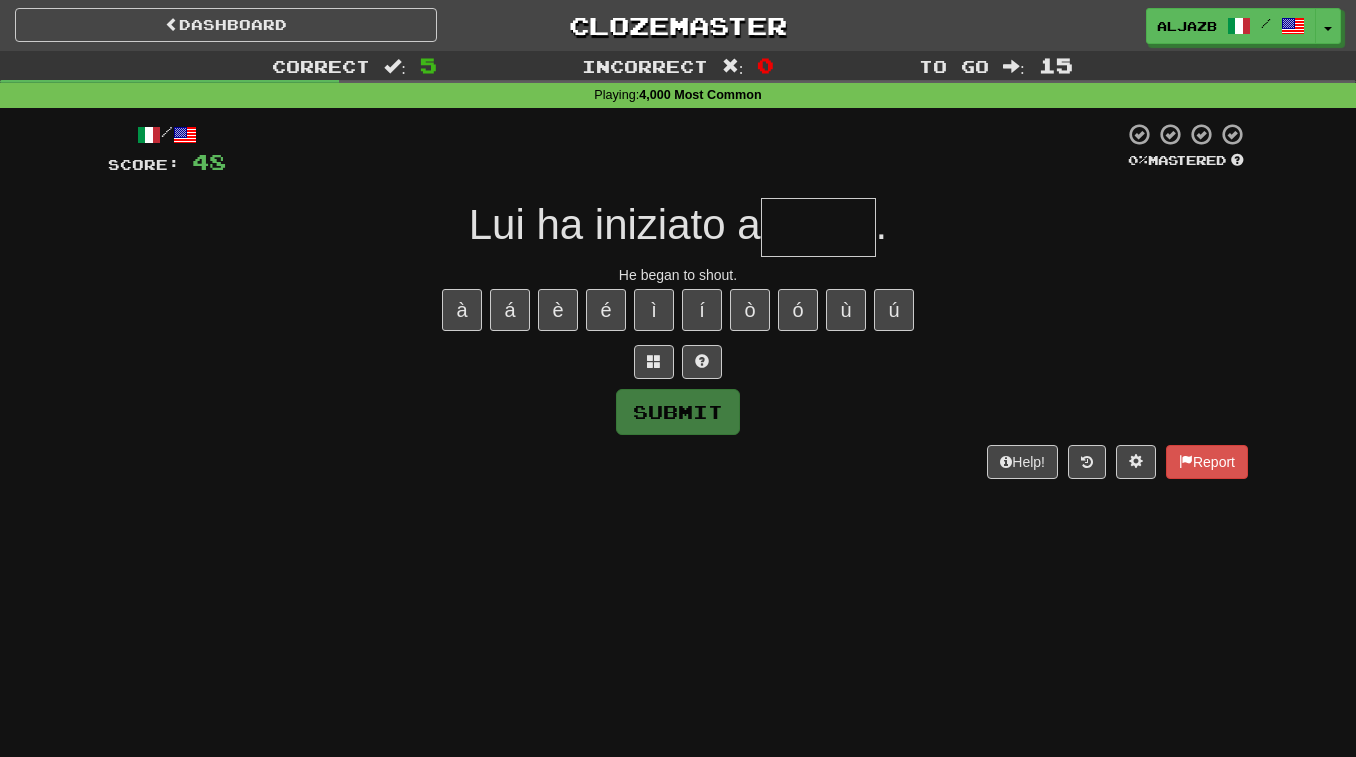 type on "*" 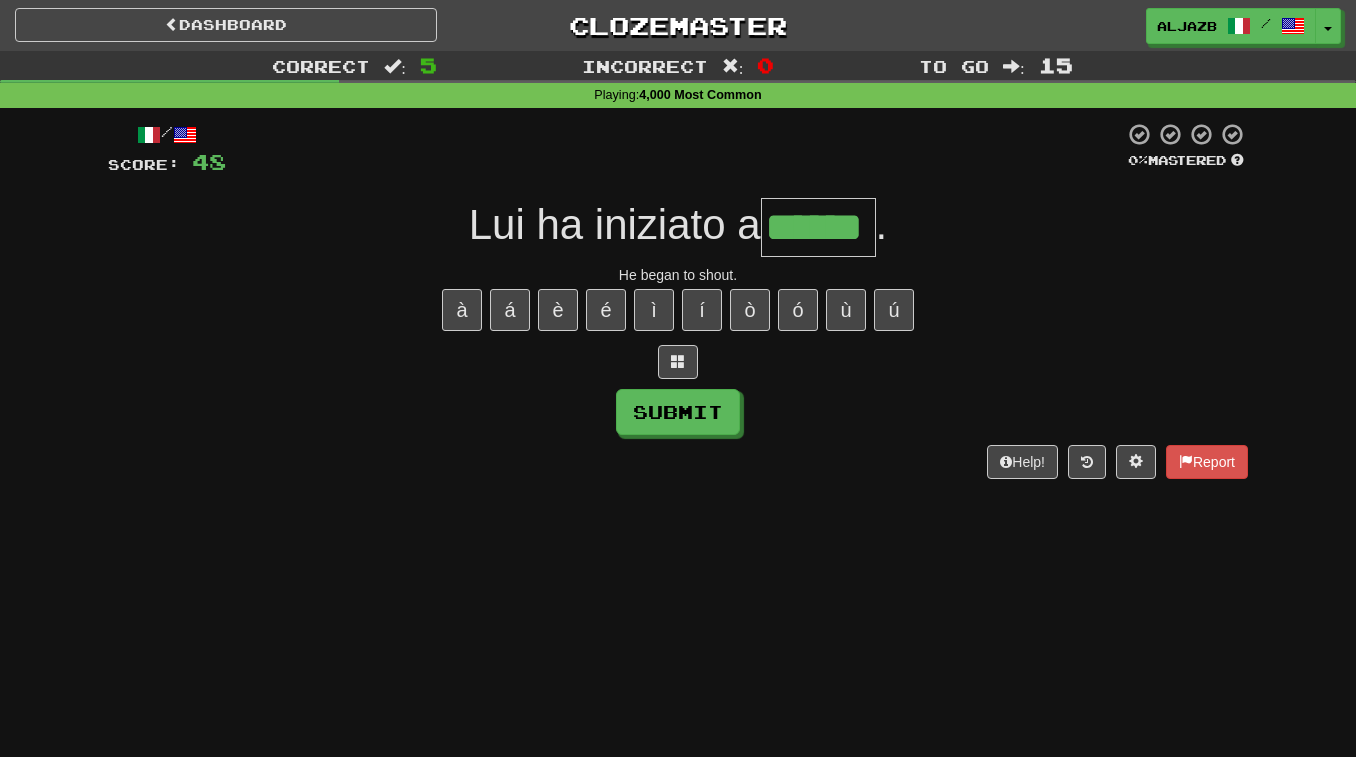 type on "******" 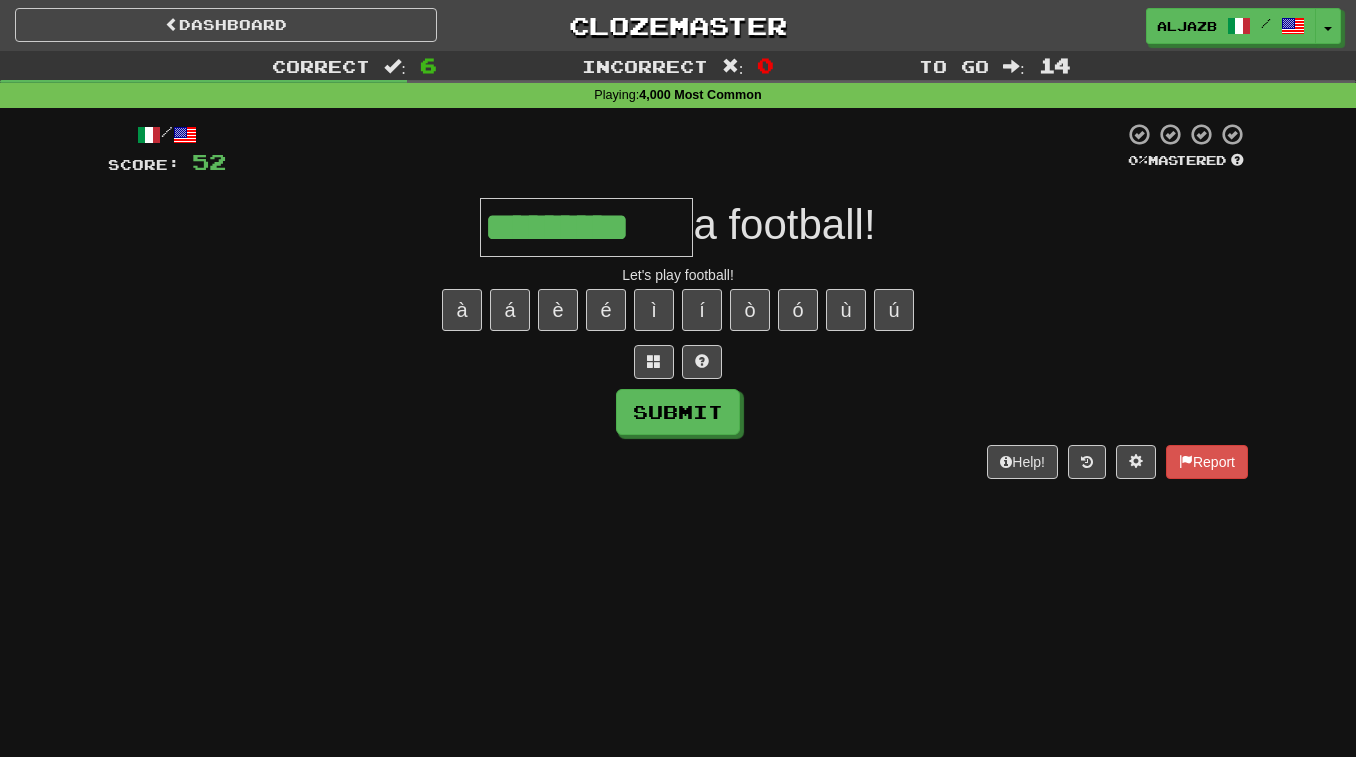 type on "*********" 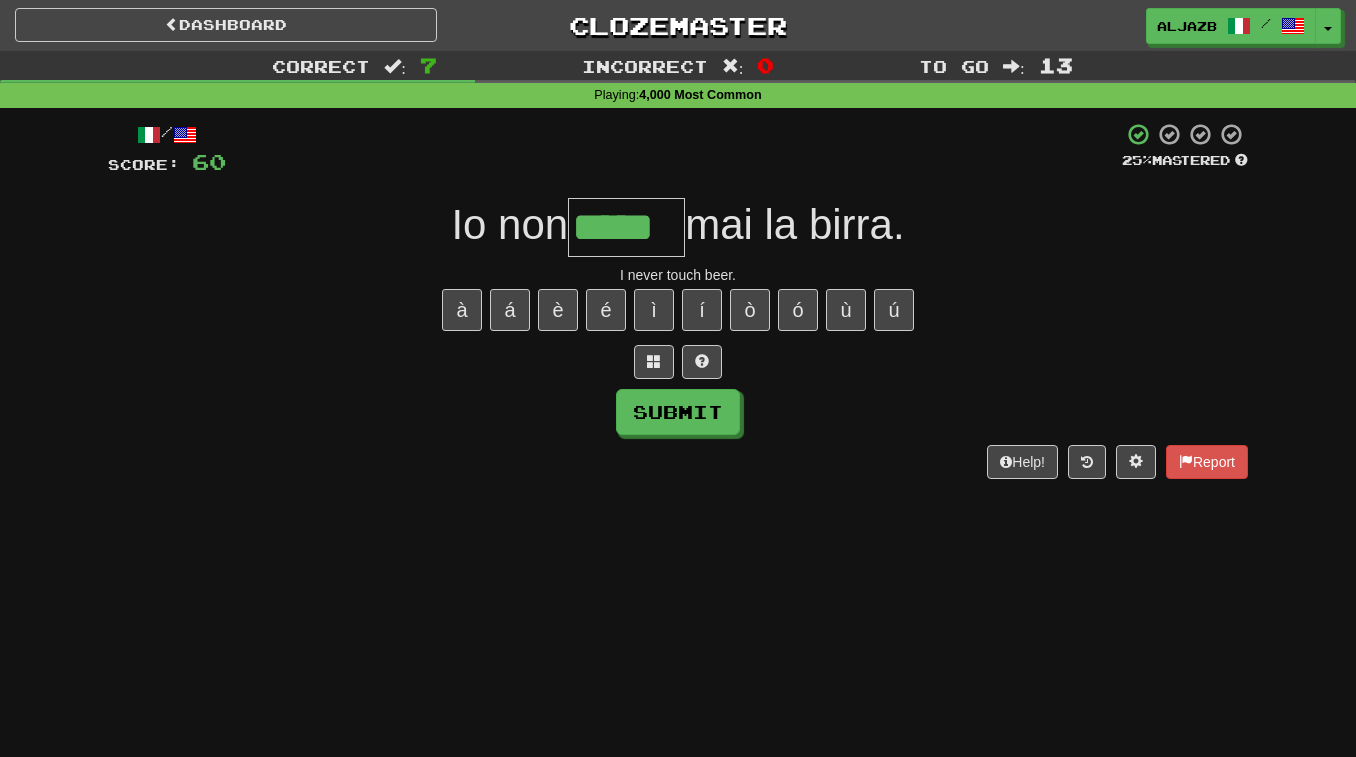 type on "*****" 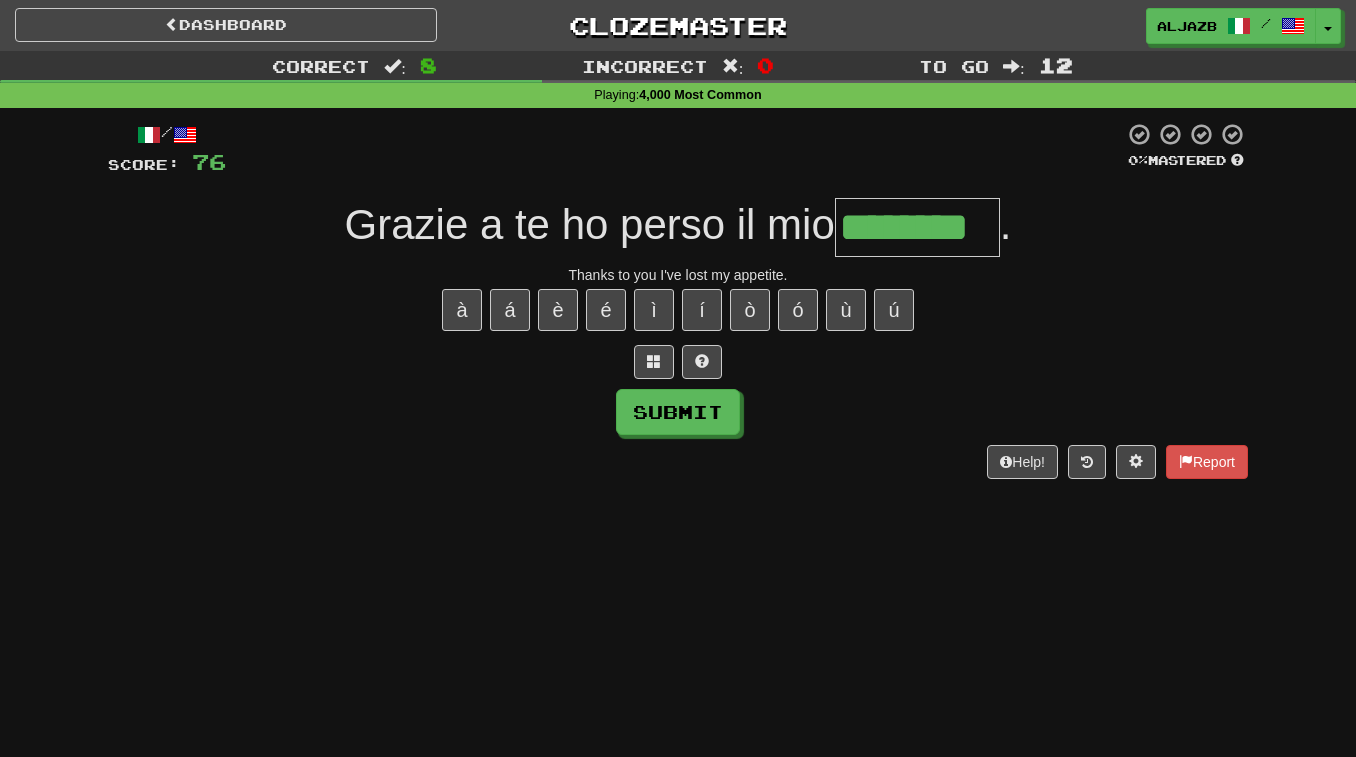 type on "********" 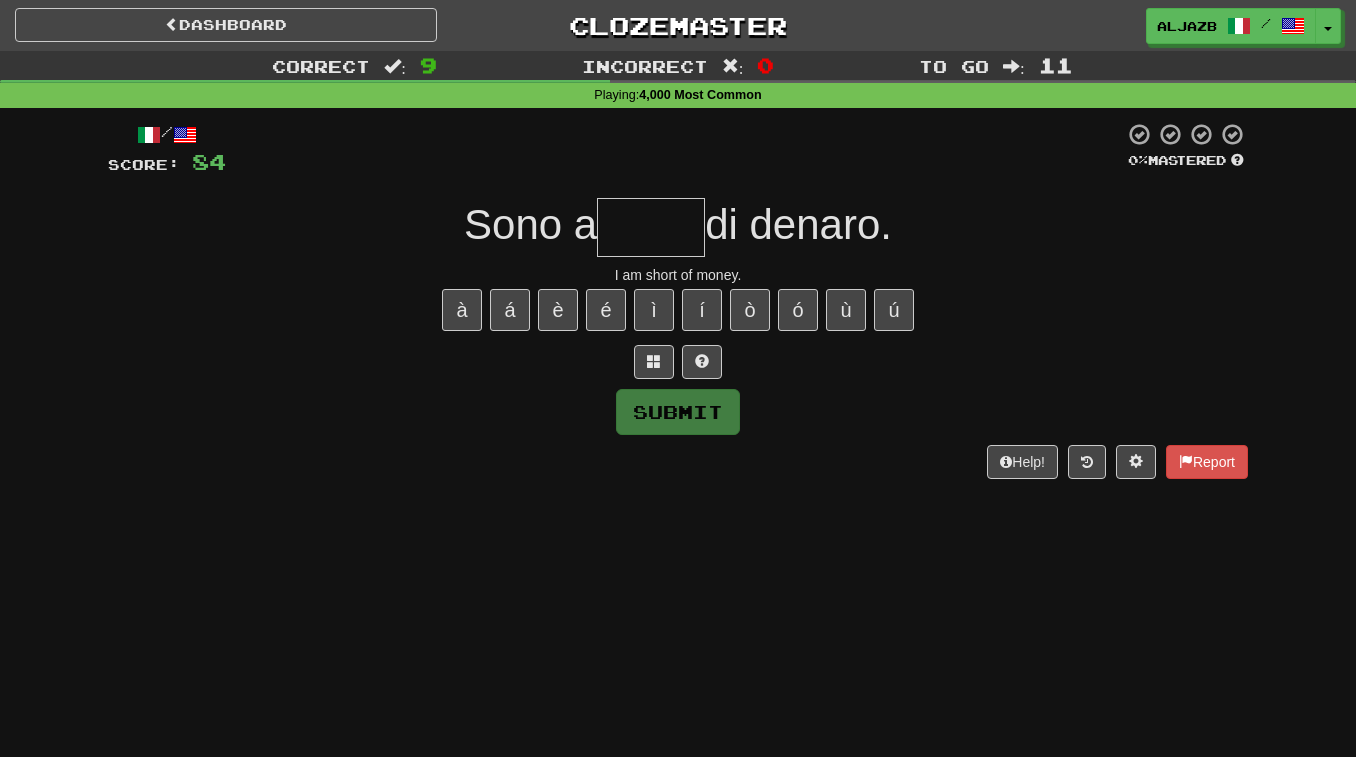 type on "*" 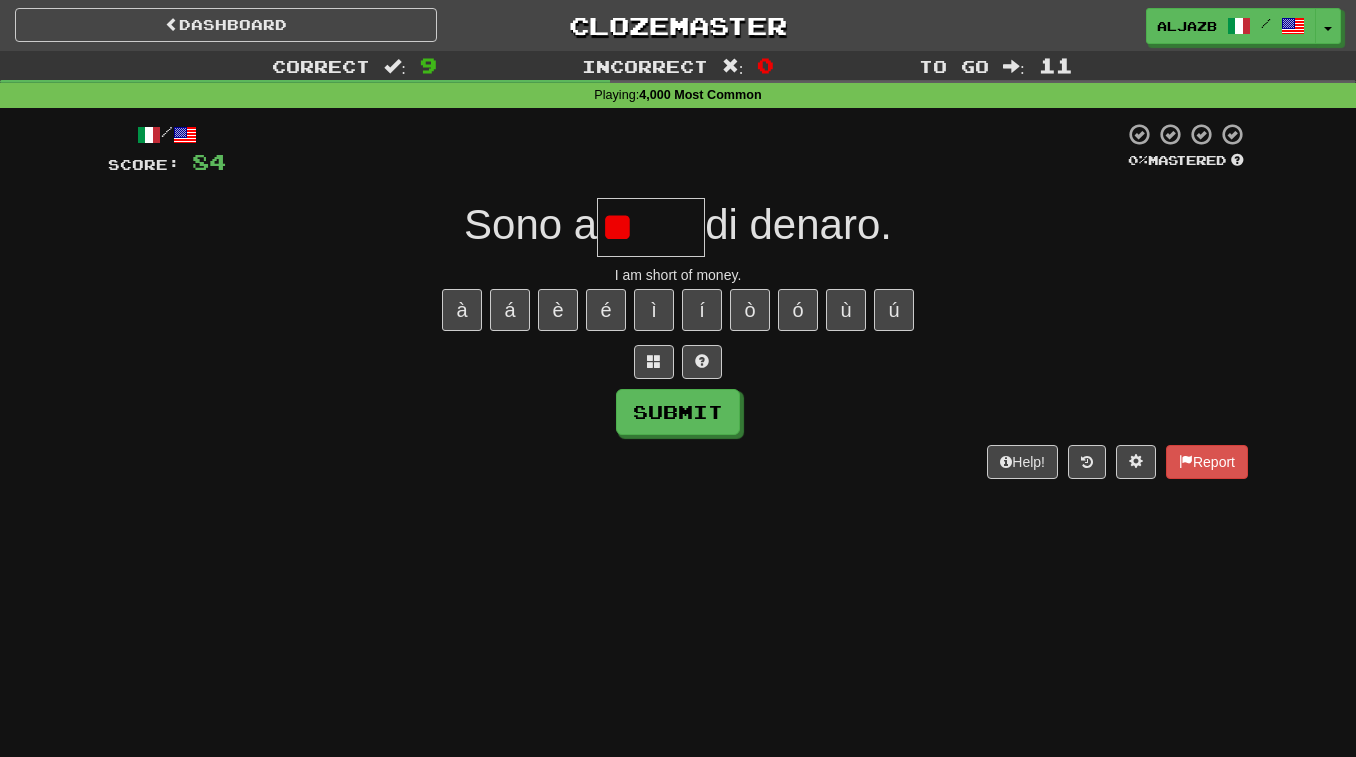 type on "*" 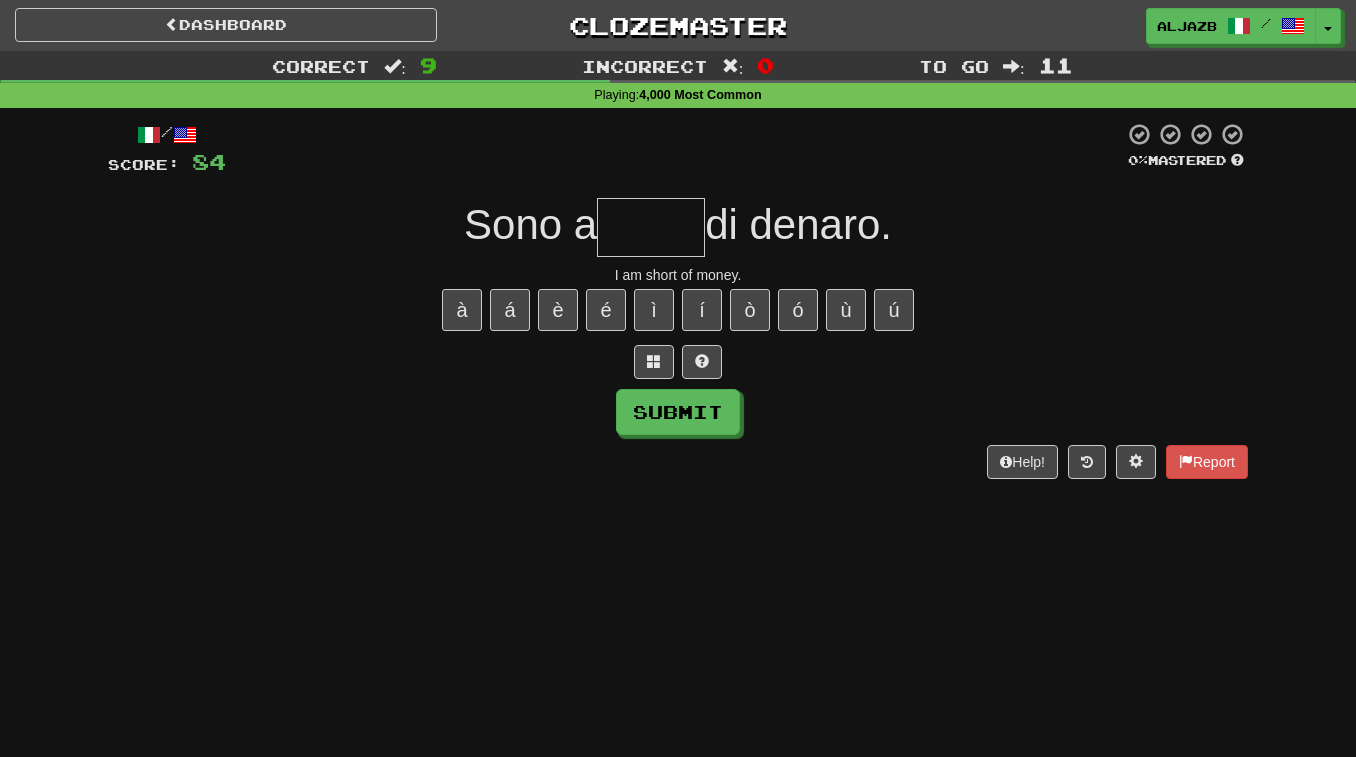 type on "*" 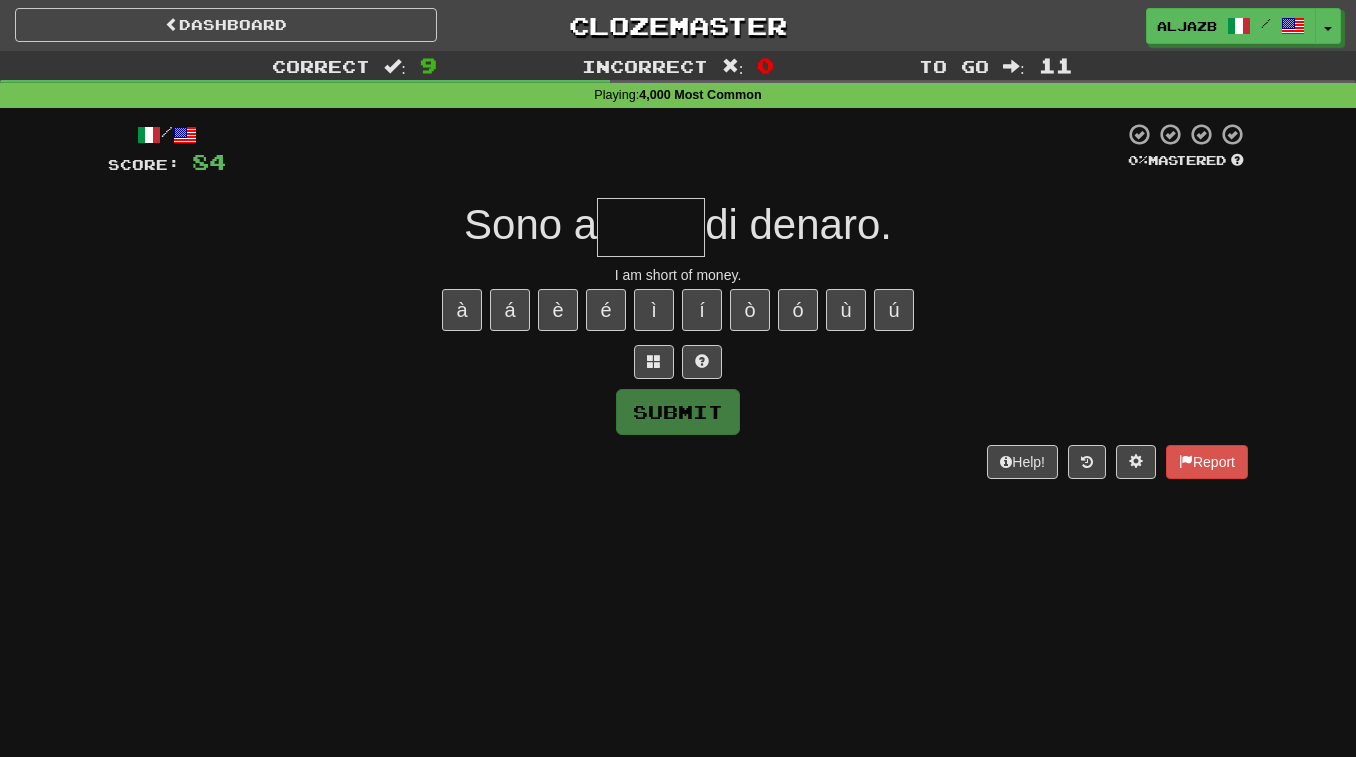 type on "*" 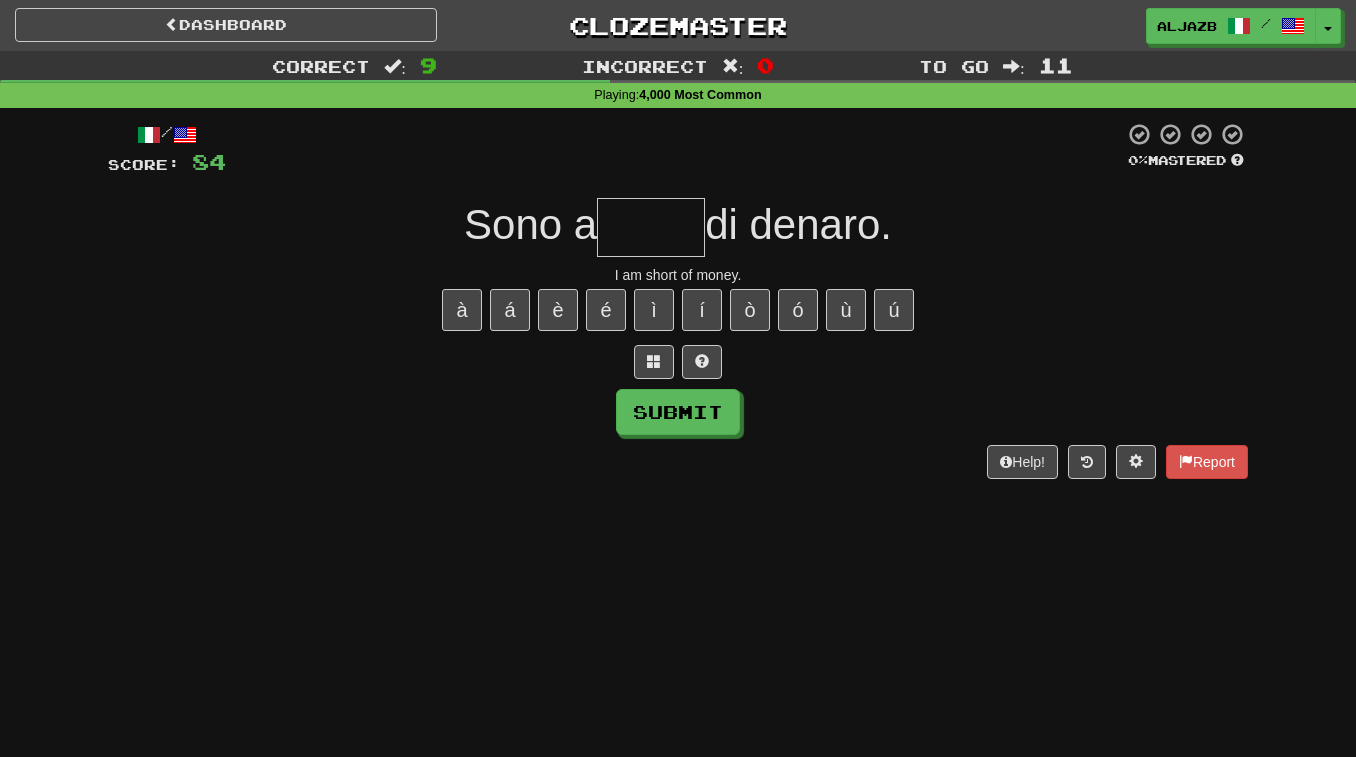 type on "*" 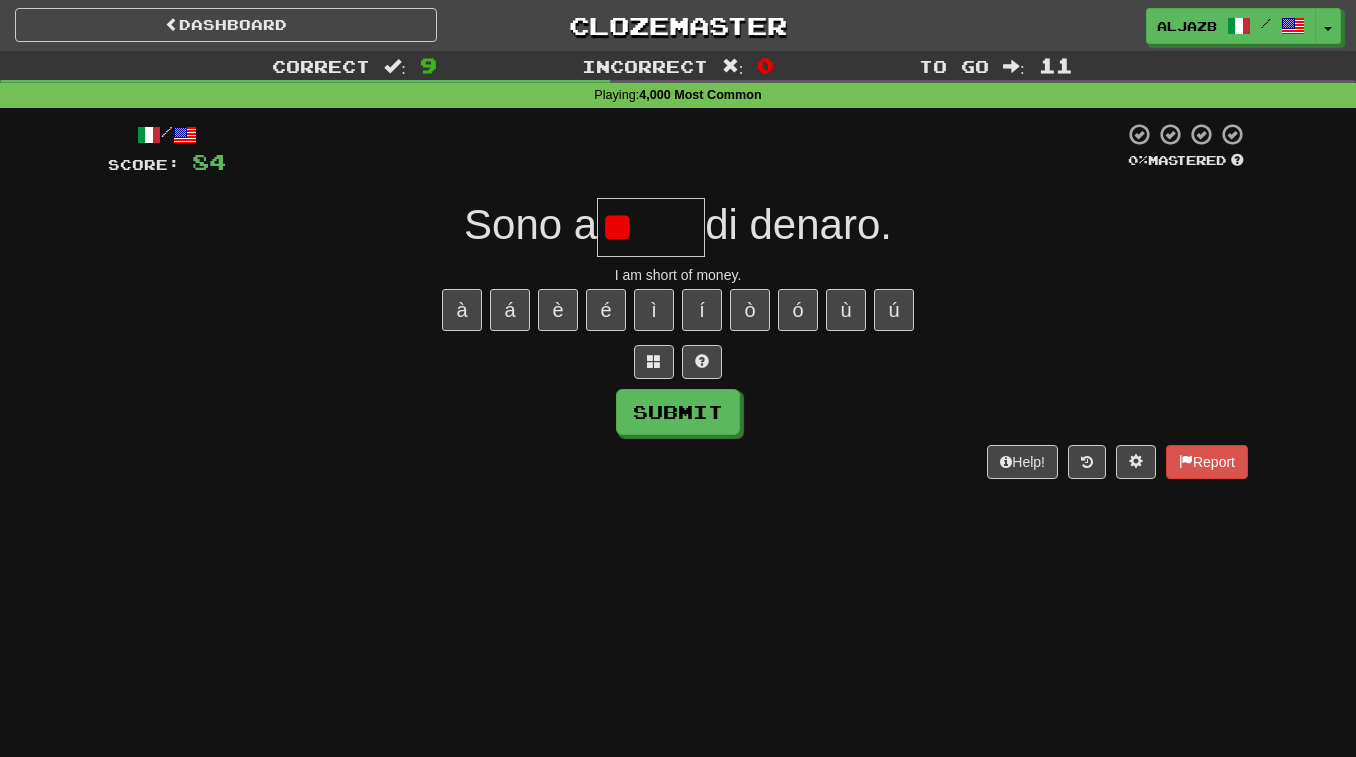 type on "*" 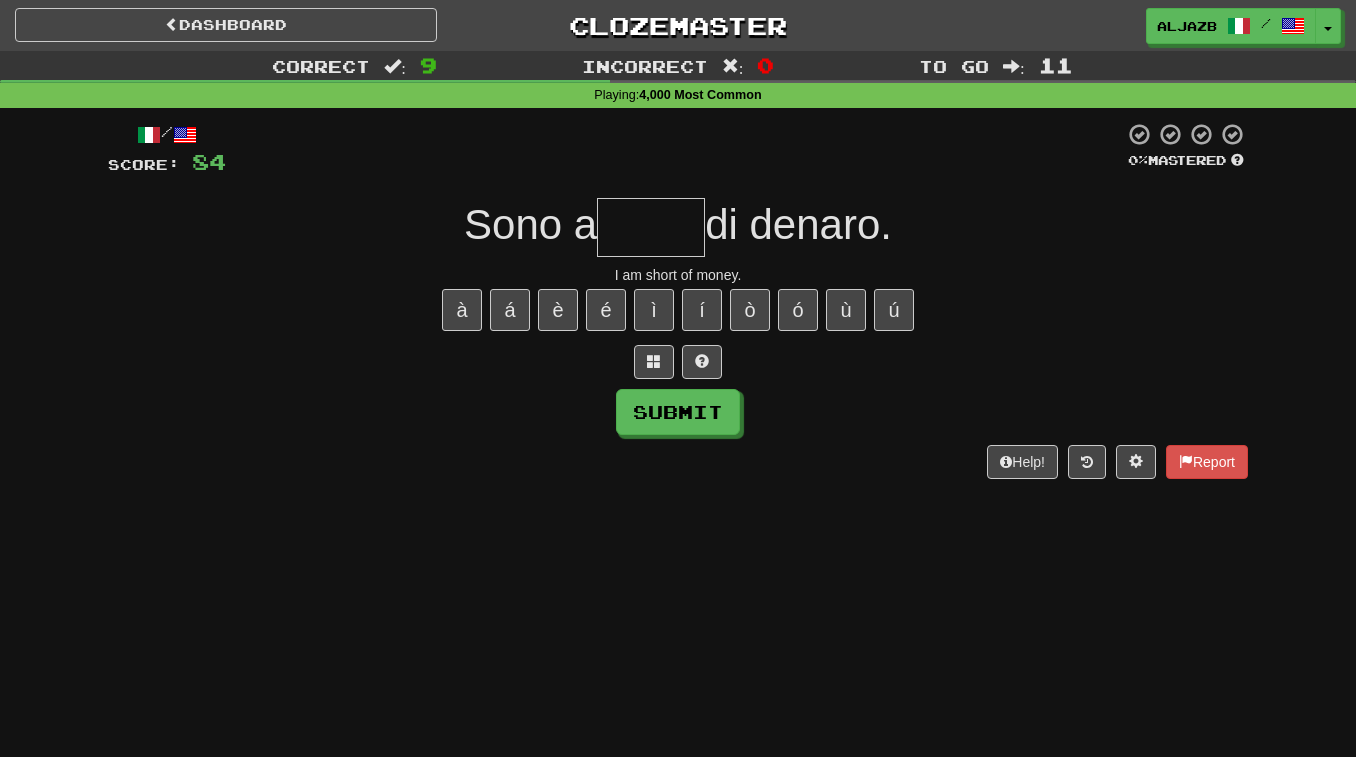 type on "*" 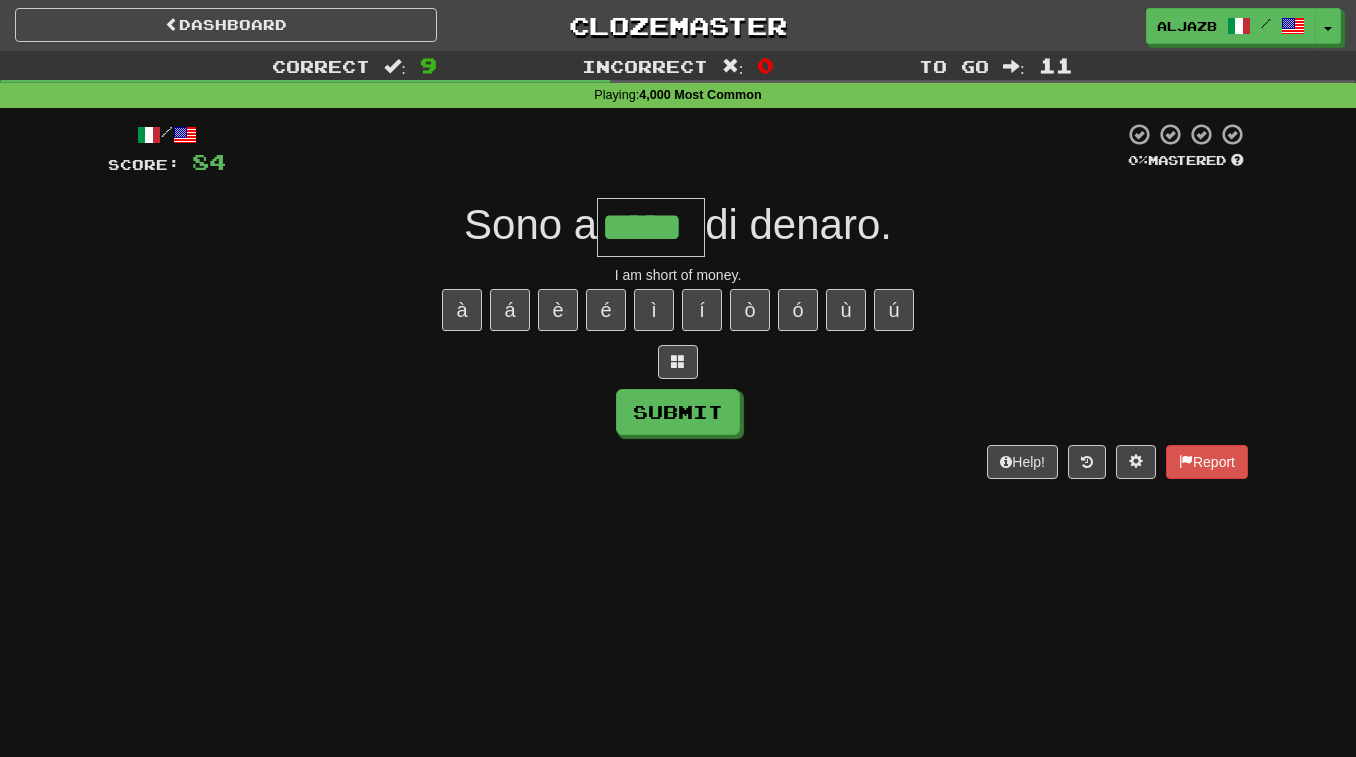 type on "*****" 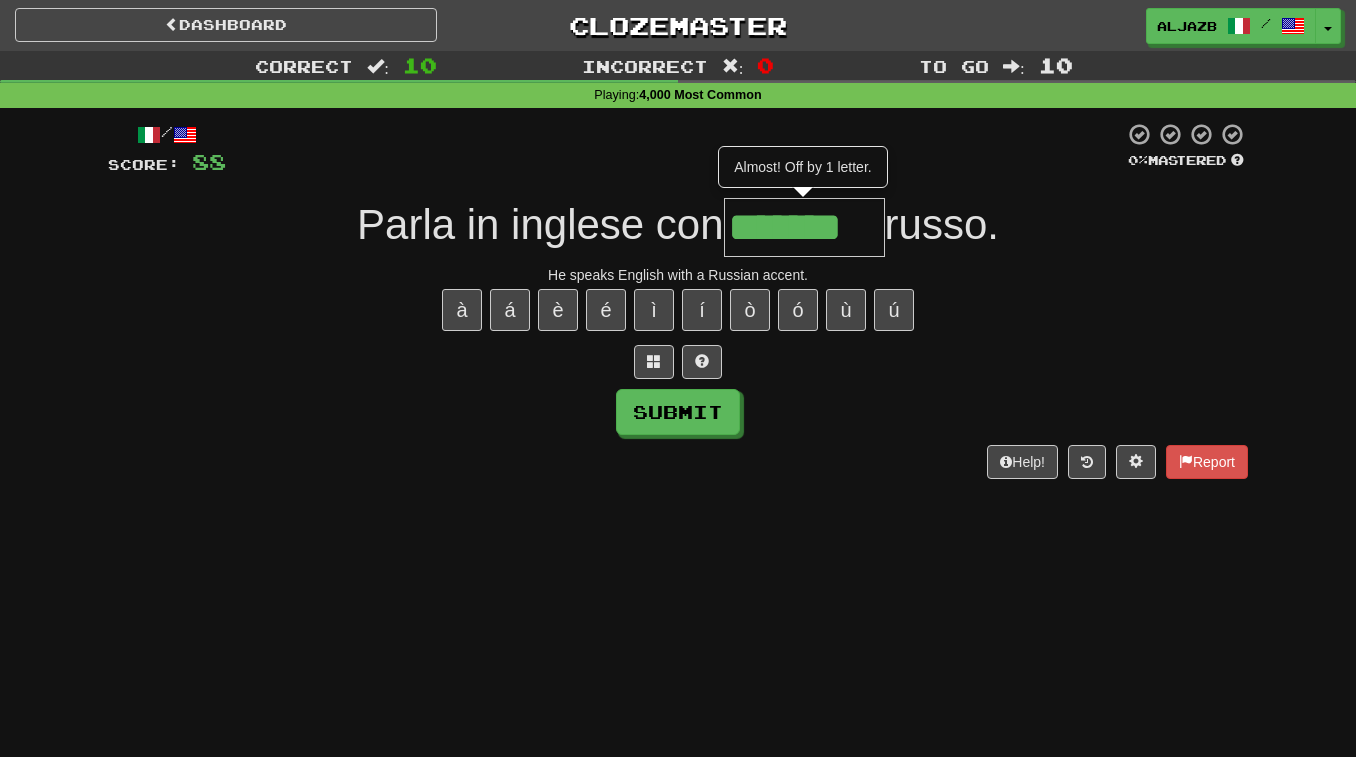 type on "*******" 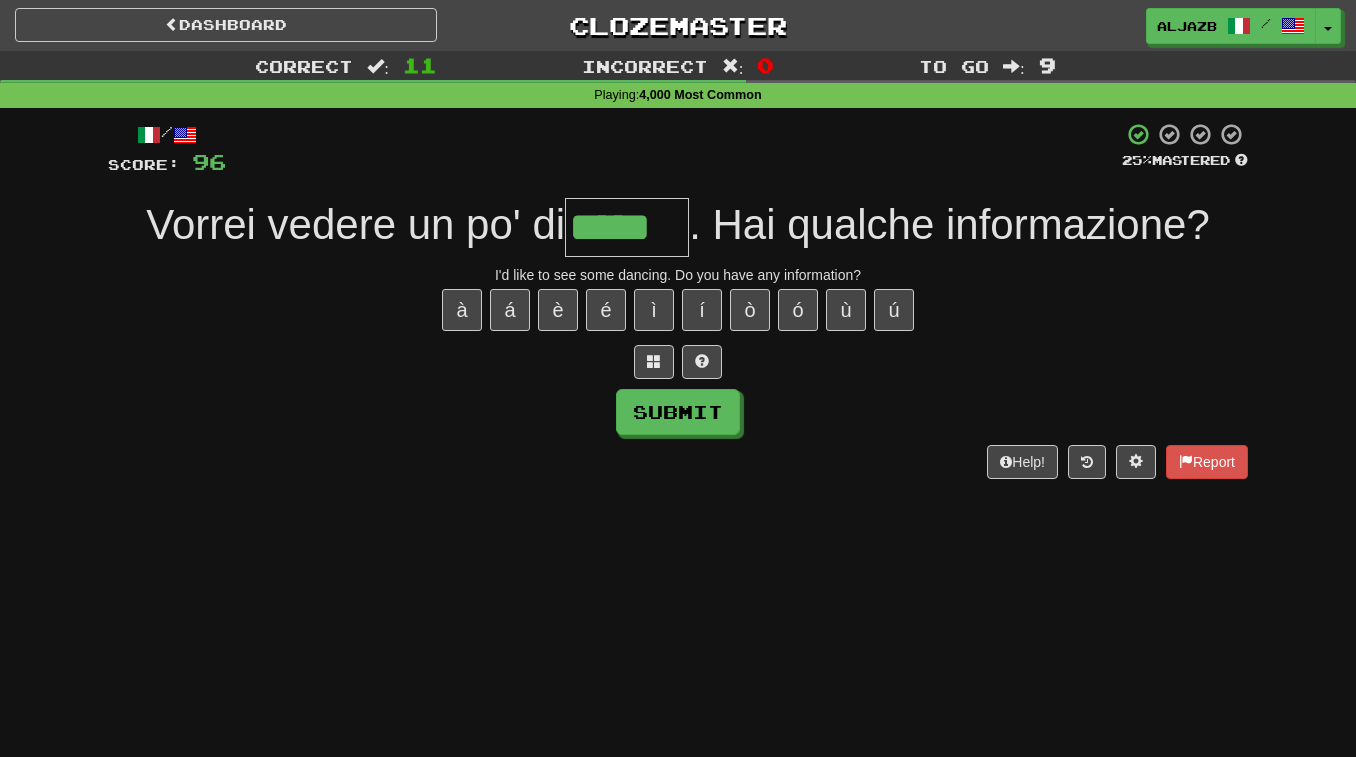 type on "*****" 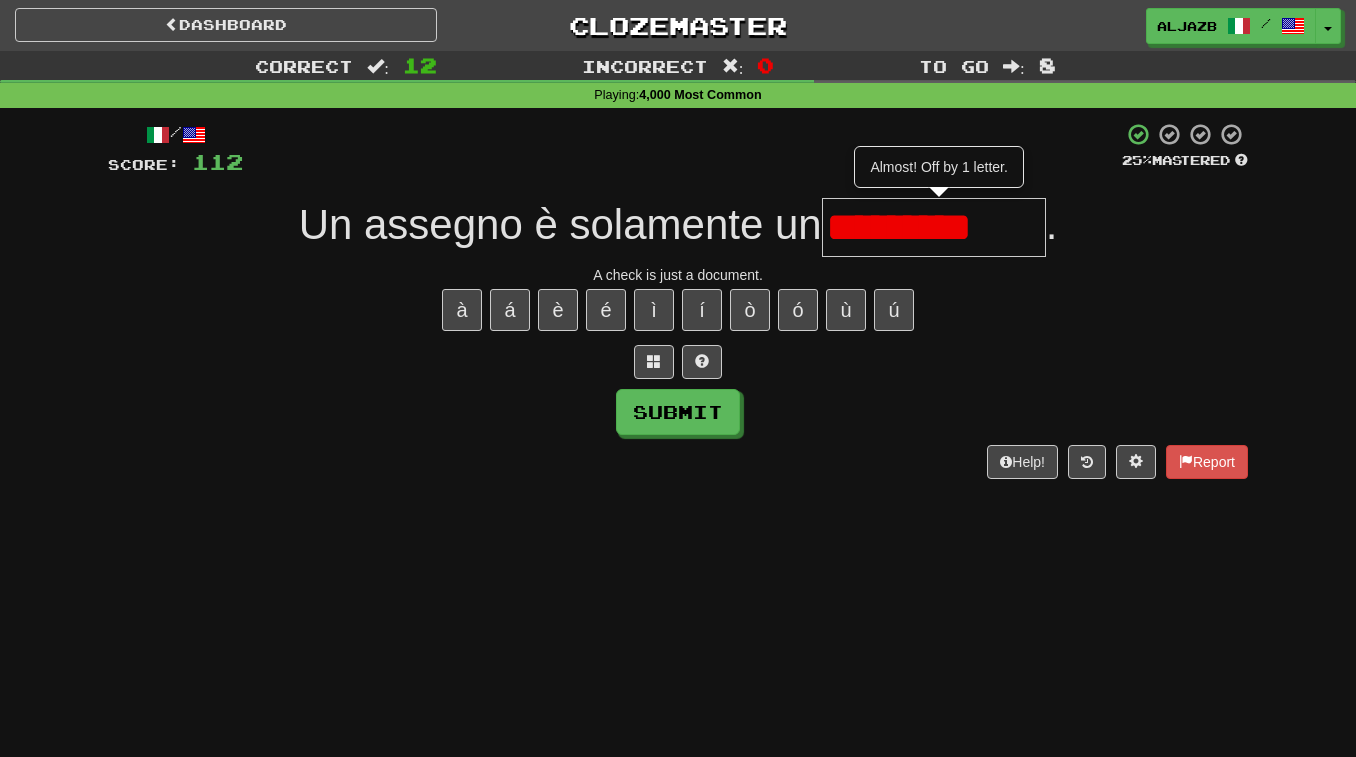 type on "*********" 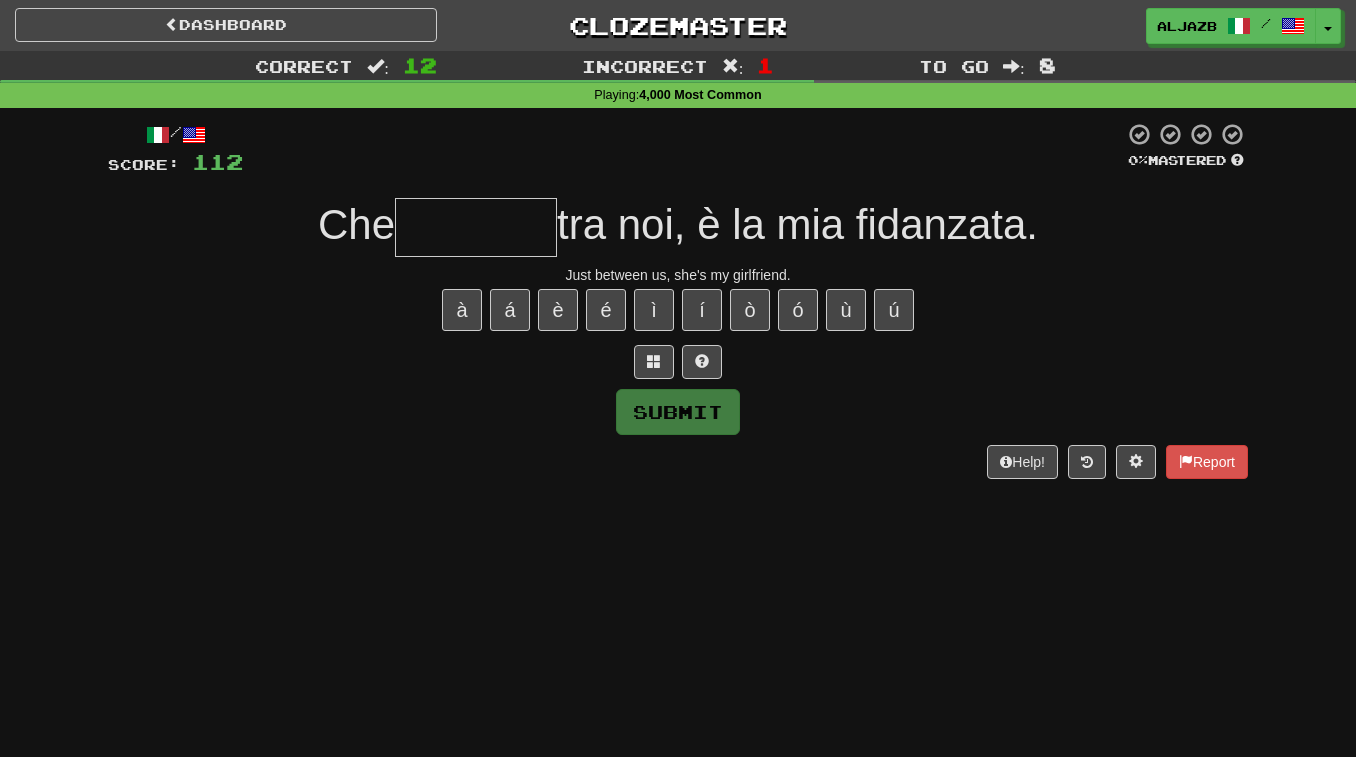 type on "*" 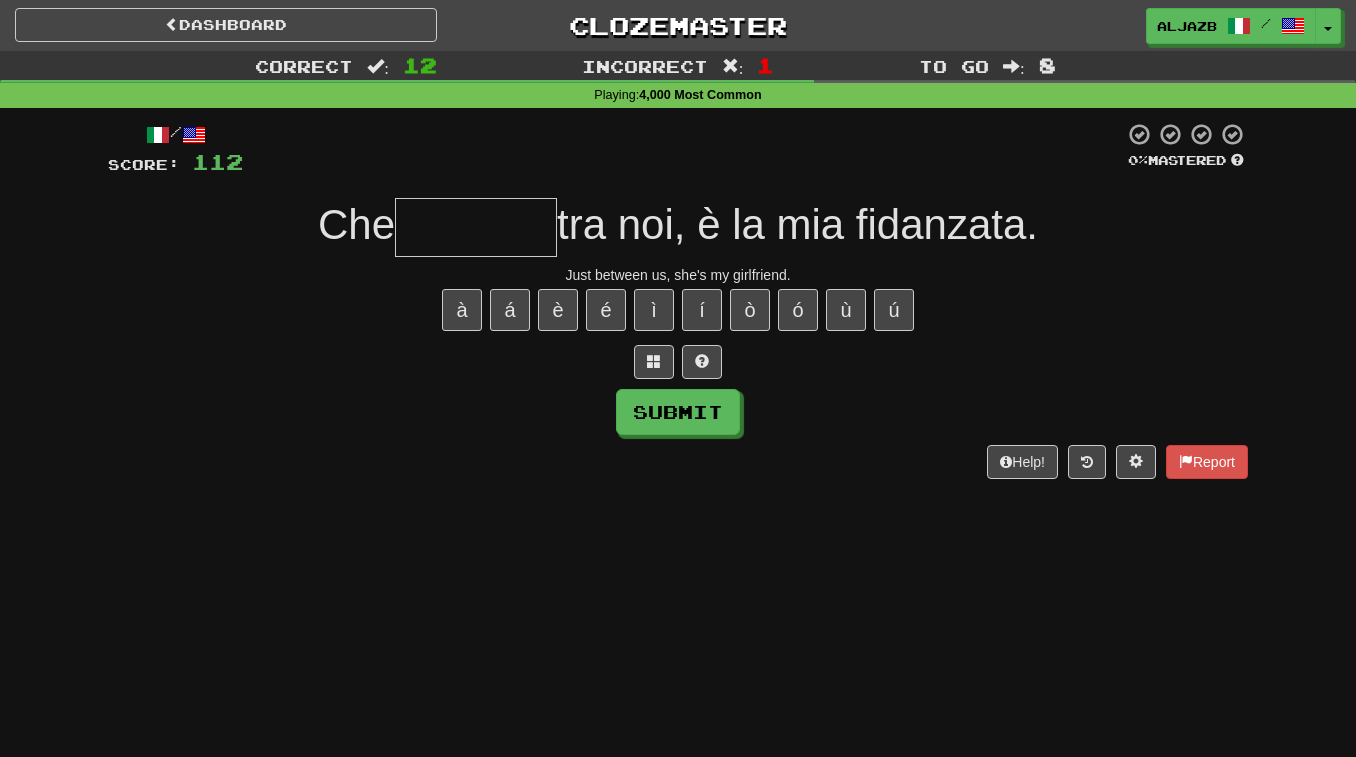 type on "*" 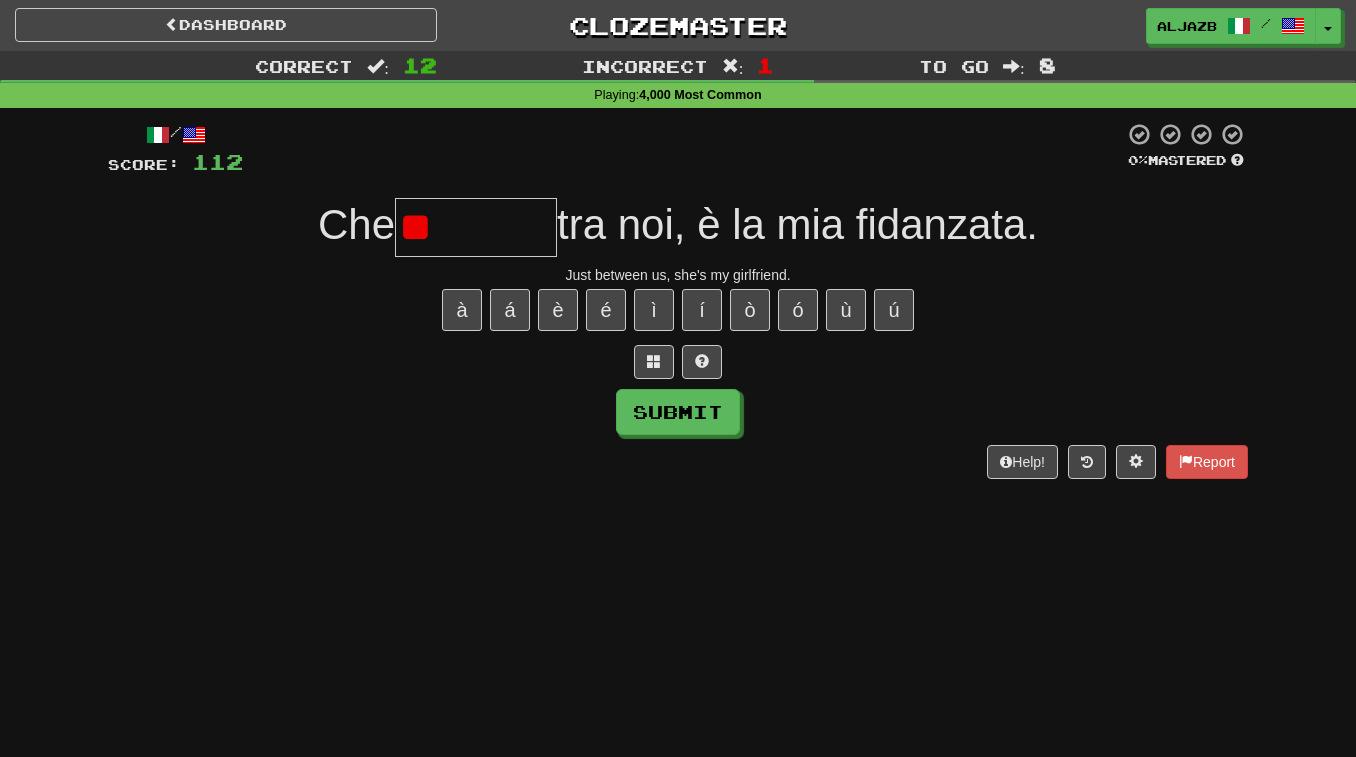 type on "*" 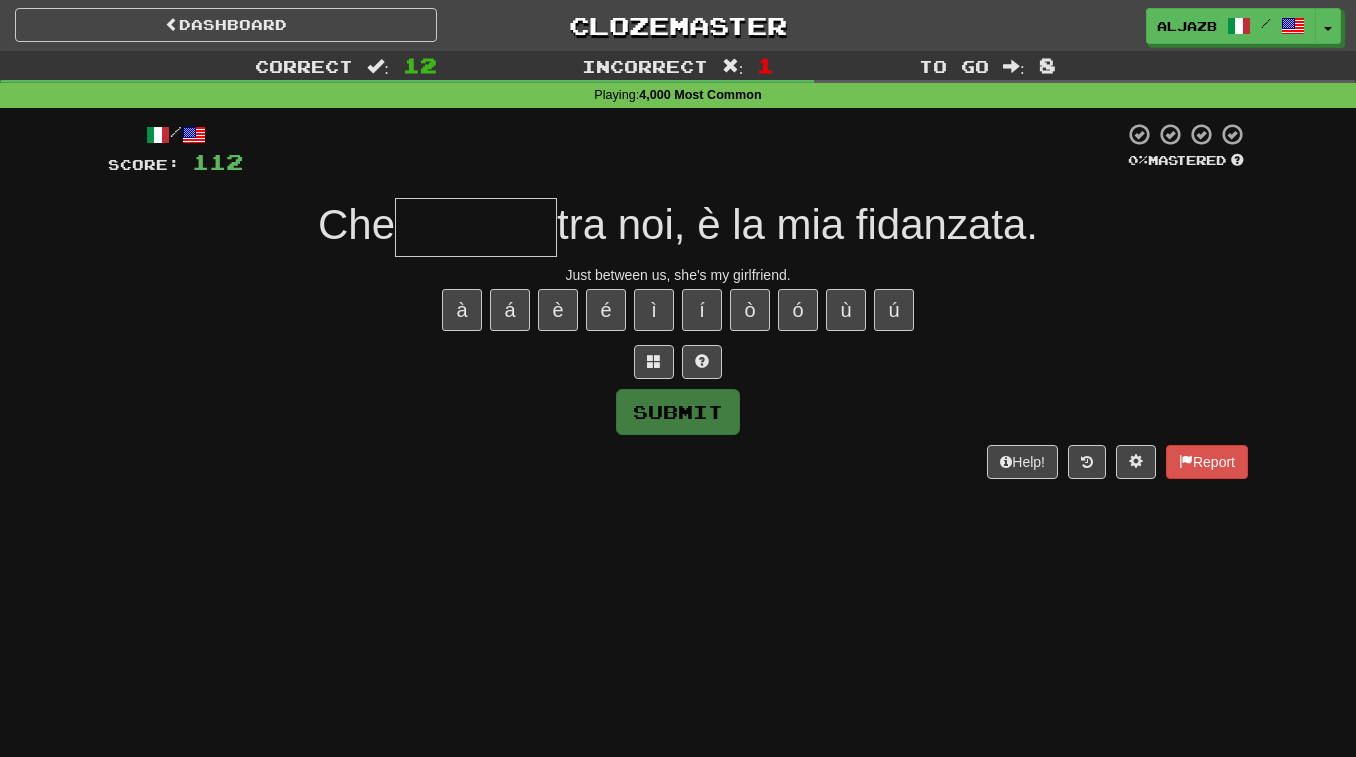 type on "*" 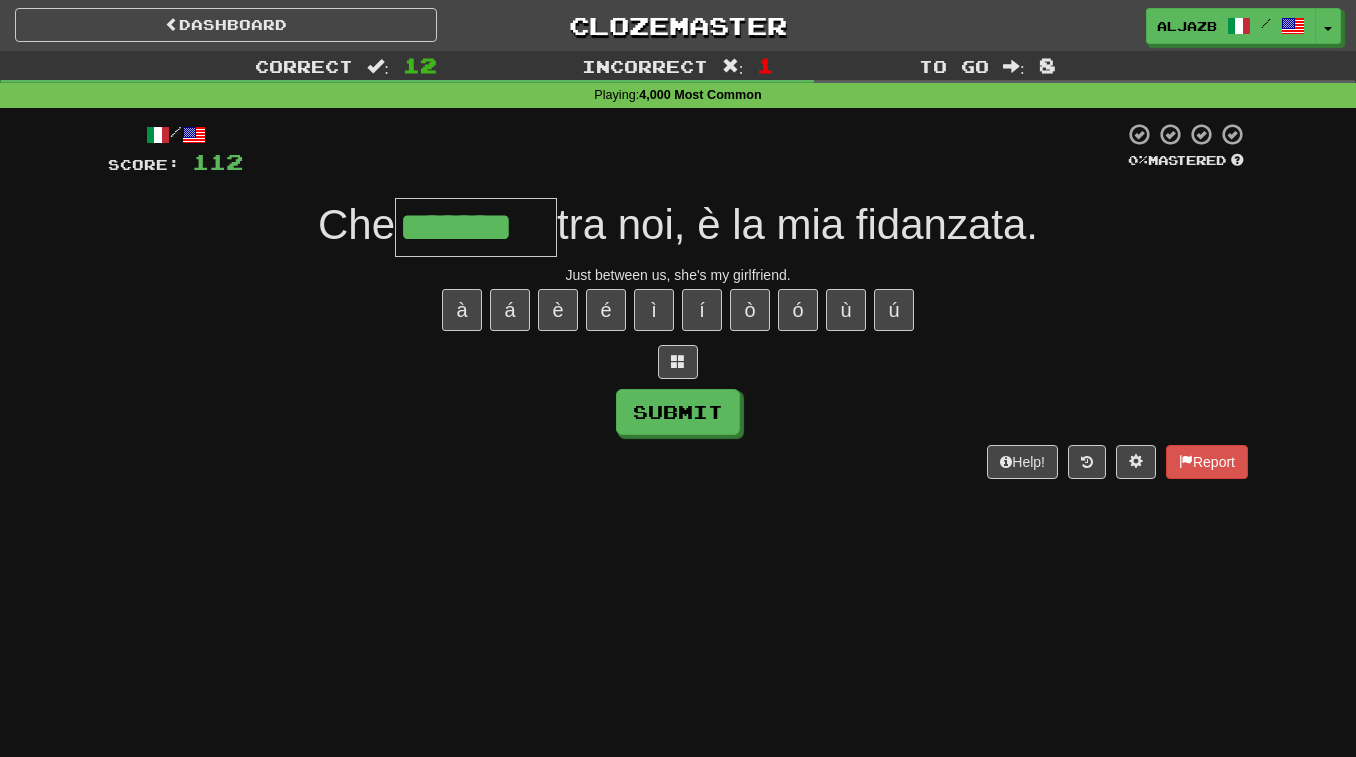 type on "*******" 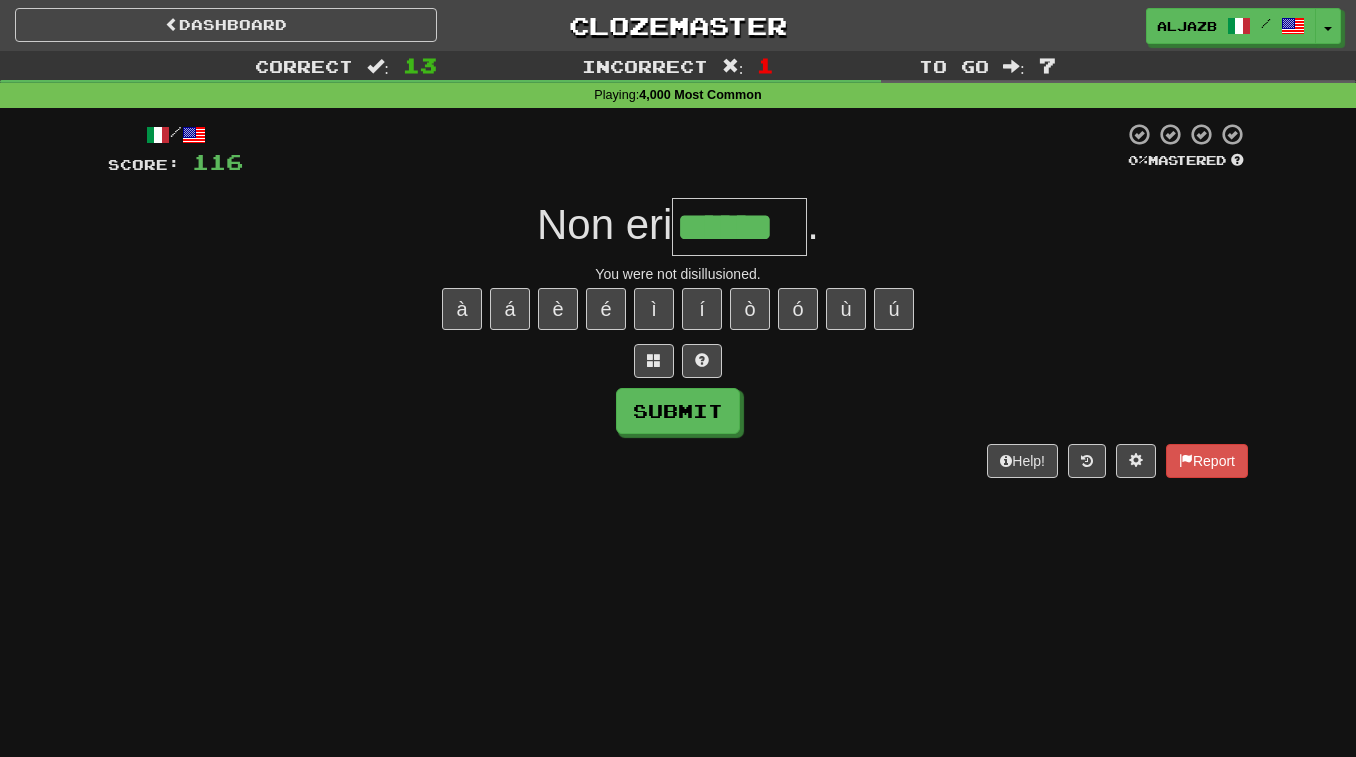 scroll, scrollTop: 0, scrollLeft: 0, axis: both 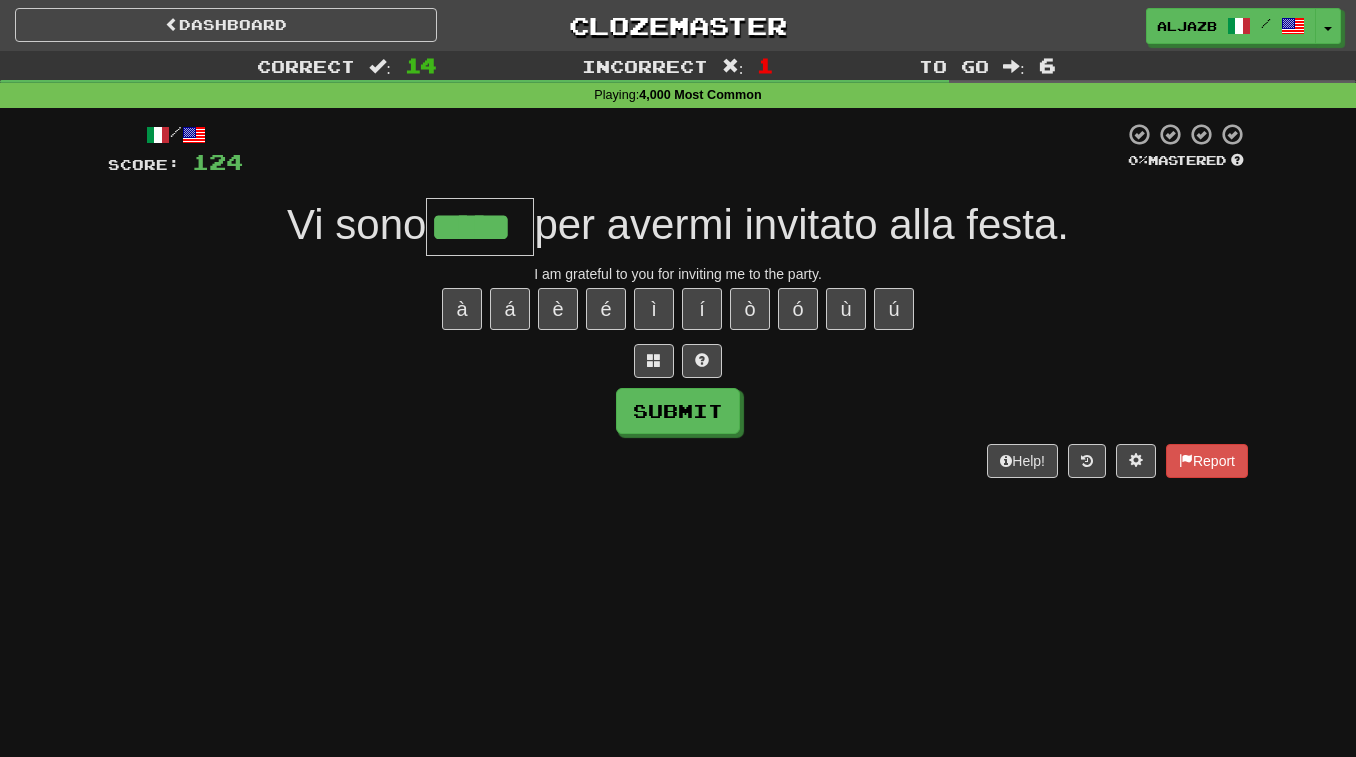 type on "*****" 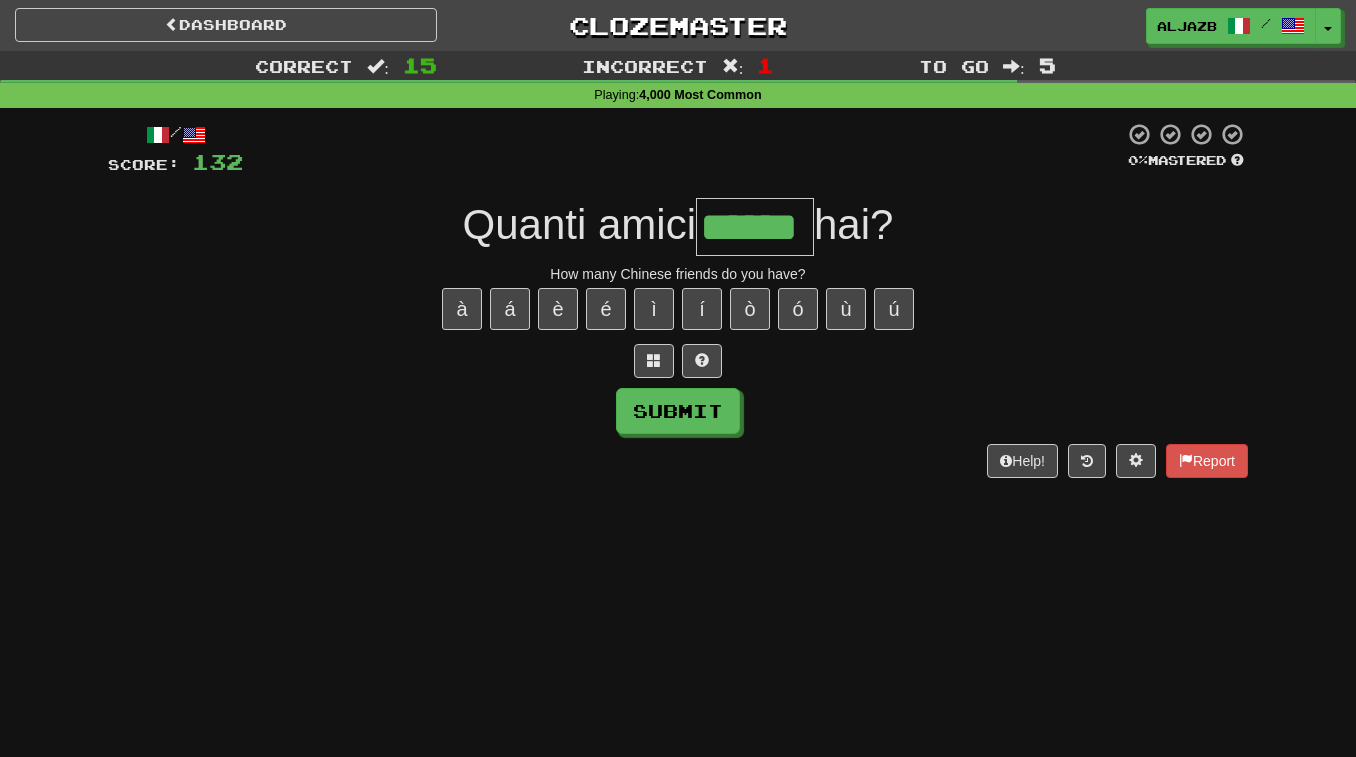 type on "******" 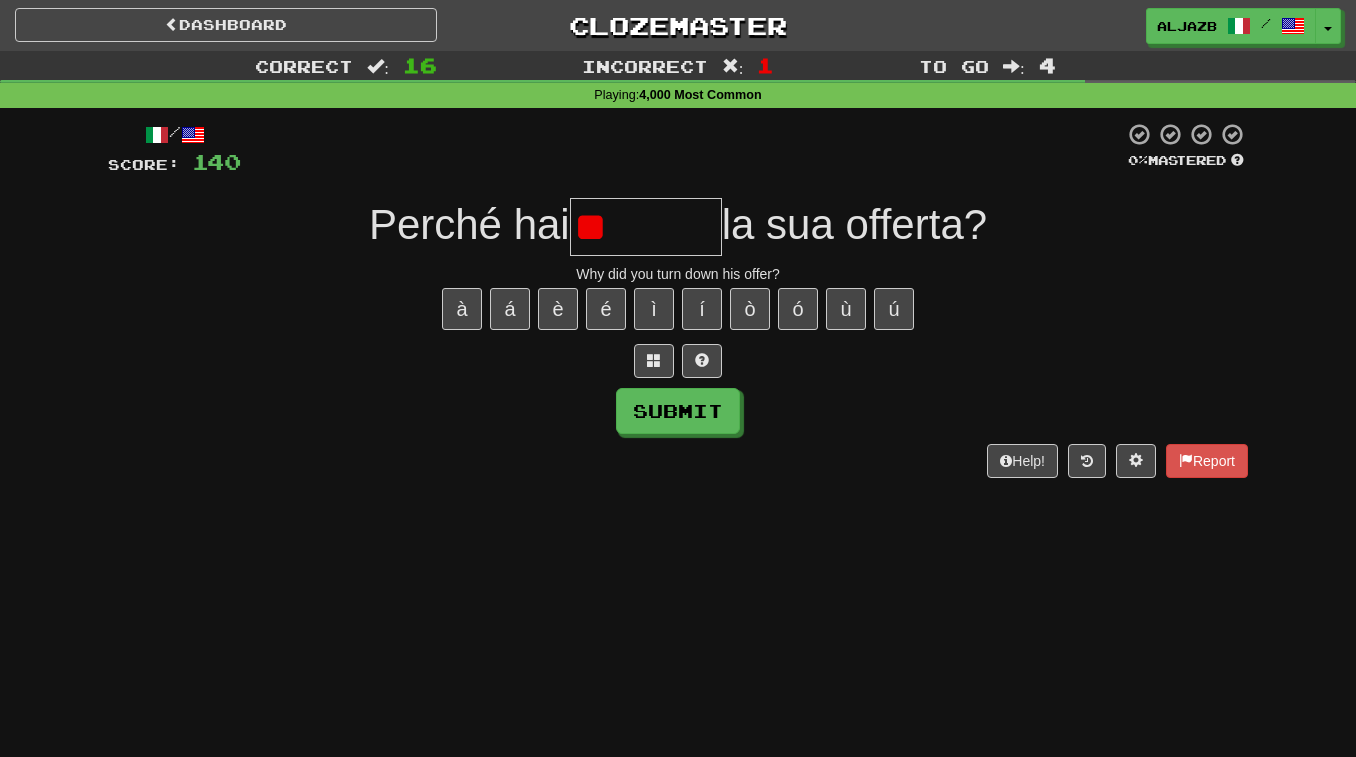 type on "*" 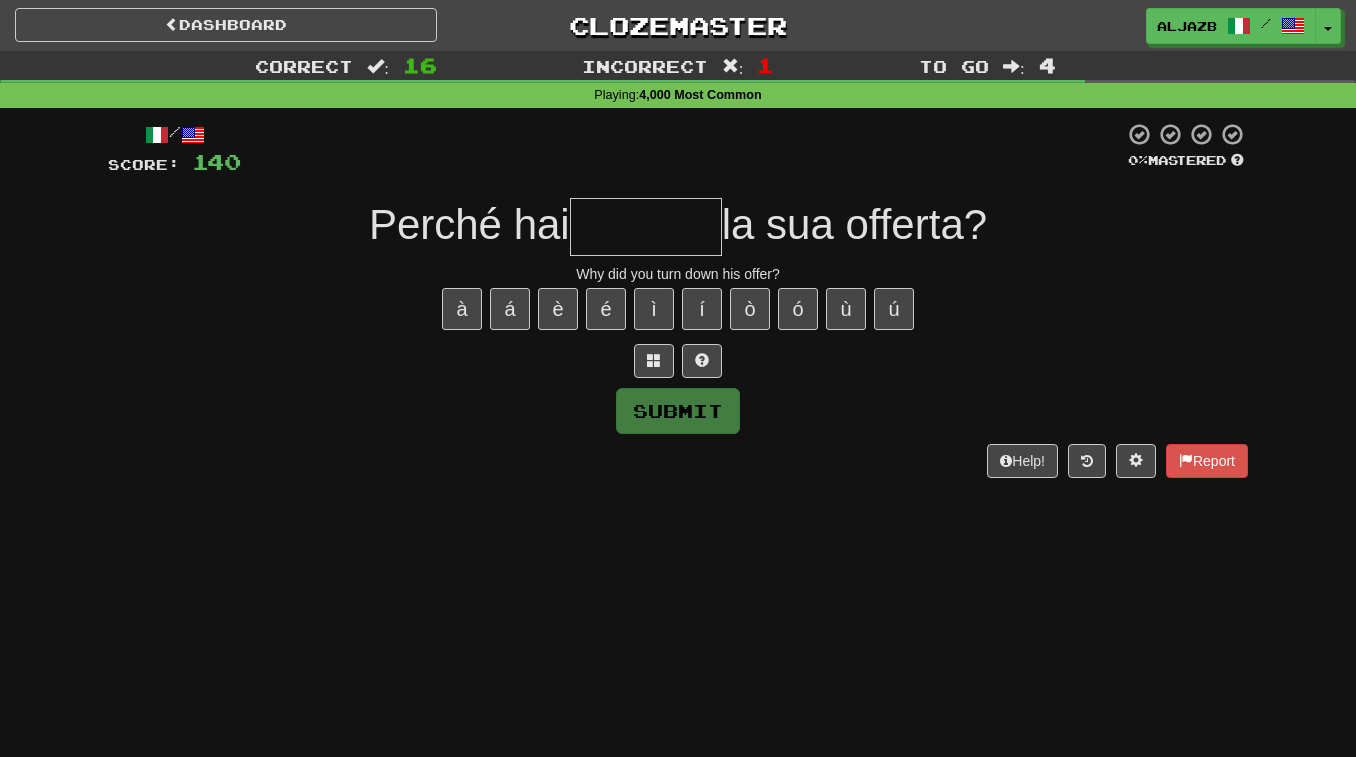 type on "*" 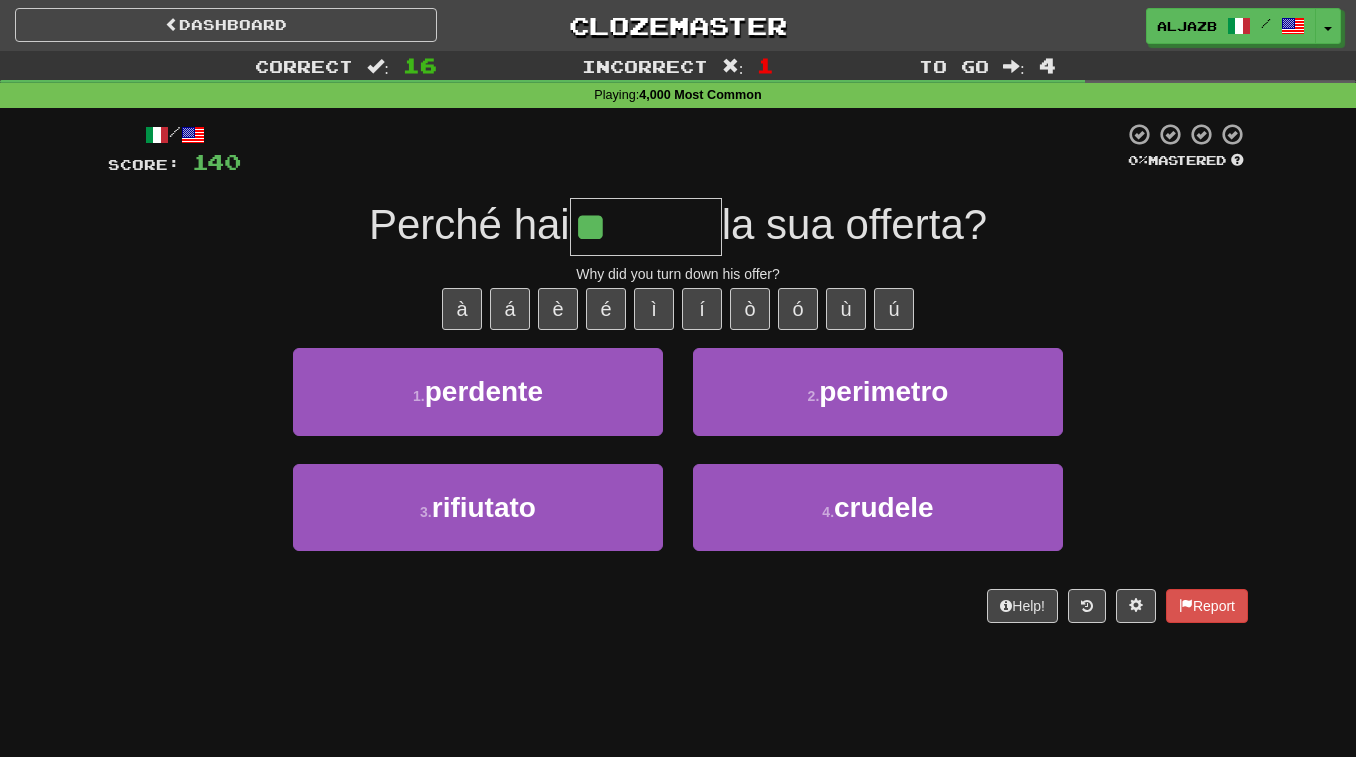 type on "*********" 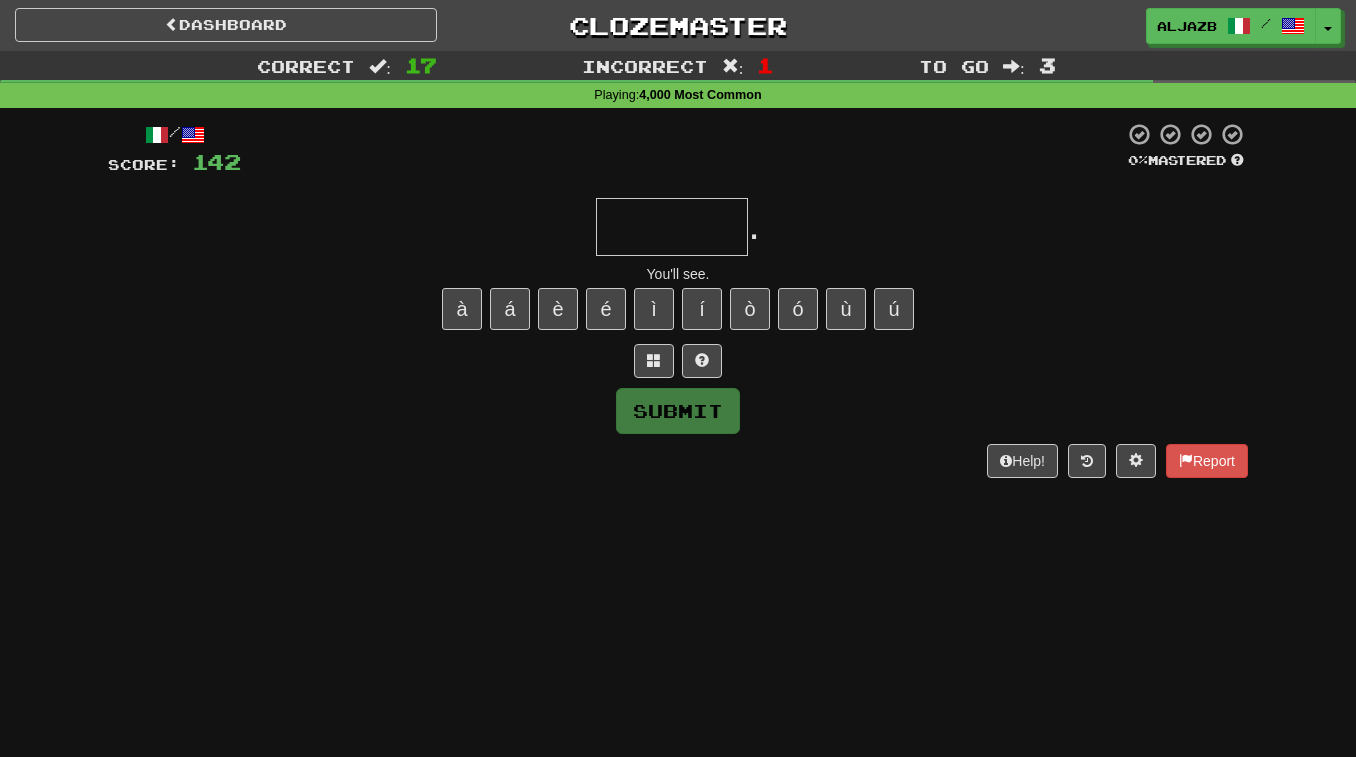 type on "*" 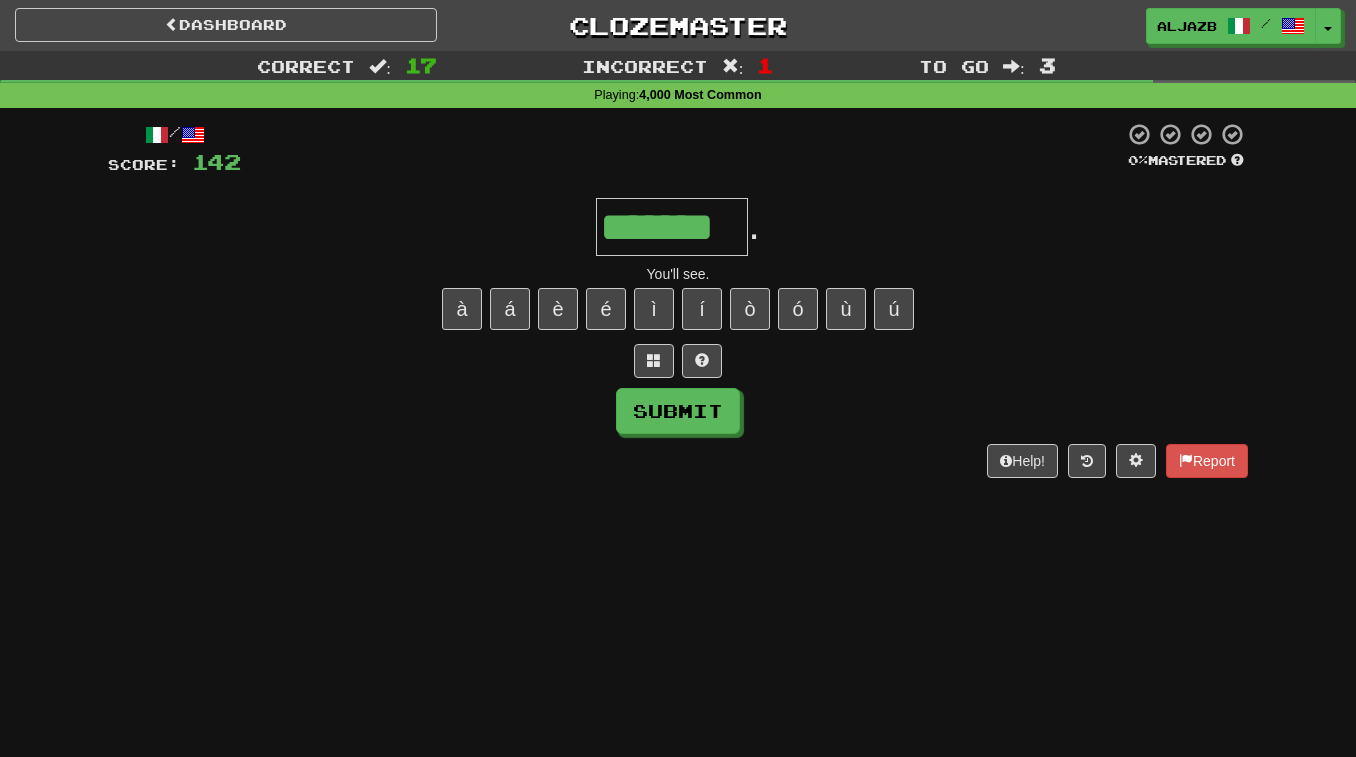 type on "*******" 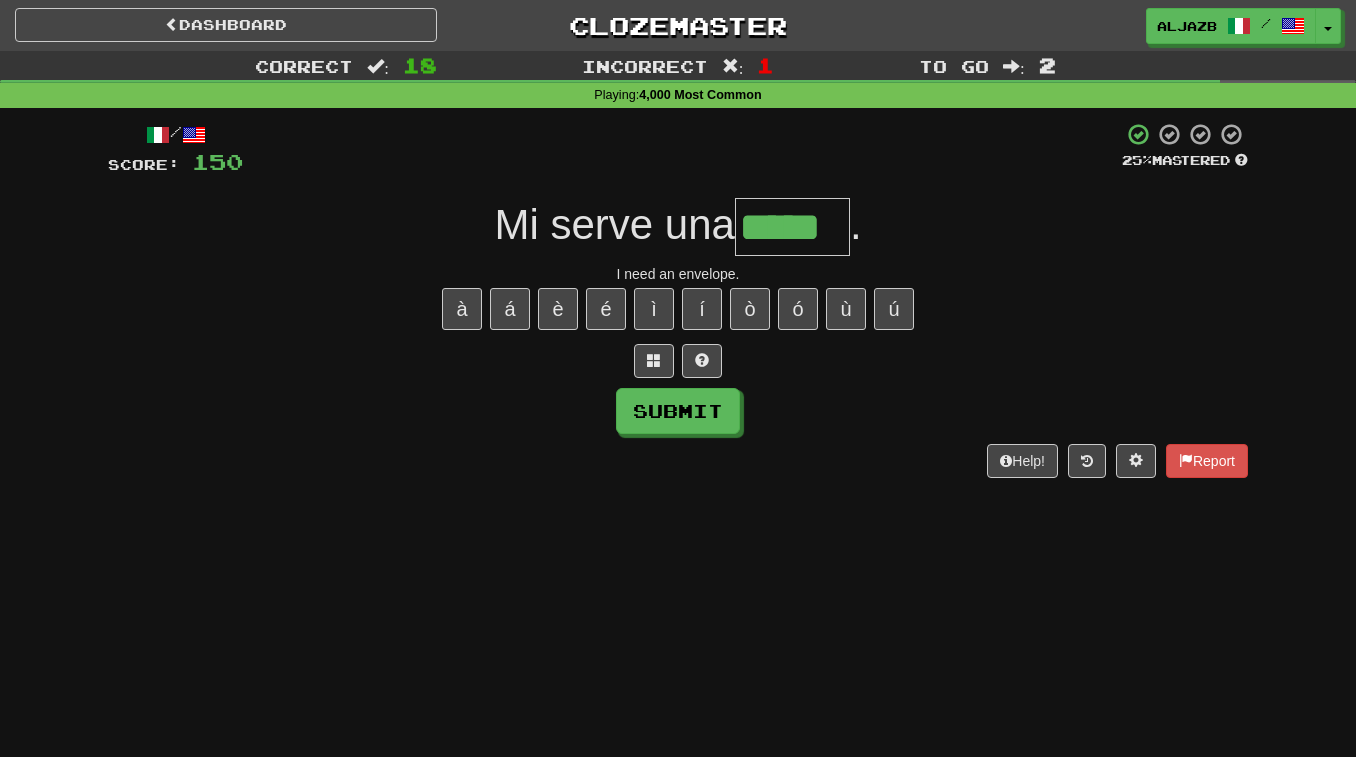 type on "*****" 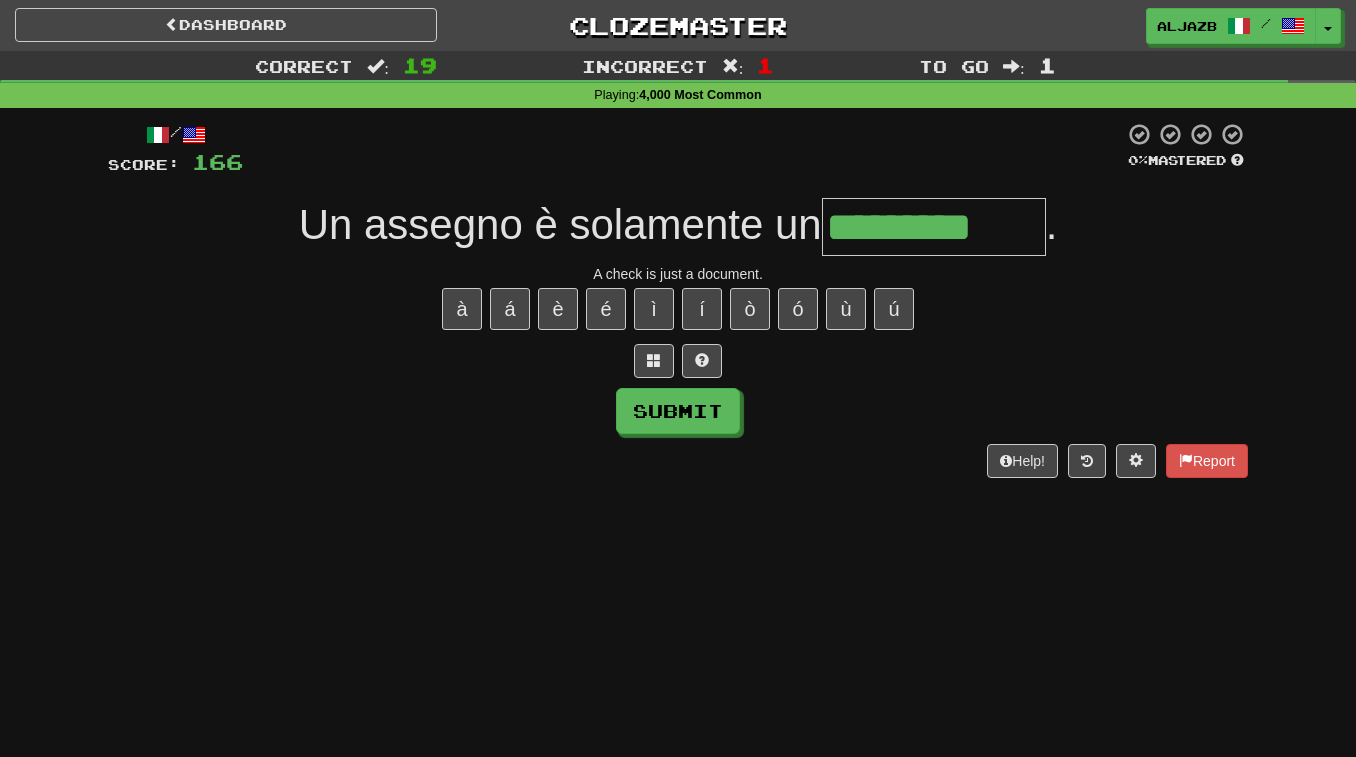 type on "*********" 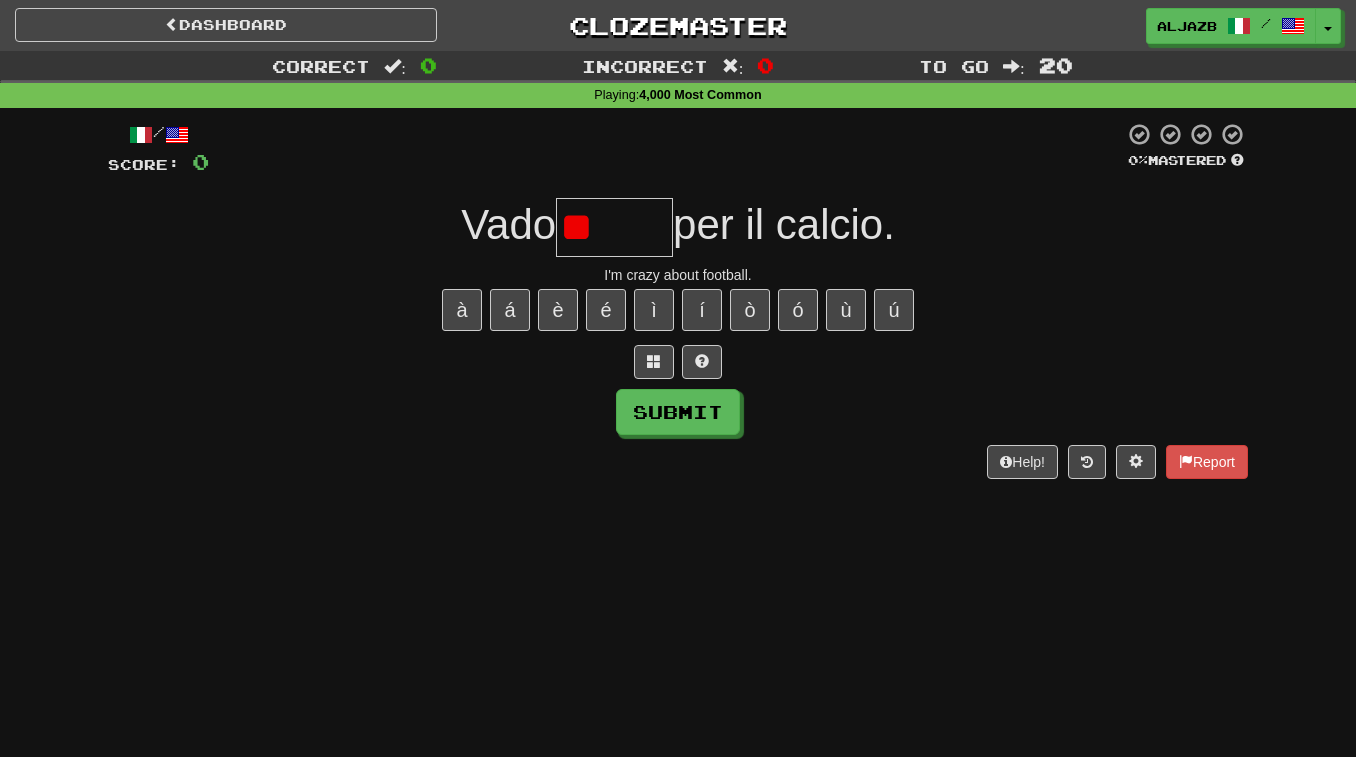 type on "*" 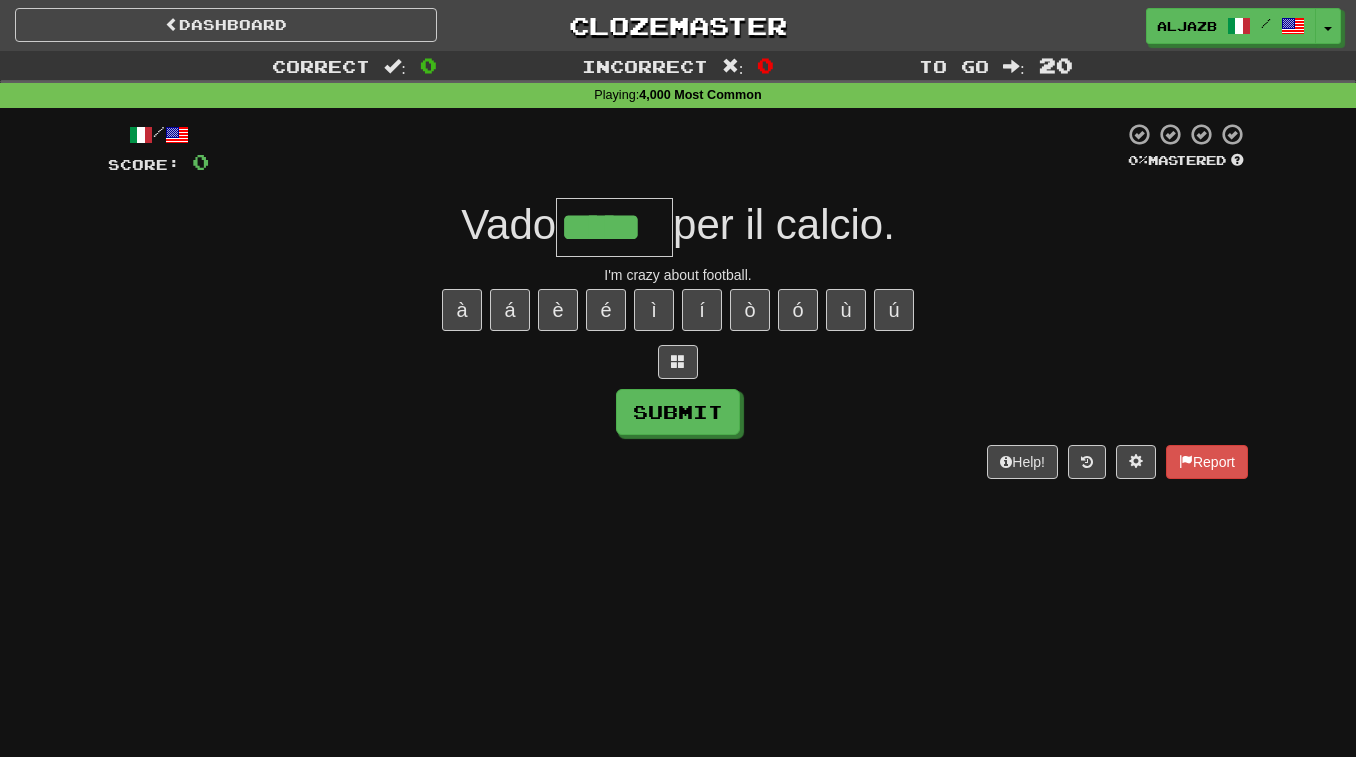 type on "*****" 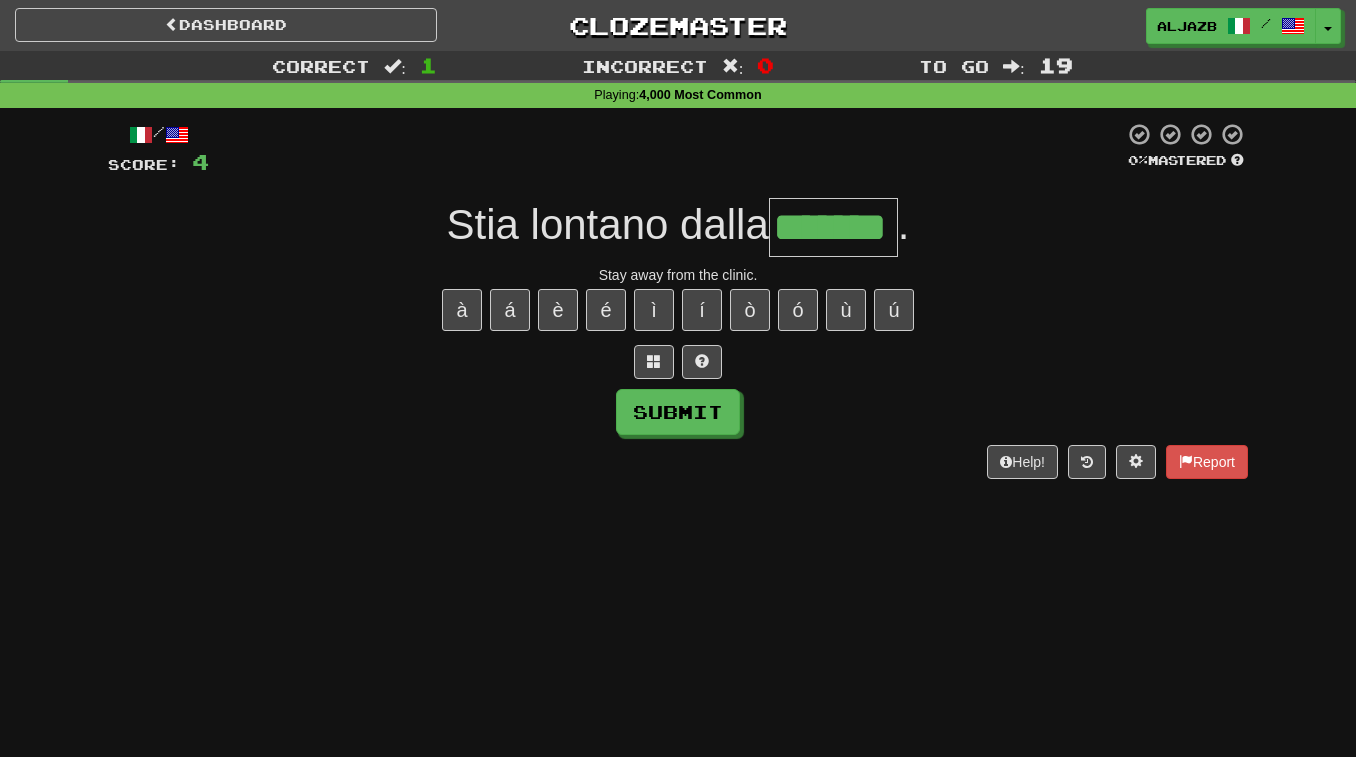 type on "*******" 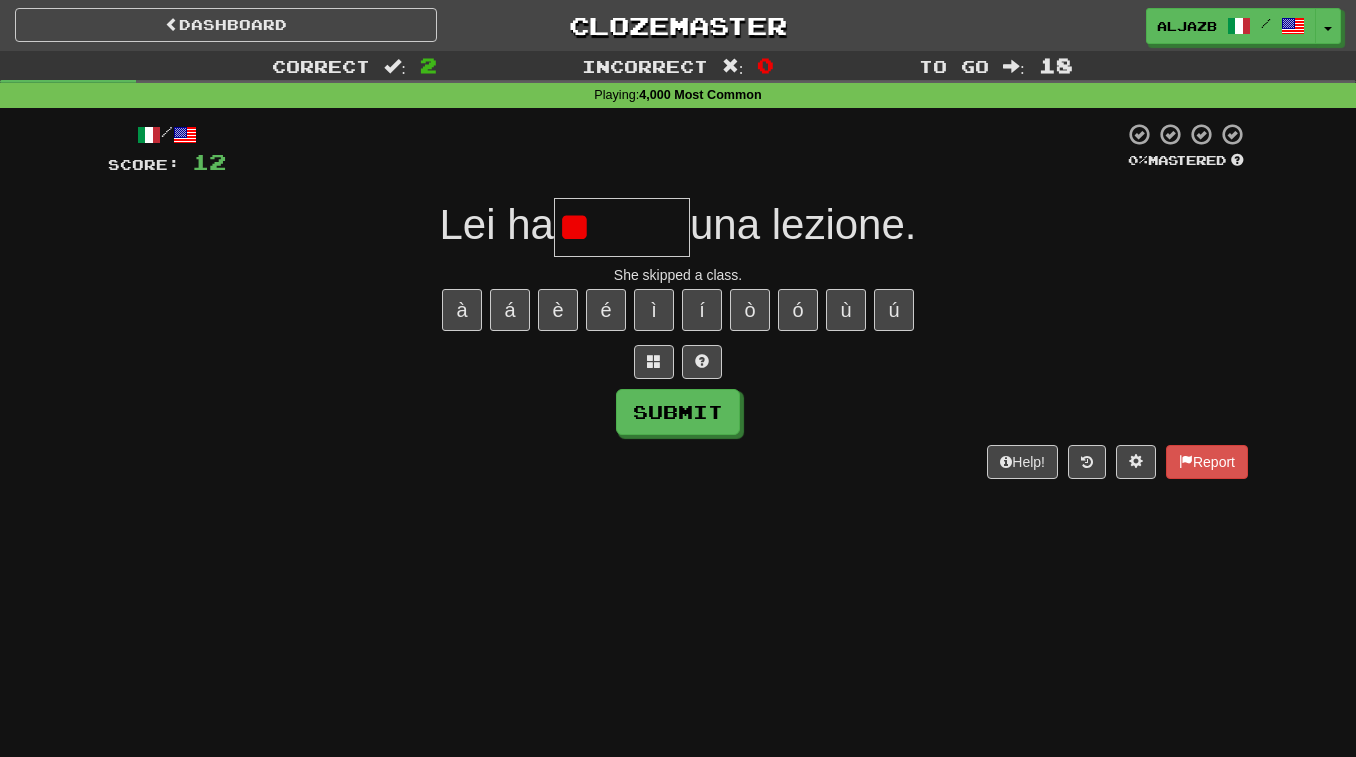 type on "*" 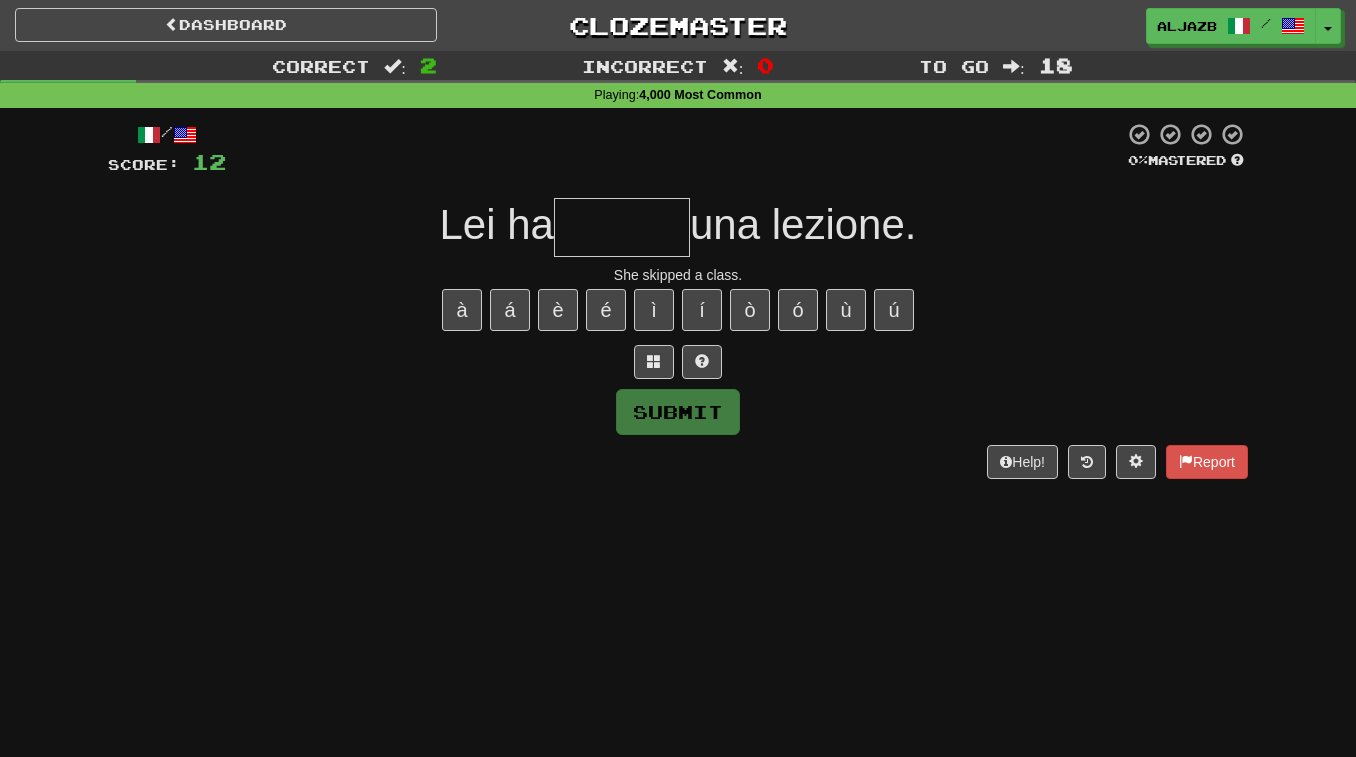 type on "*" 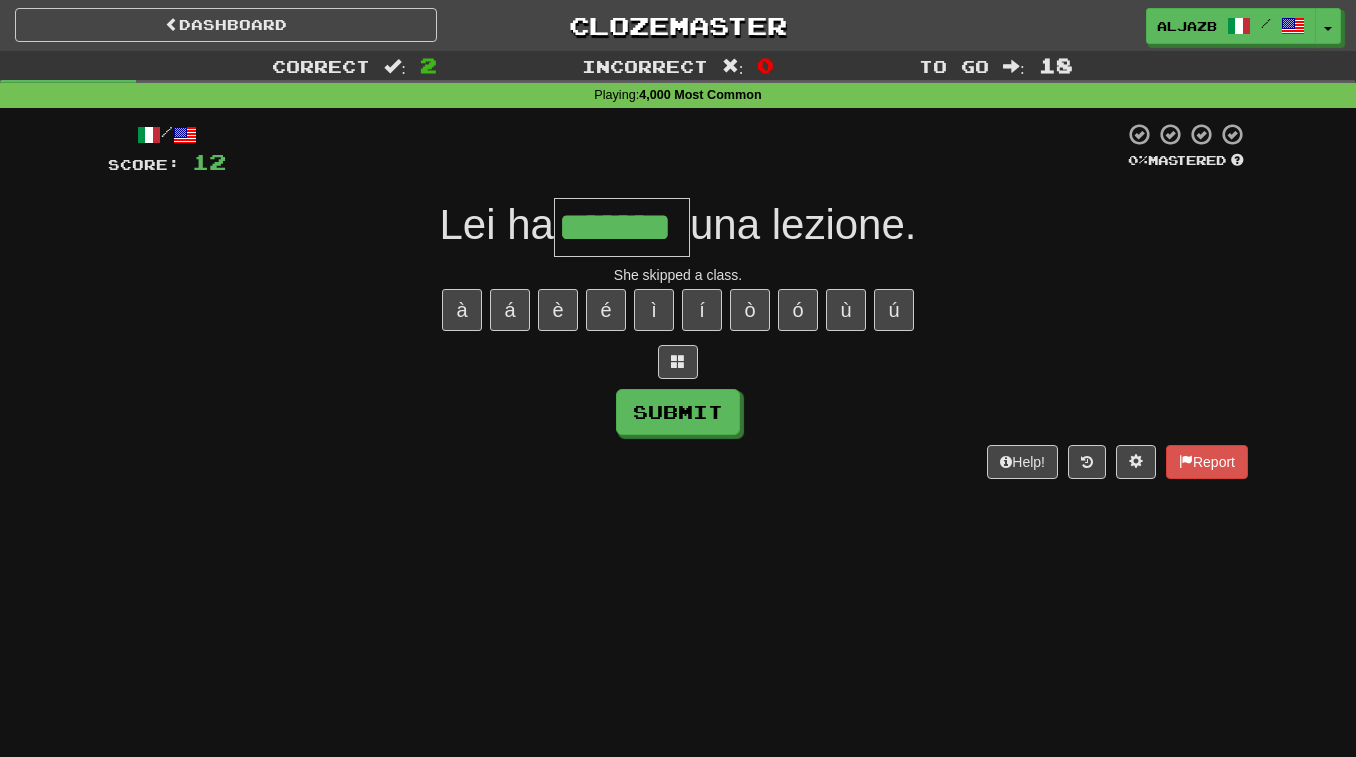 type on "*******" 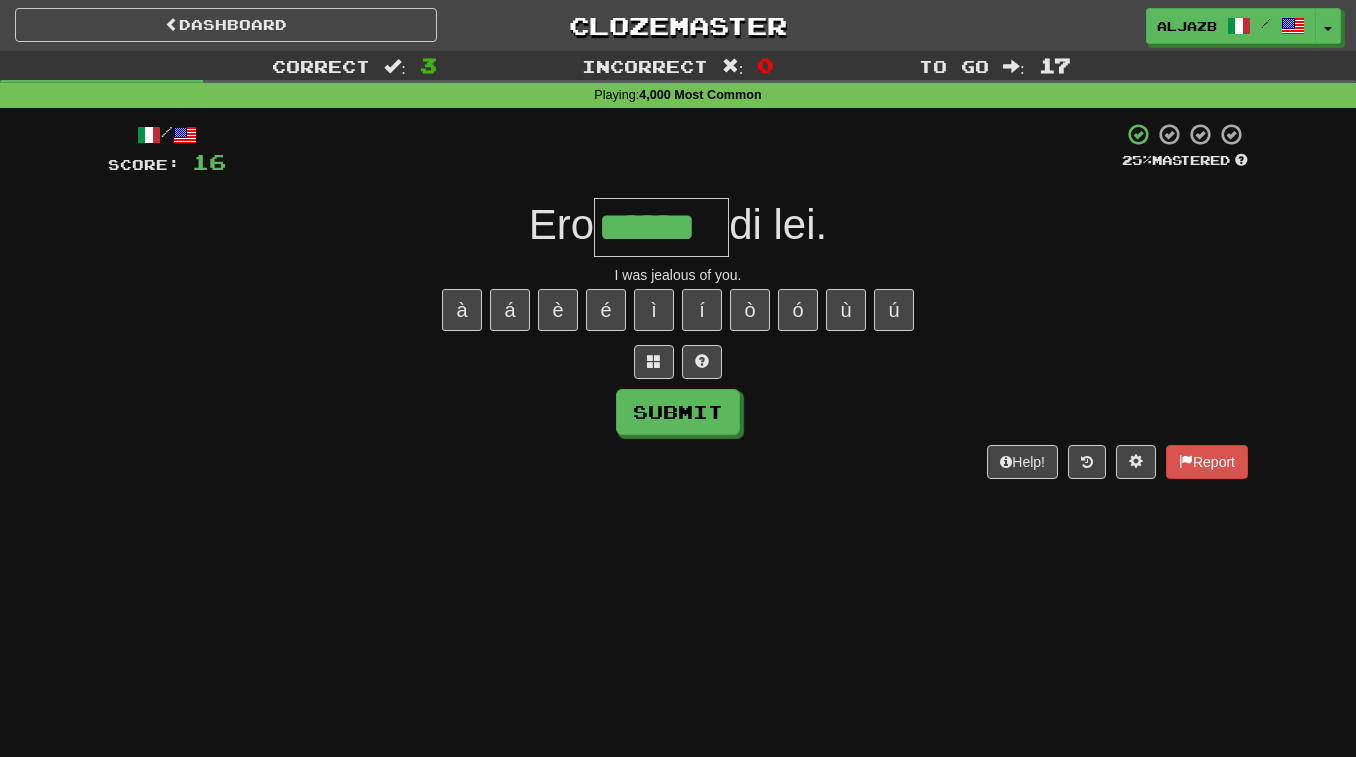 type on "******" 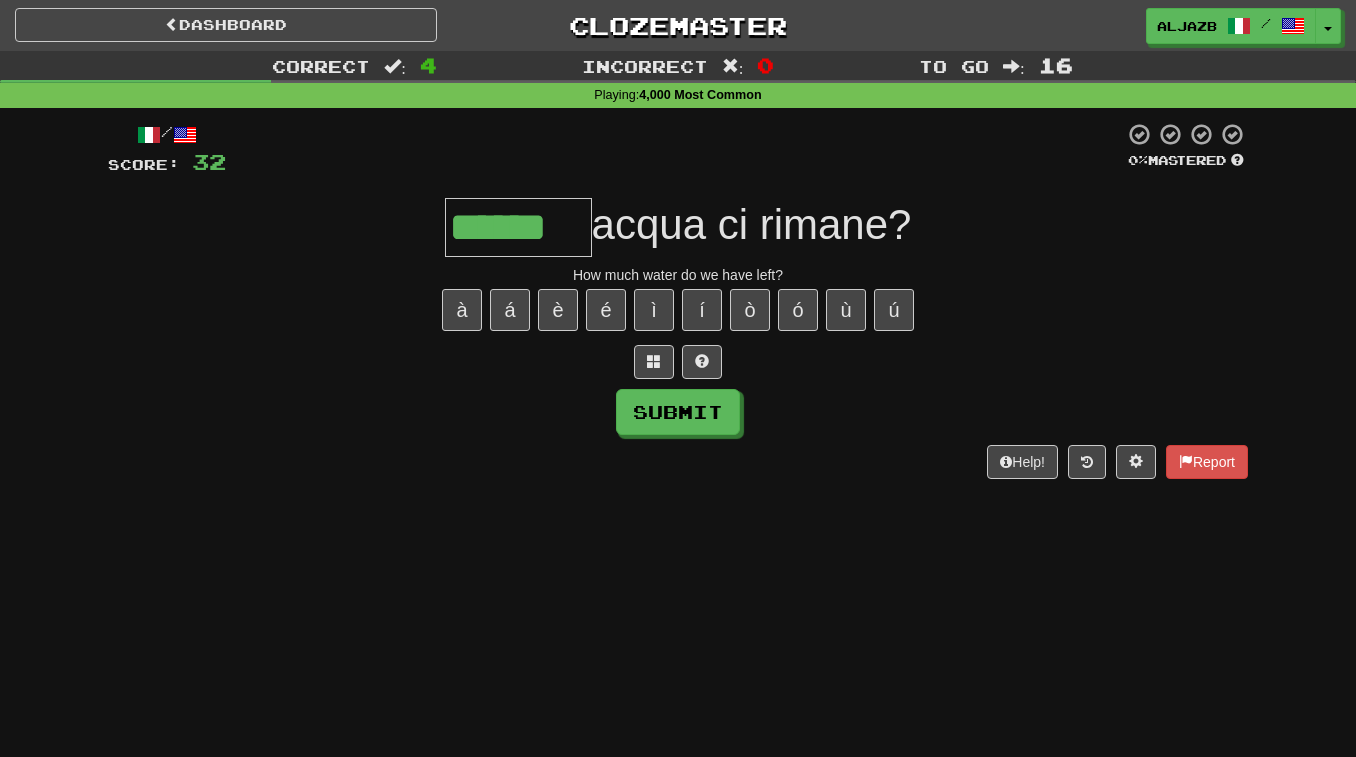 type on "******" 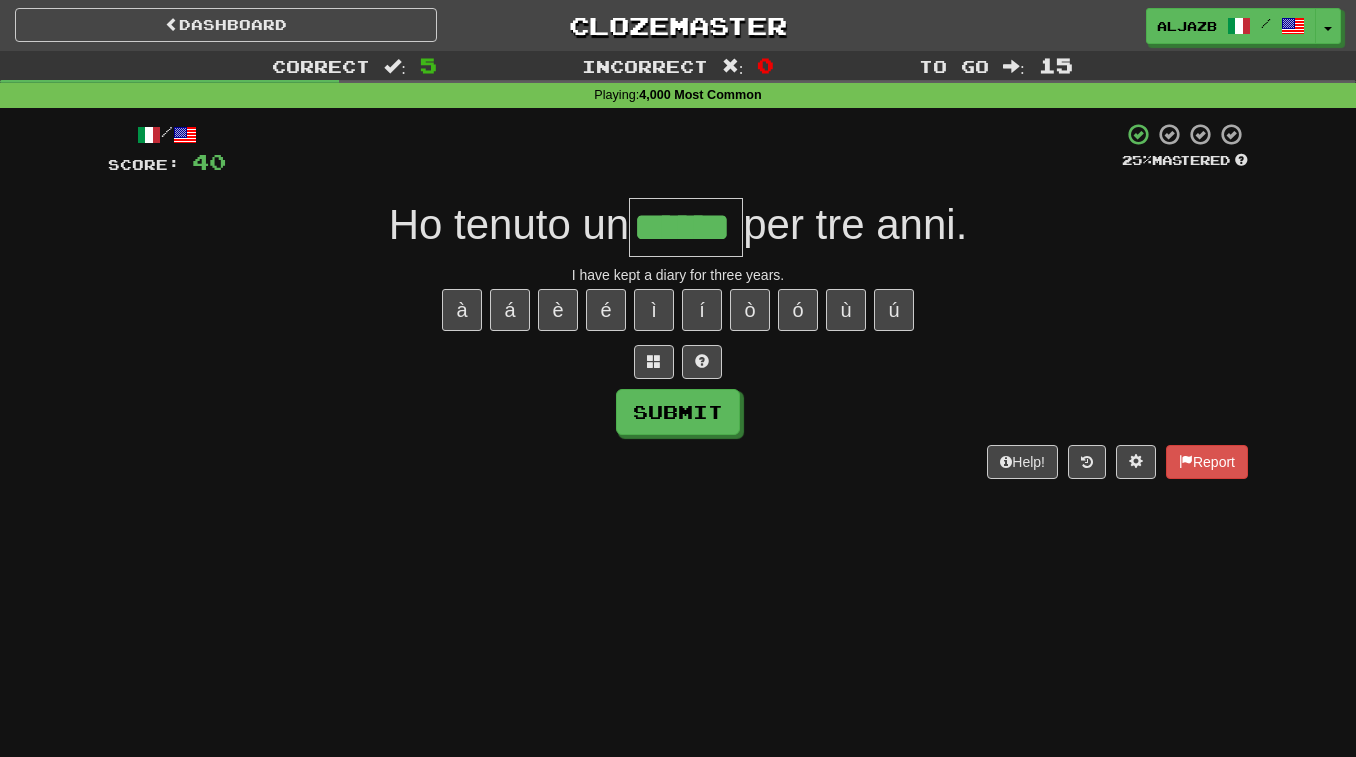 type on "******" 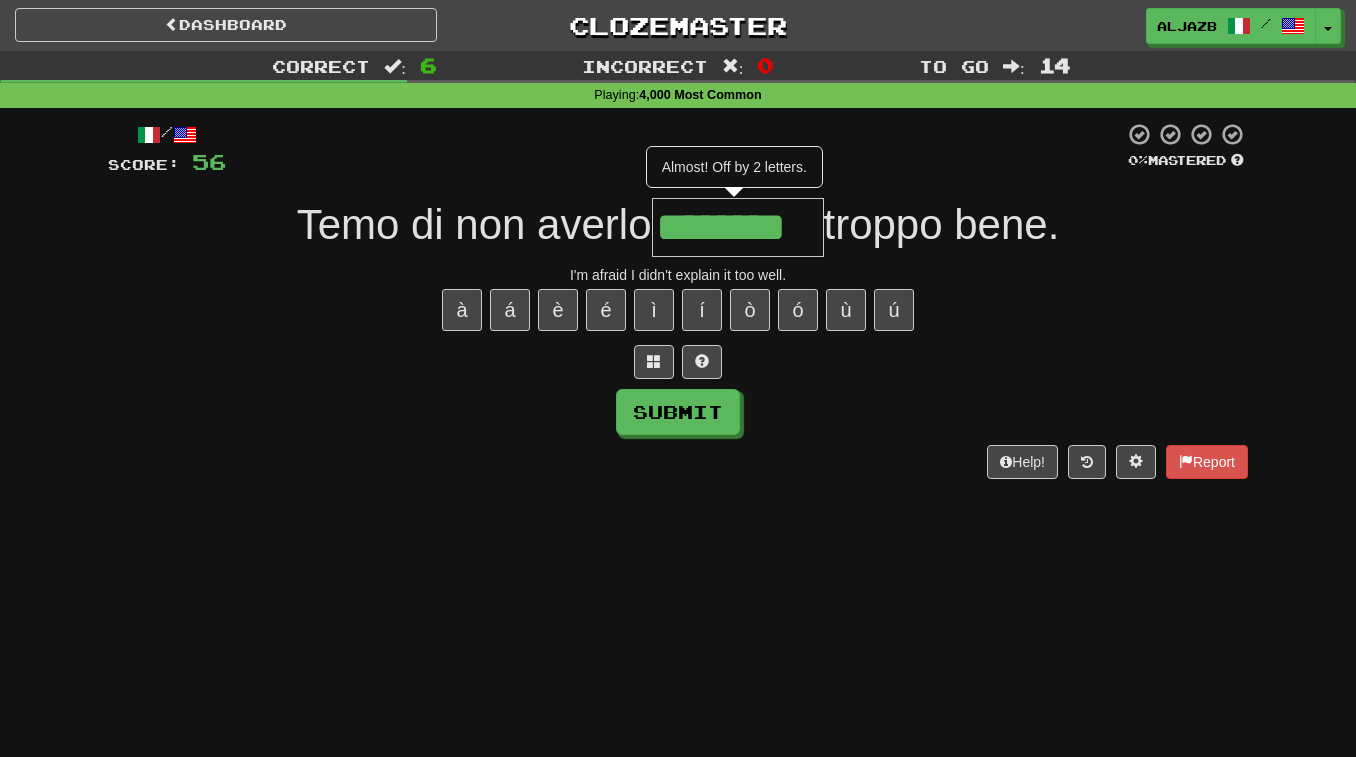 type on "********" 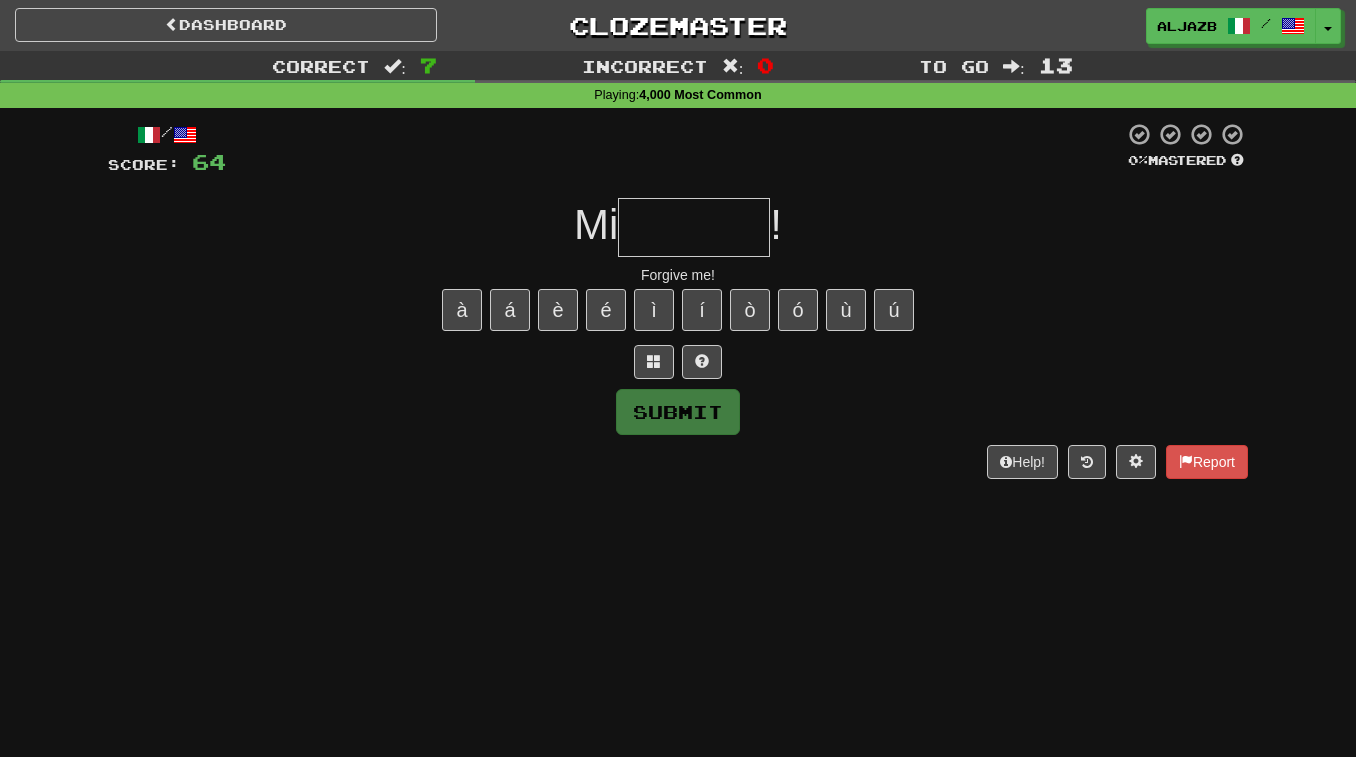 type on "*" 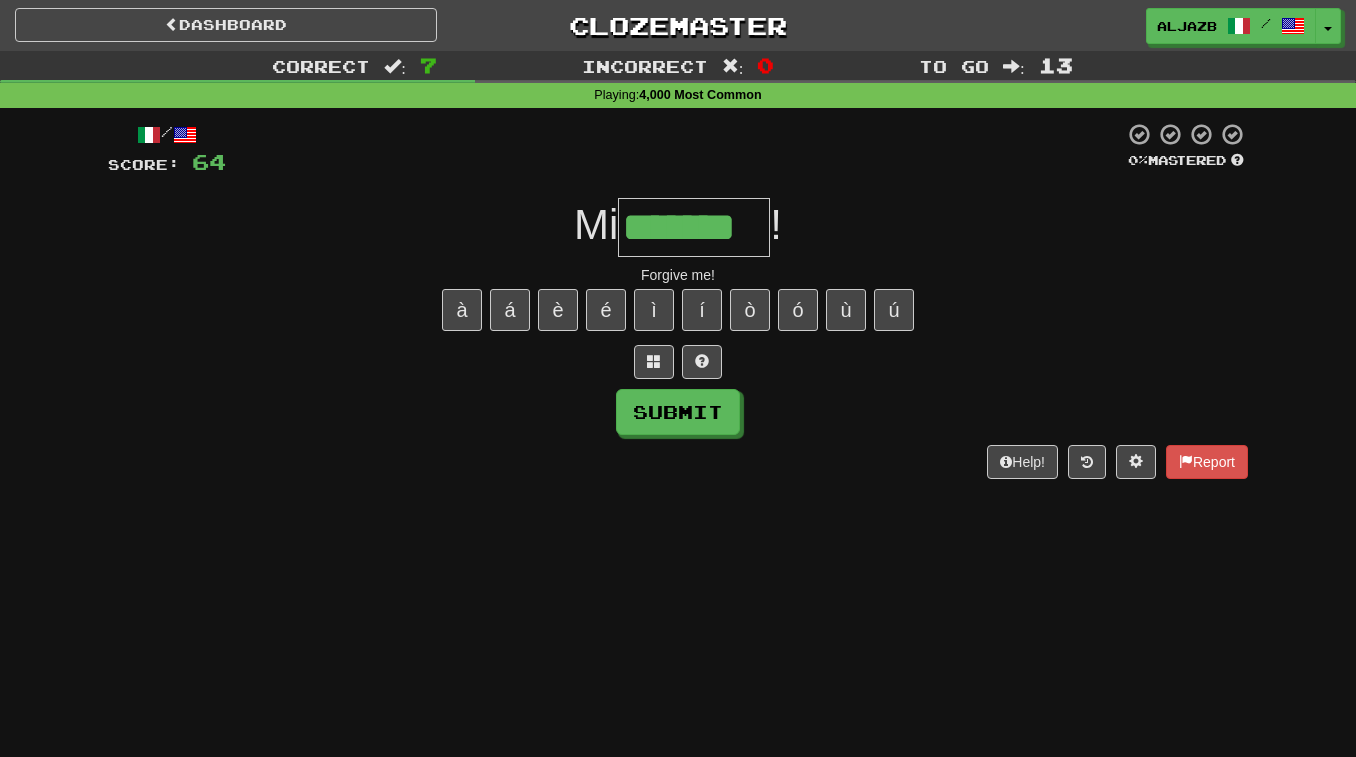 type on "*******" 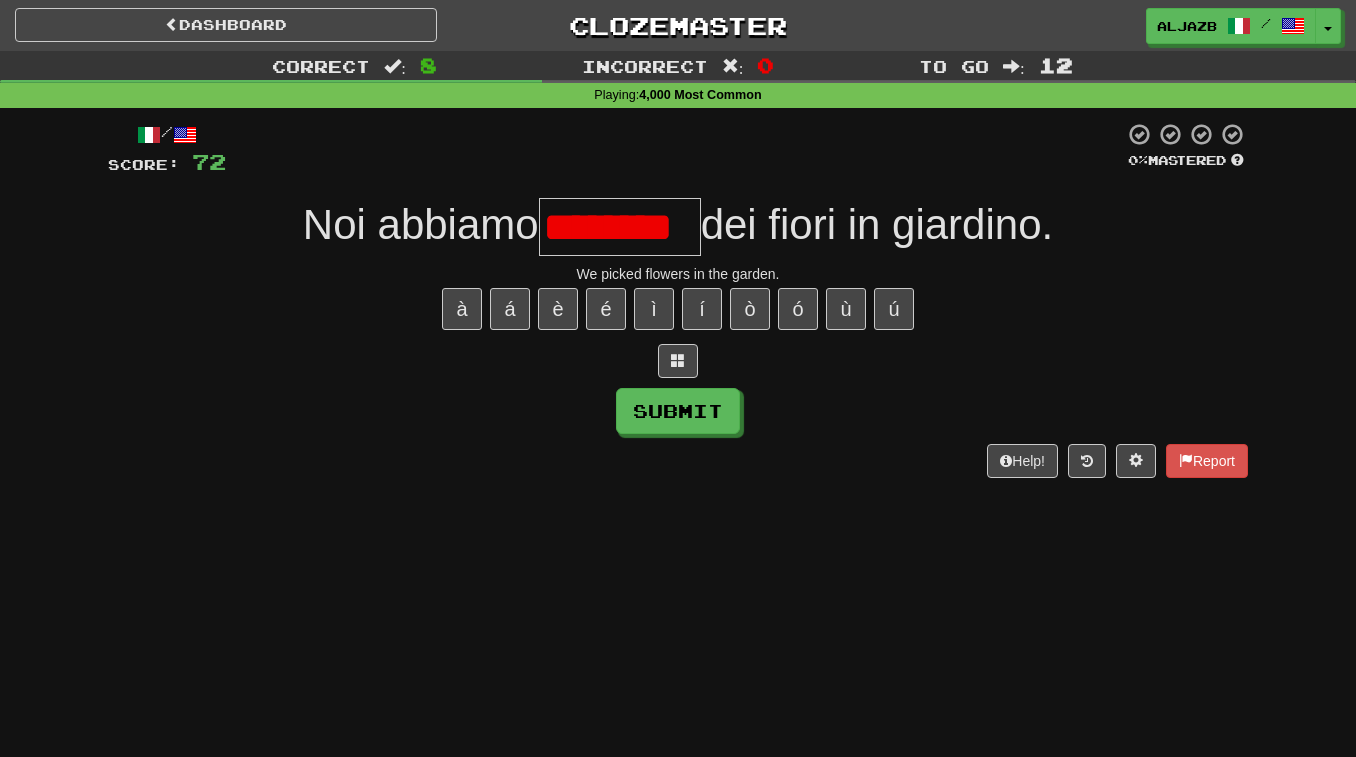 scroll, scrollTop: 0, scrollLeft: 0, axis: both 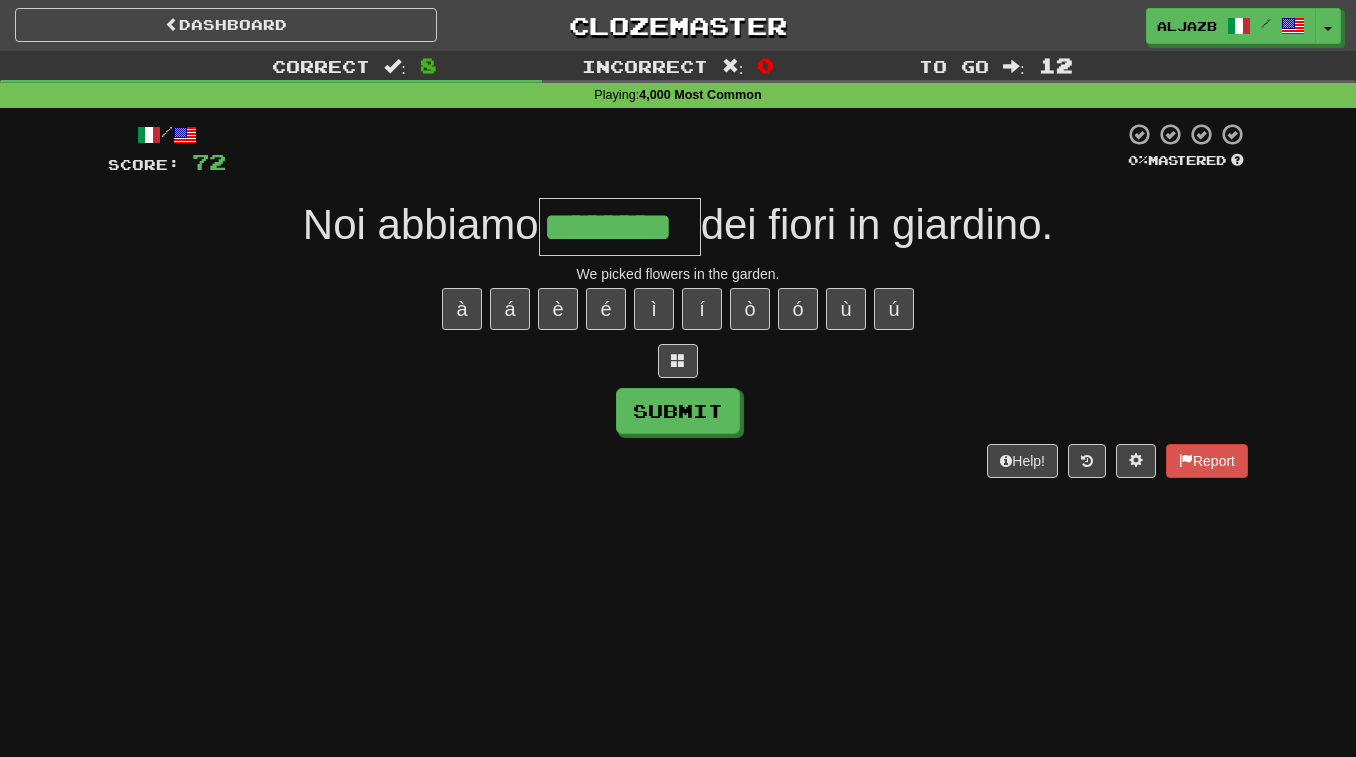 type on "********" 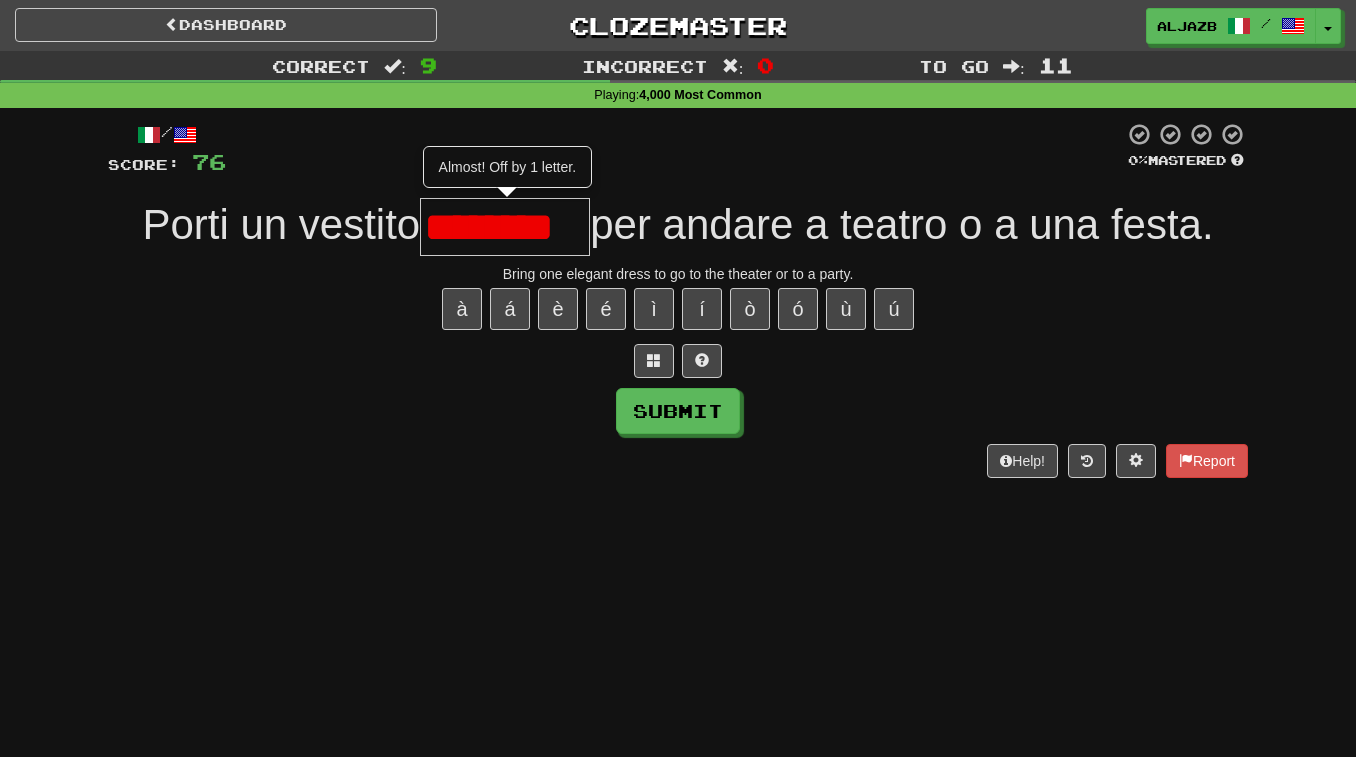 scroll, scrollTop: 0, scrollLeft: 0, axis: both 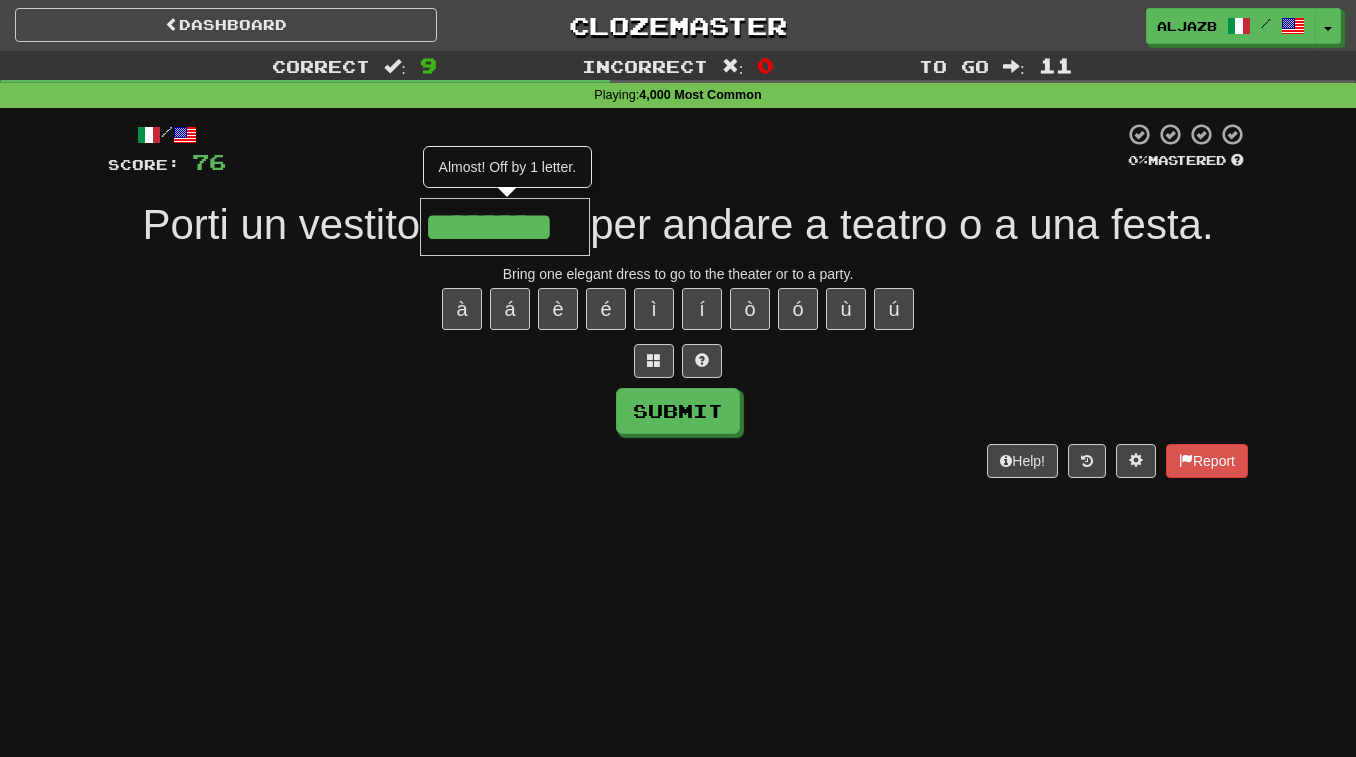 type on "********" 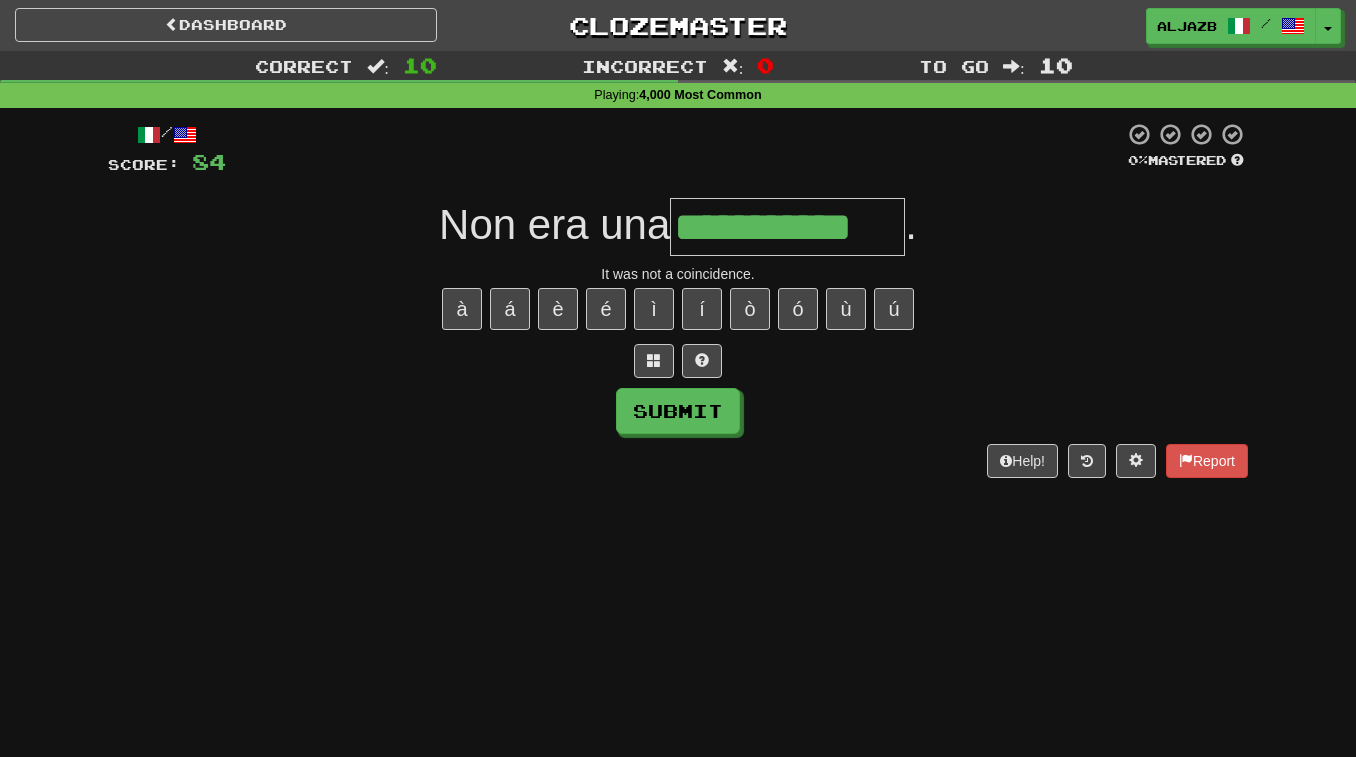 type on "**********" 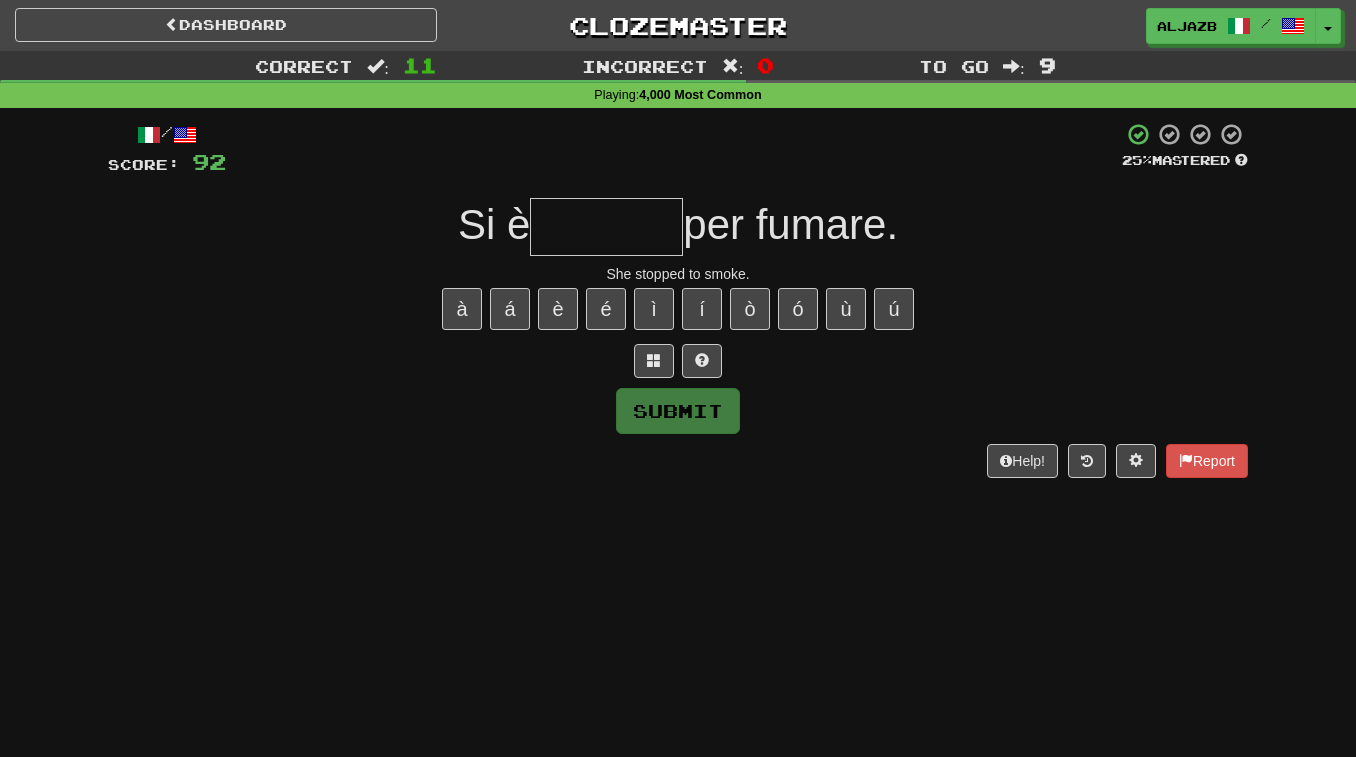 type on "*" 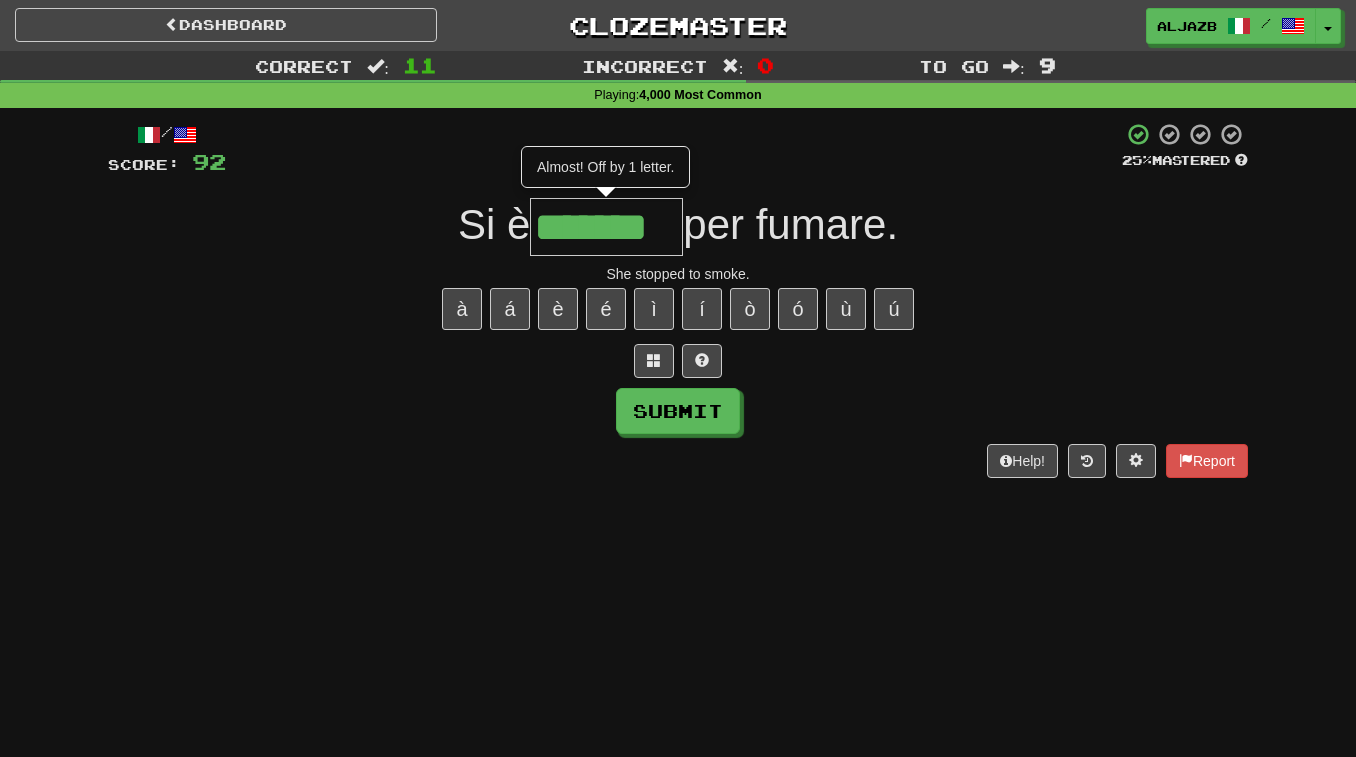 type on "*******" 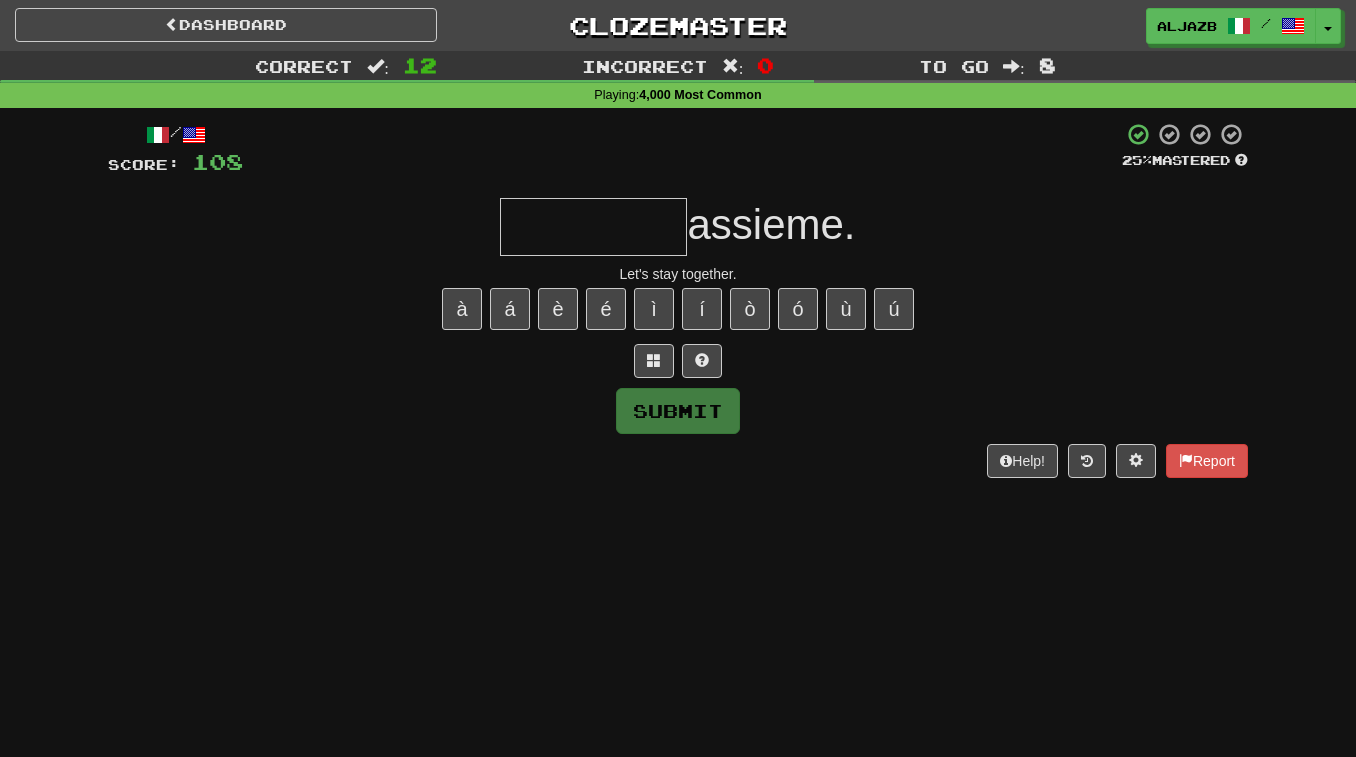 type on "*" 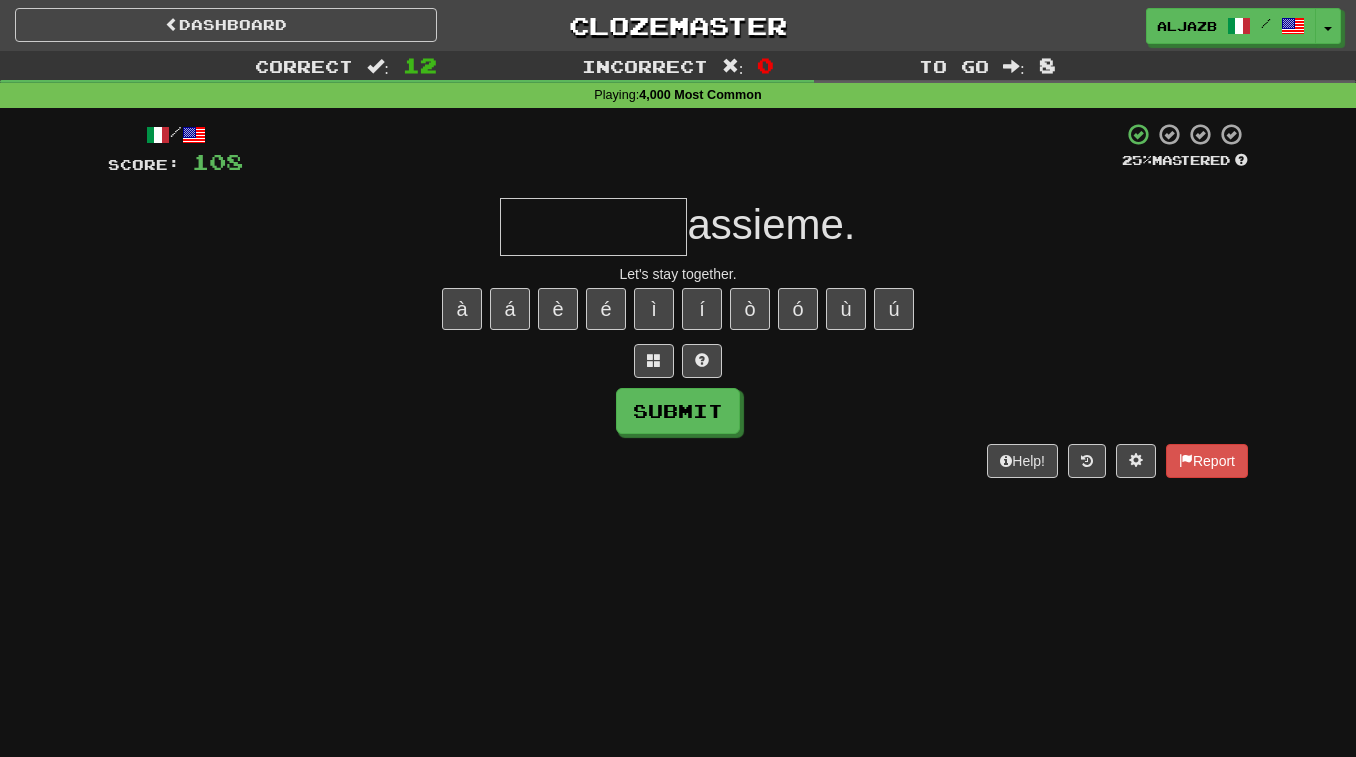 type on "*" 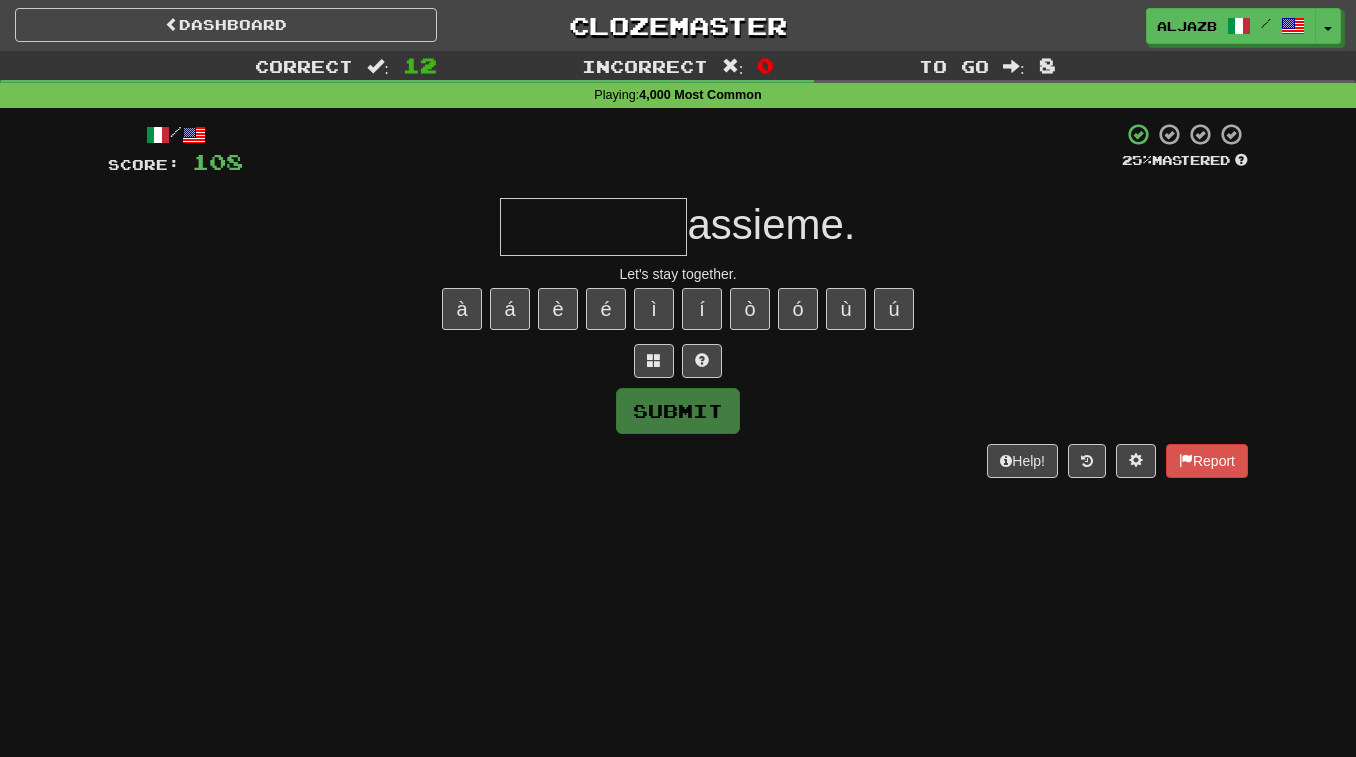 type on "*" 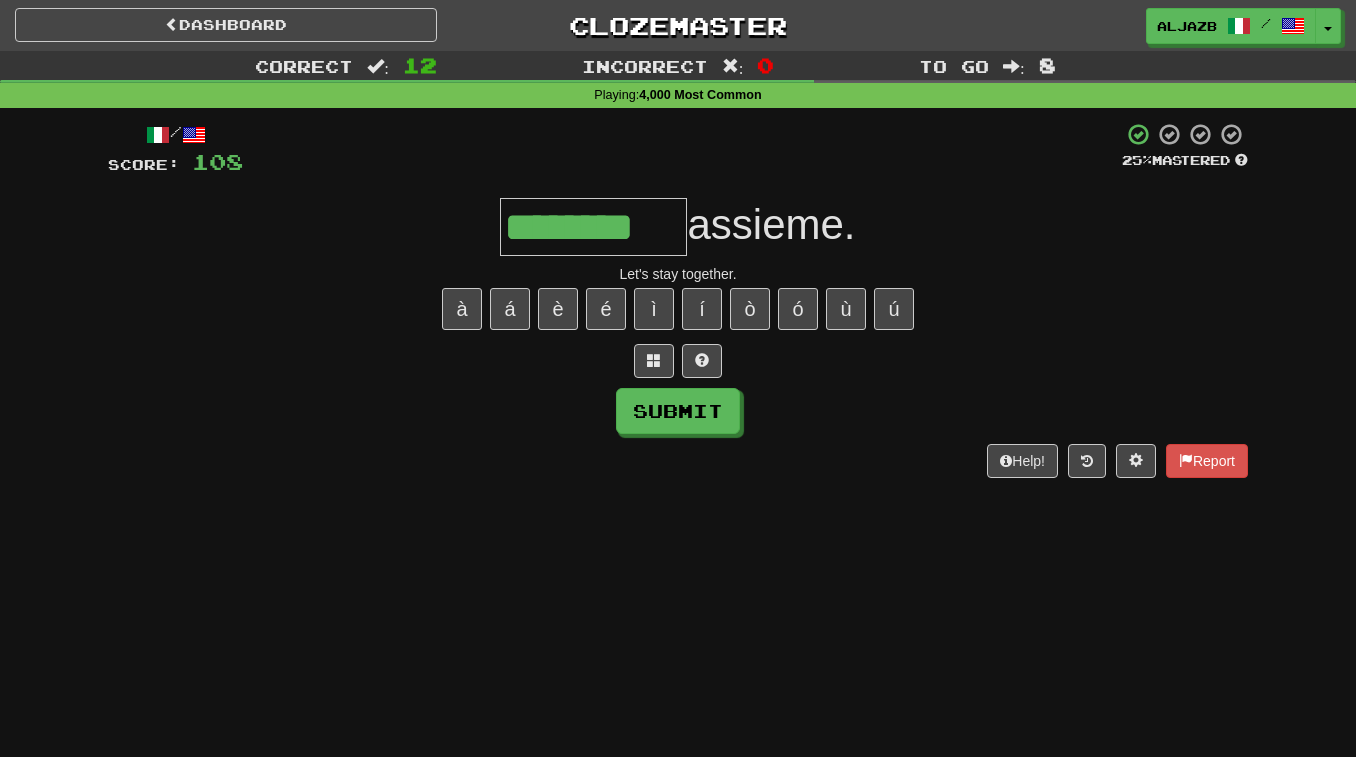 type on "********" 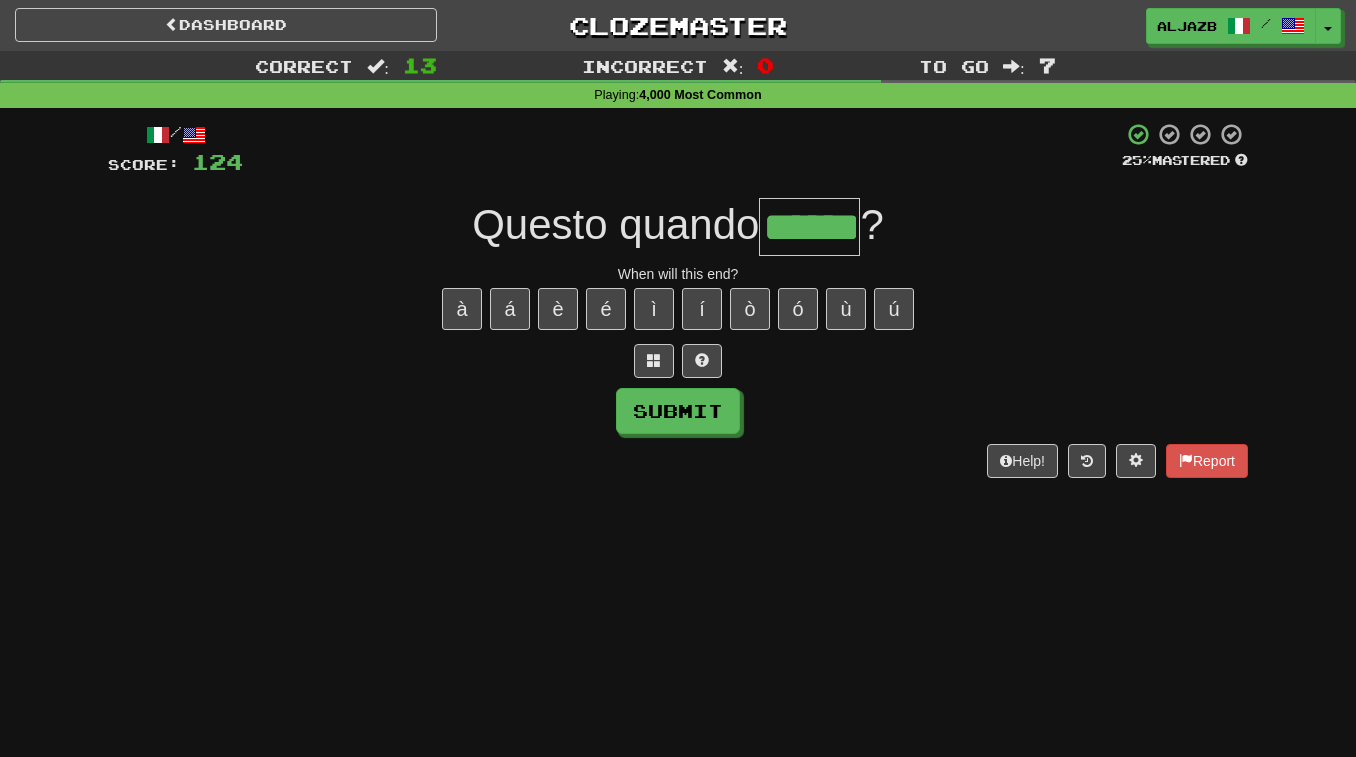 type on "******" 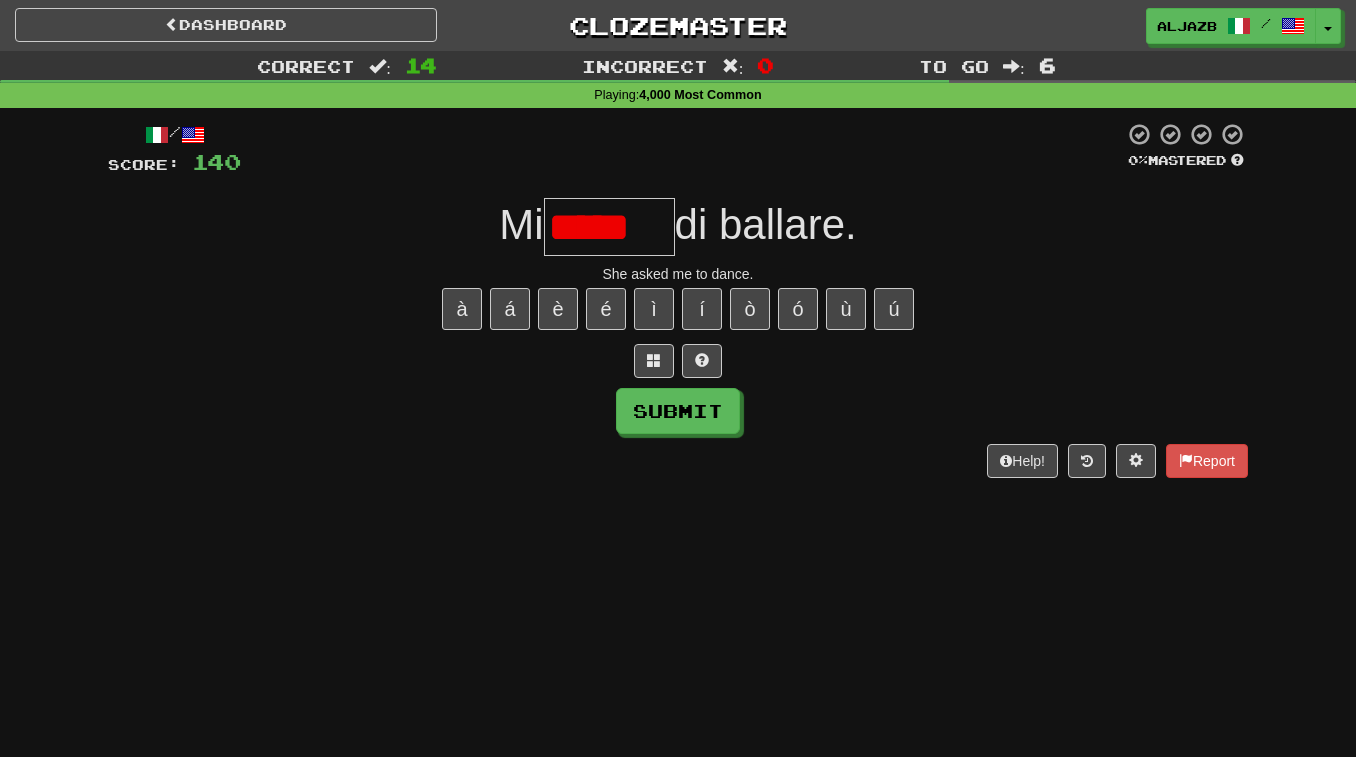 scroll, scrollTop: 0, scrollLeft: 0, axis: both 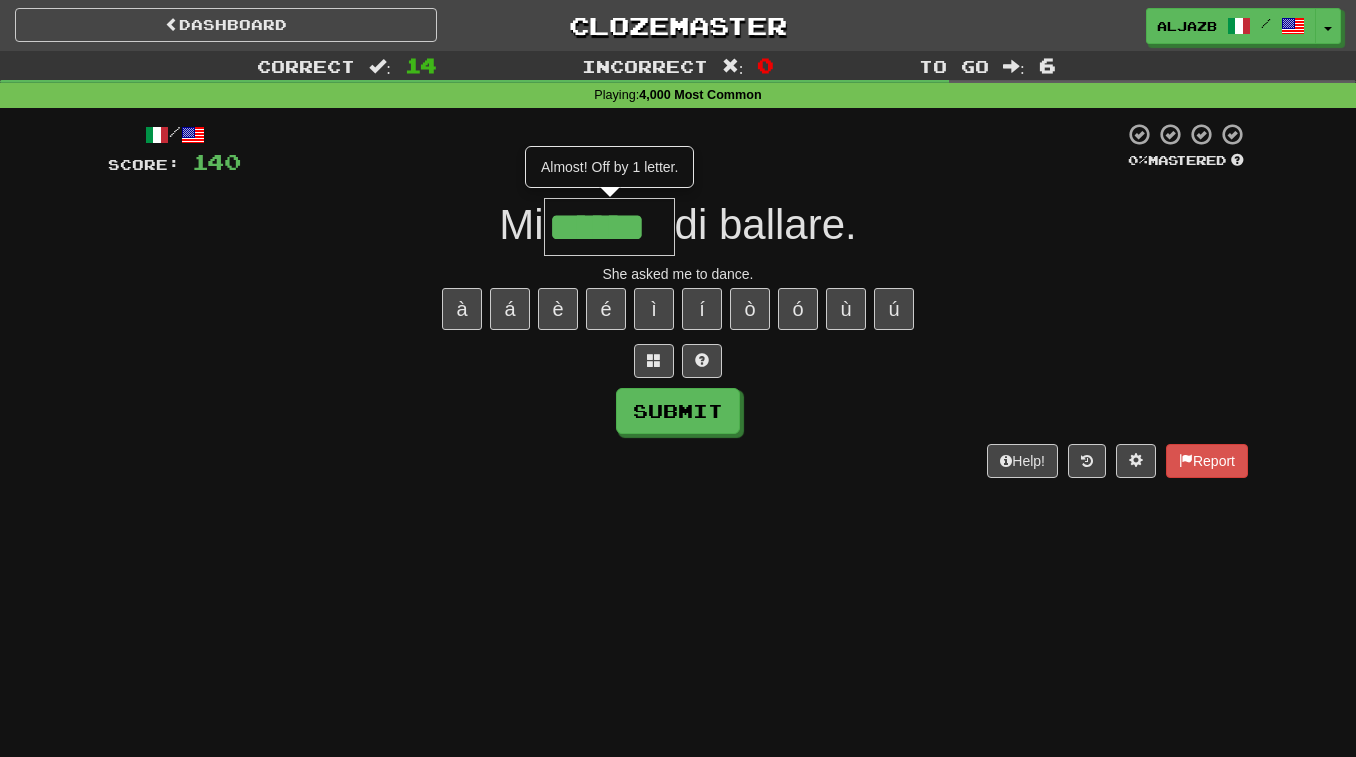 type on "******" 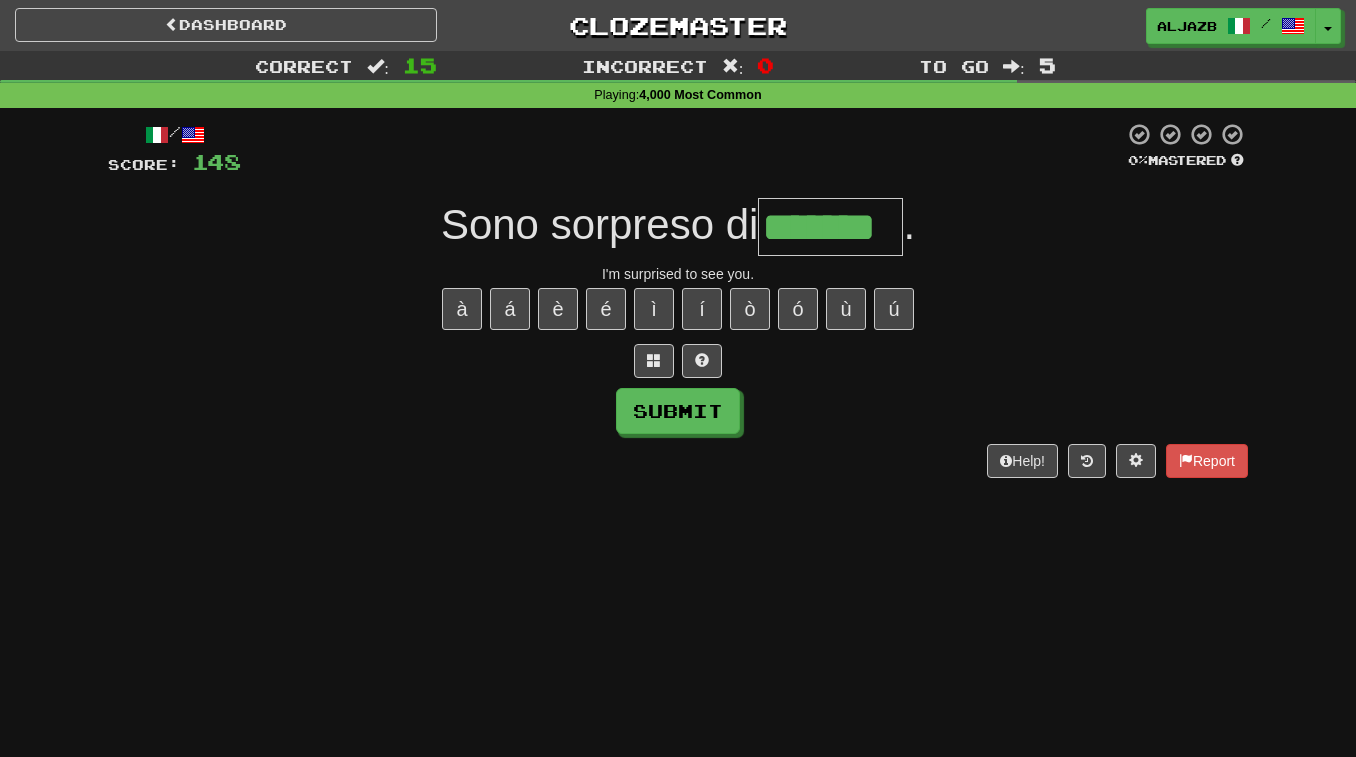 type on "*******" 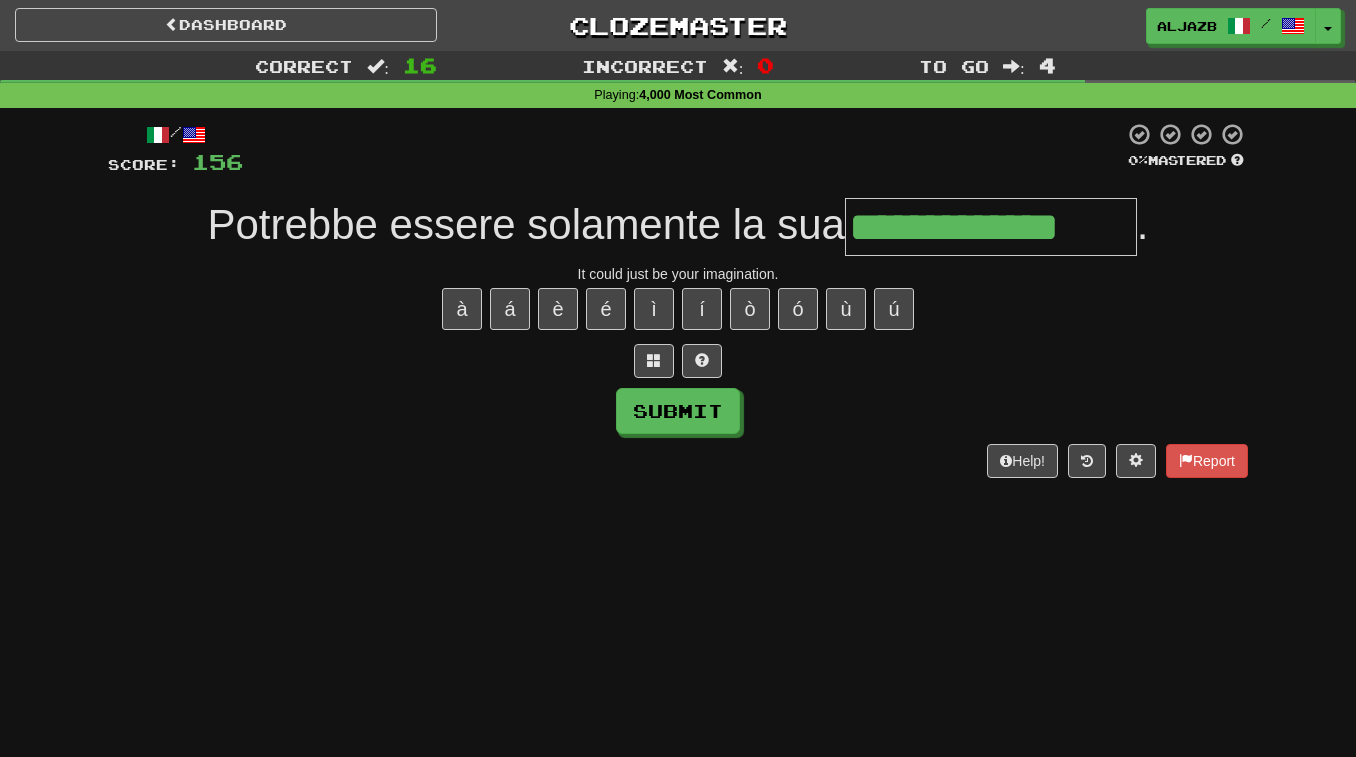 type on "**********" 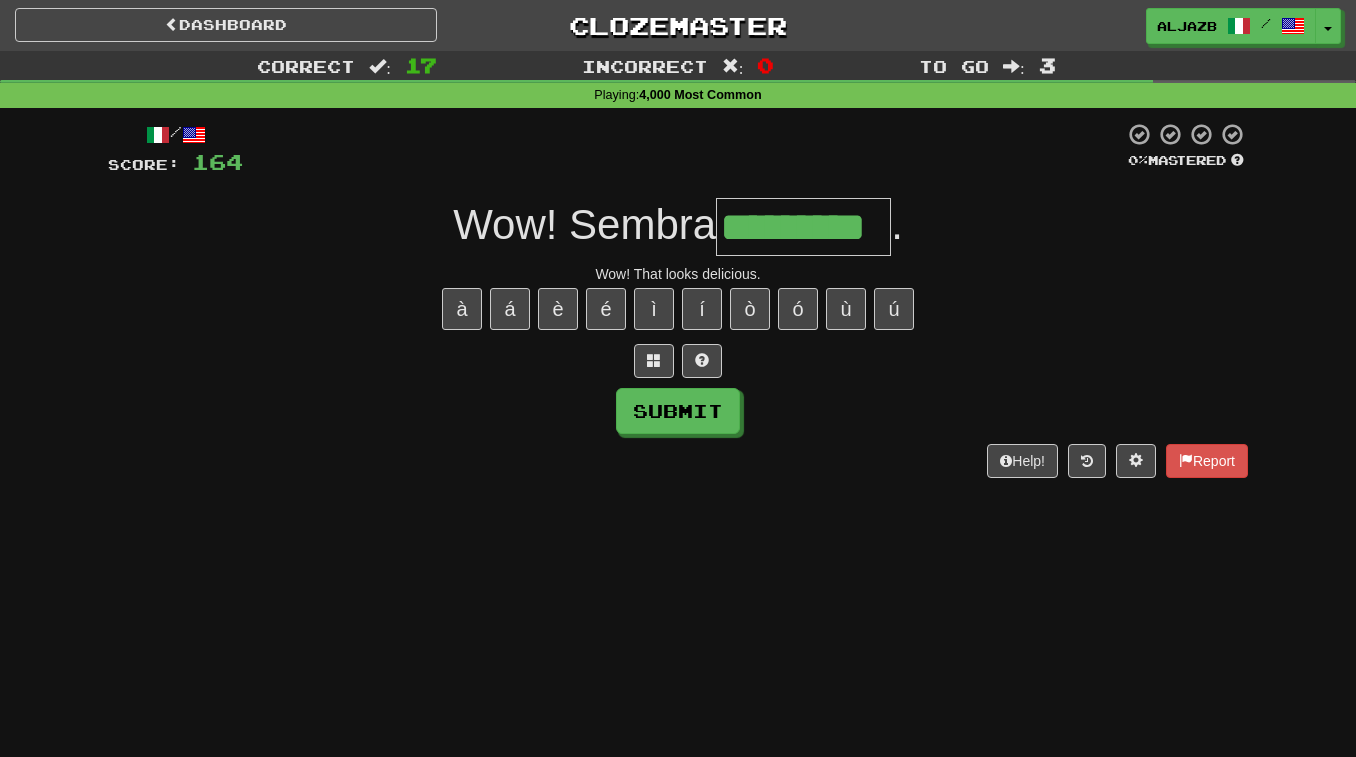type on "*********" 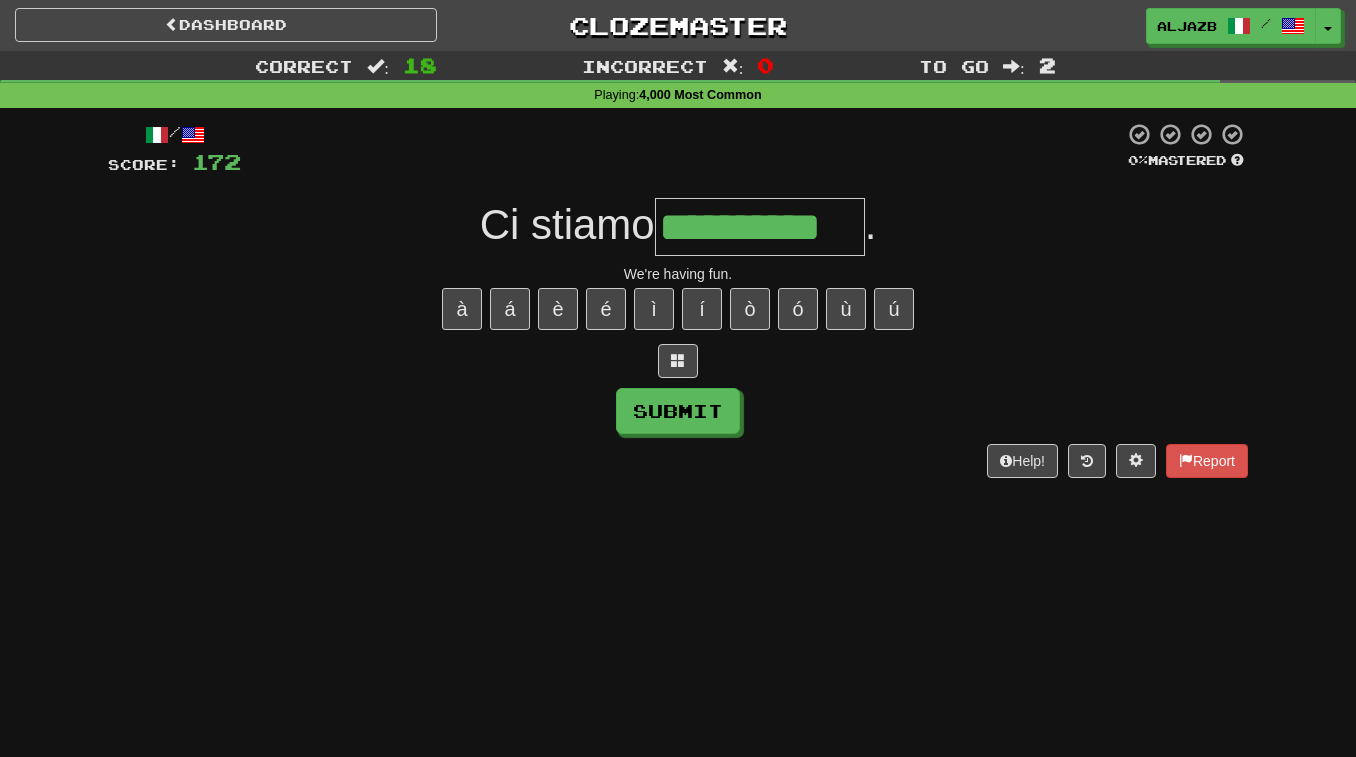 type on "**********" 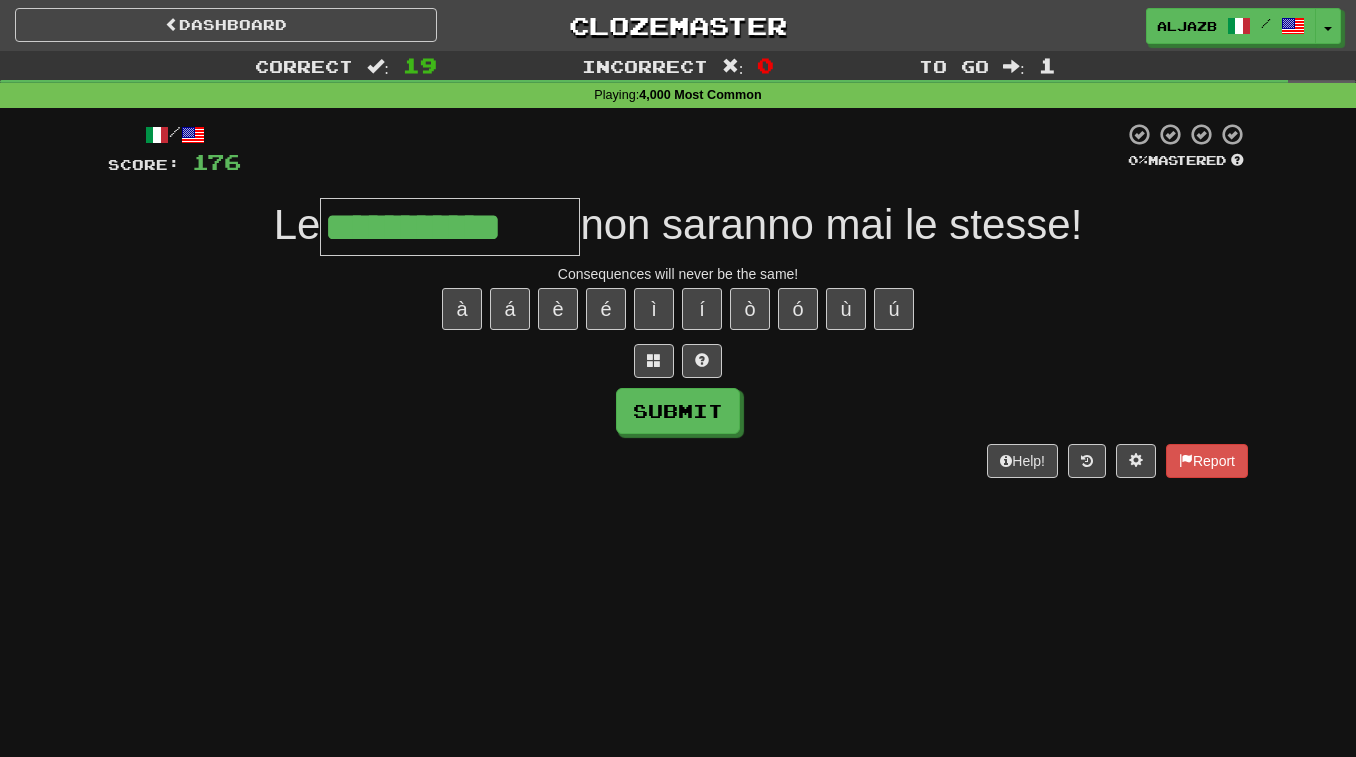 type on "**********" 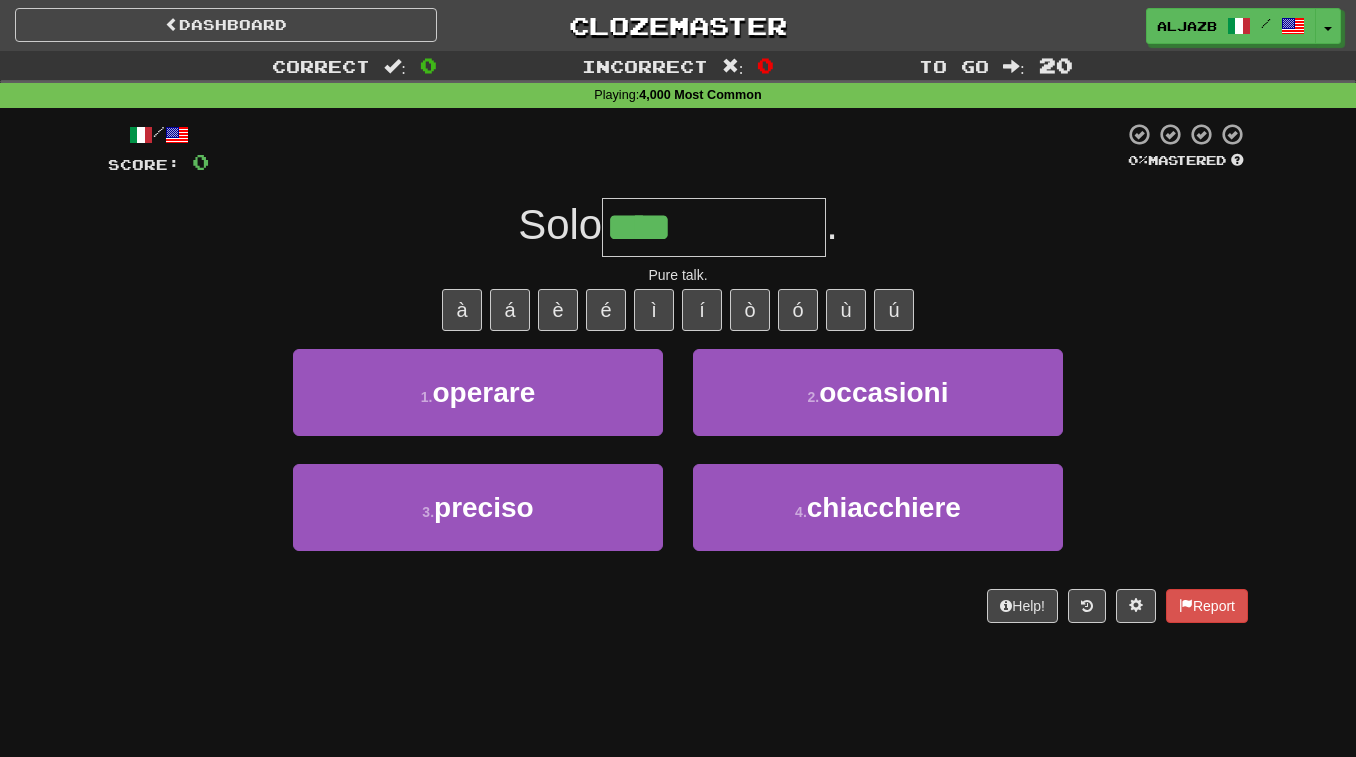 type on "**********" 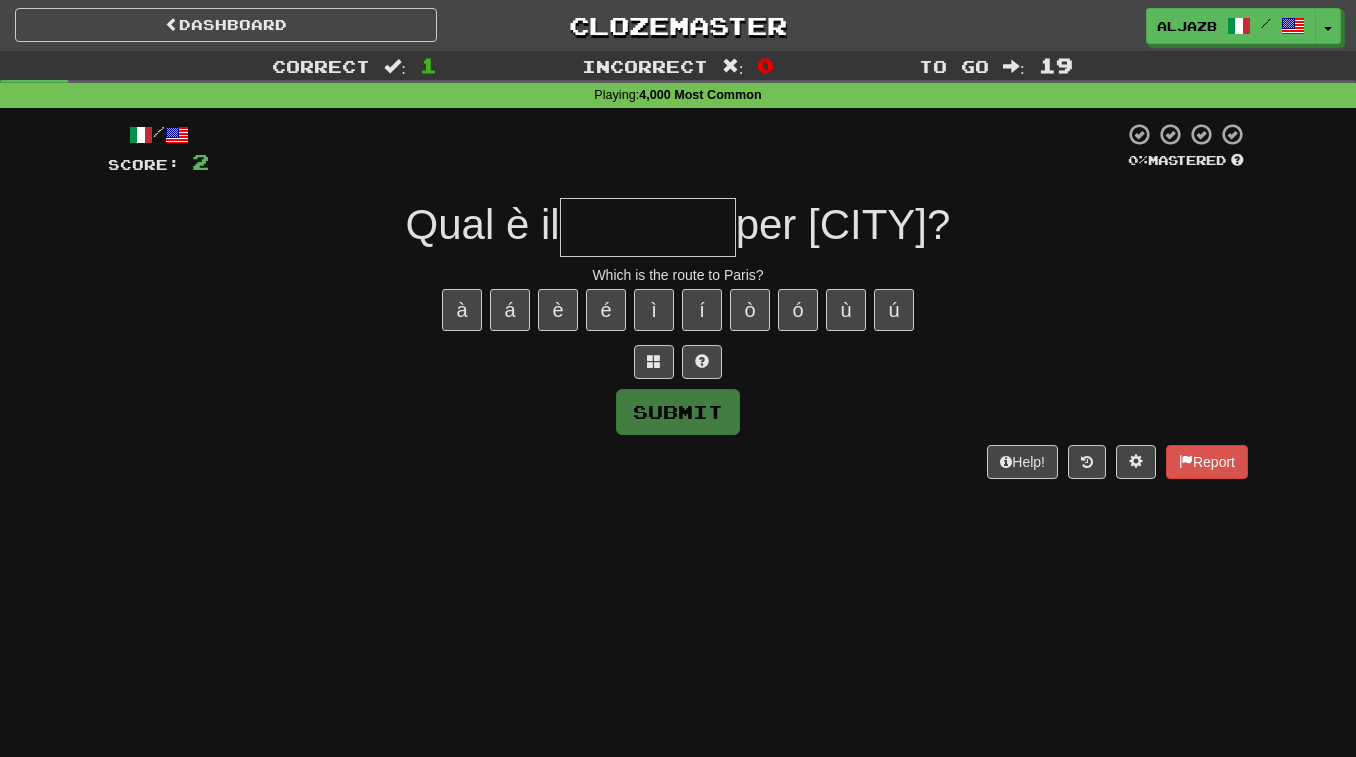 type on "*" 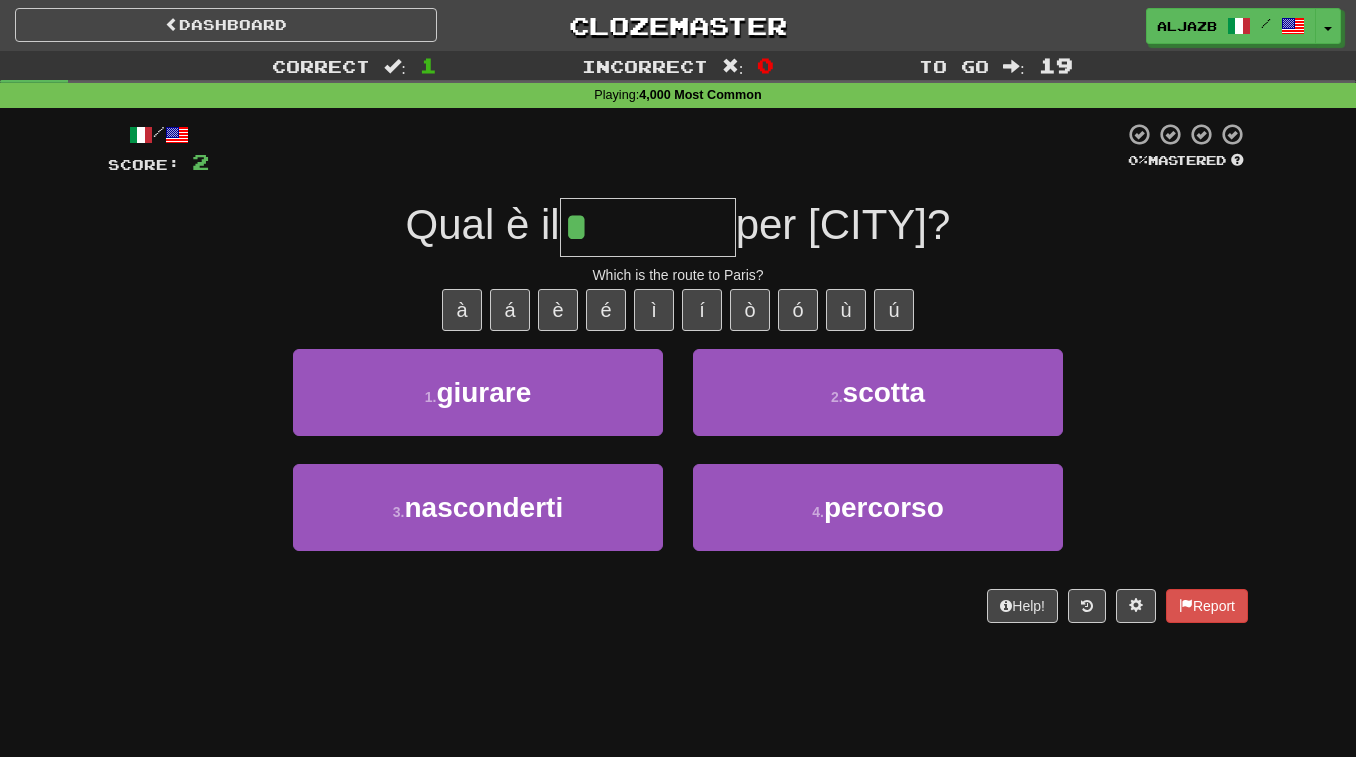 type on "********" 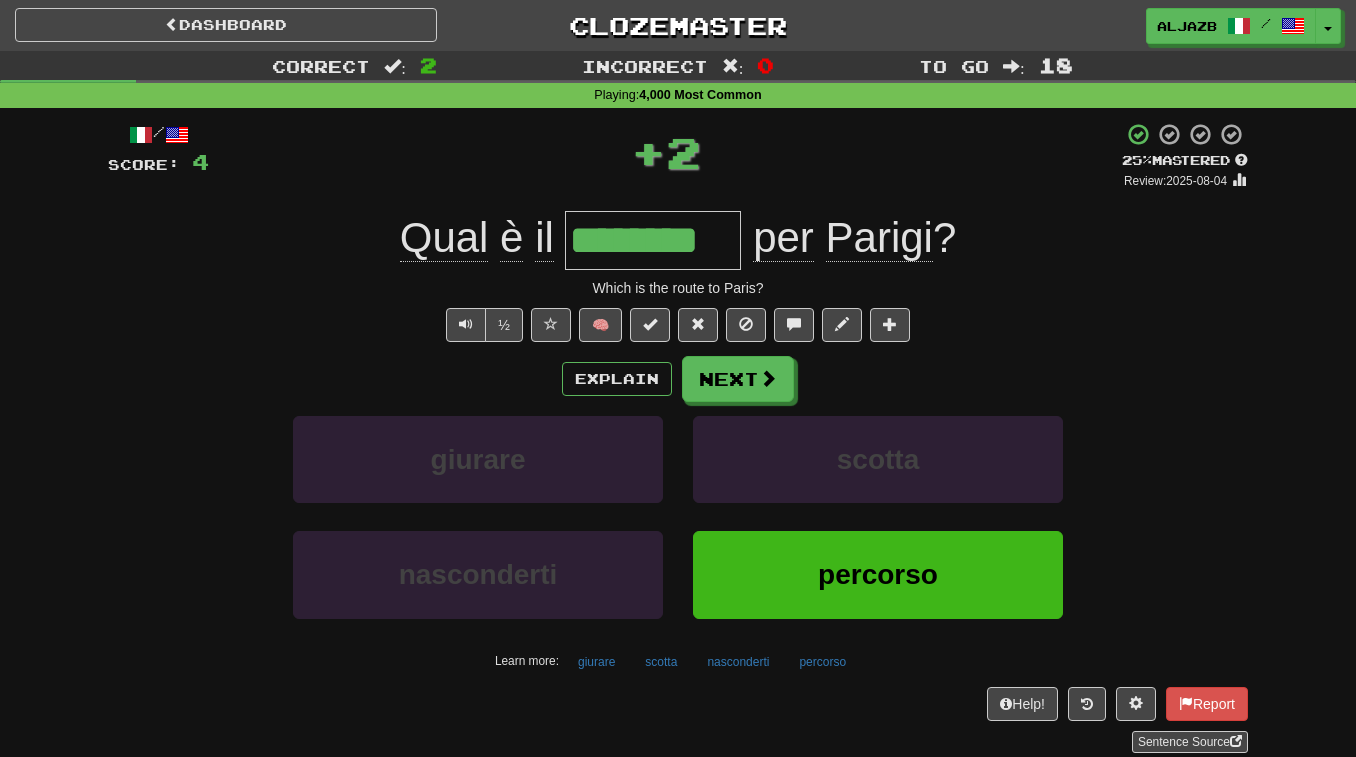 type 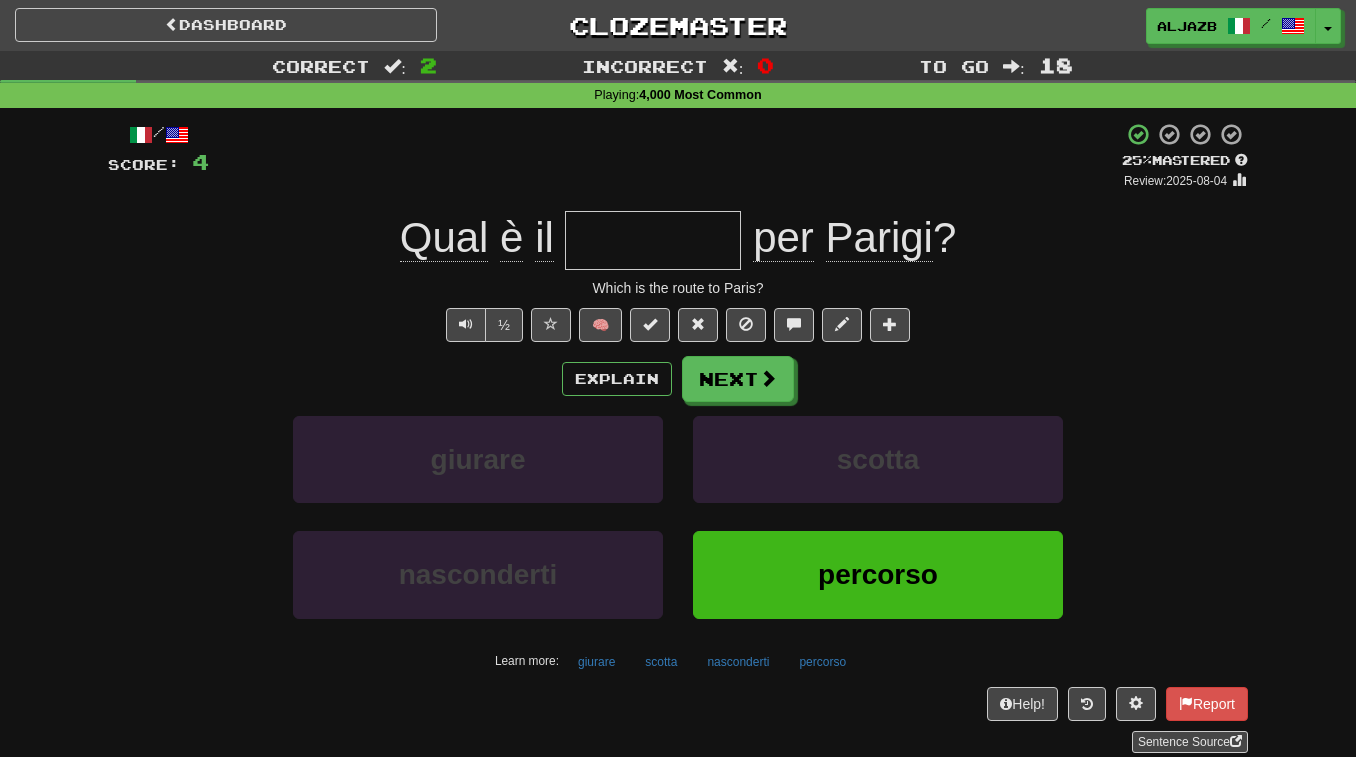 click on "½ 🧠" at bounding box center [678, 325] 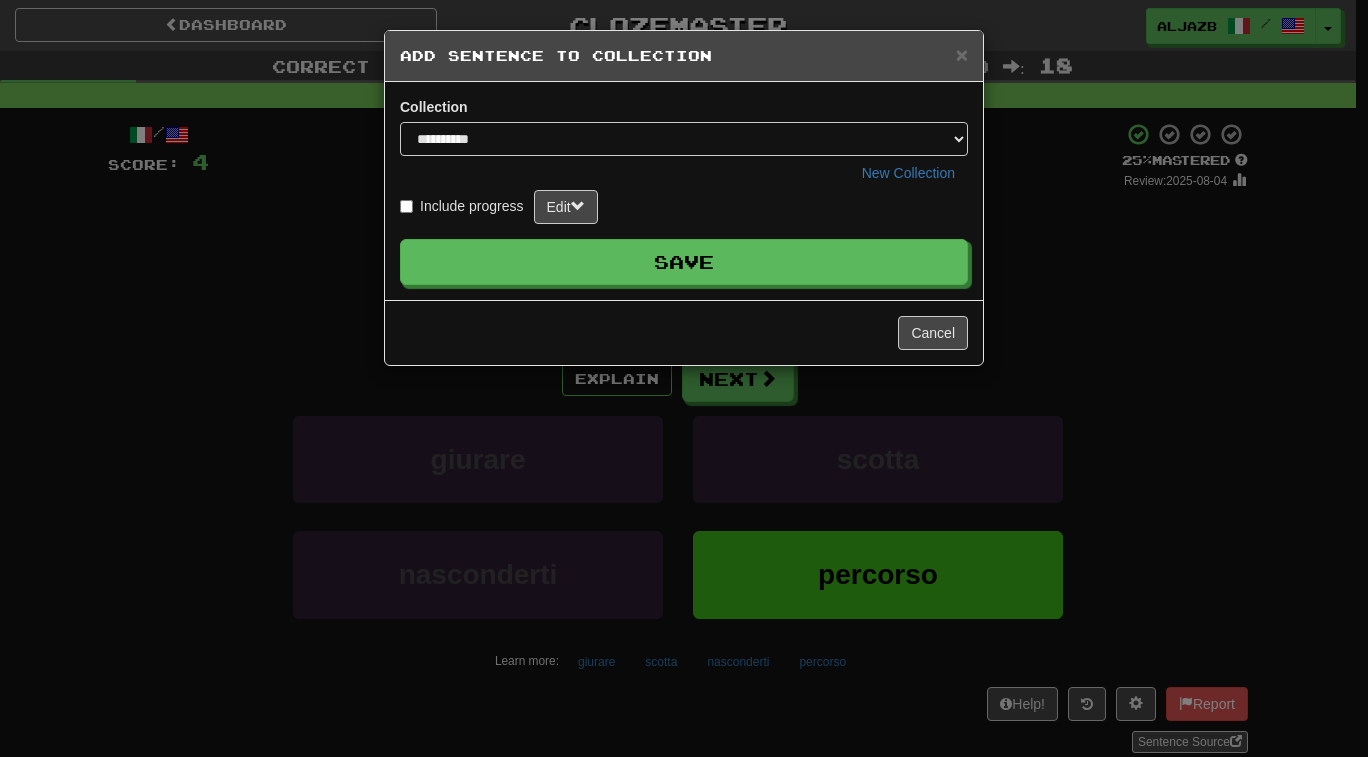 type 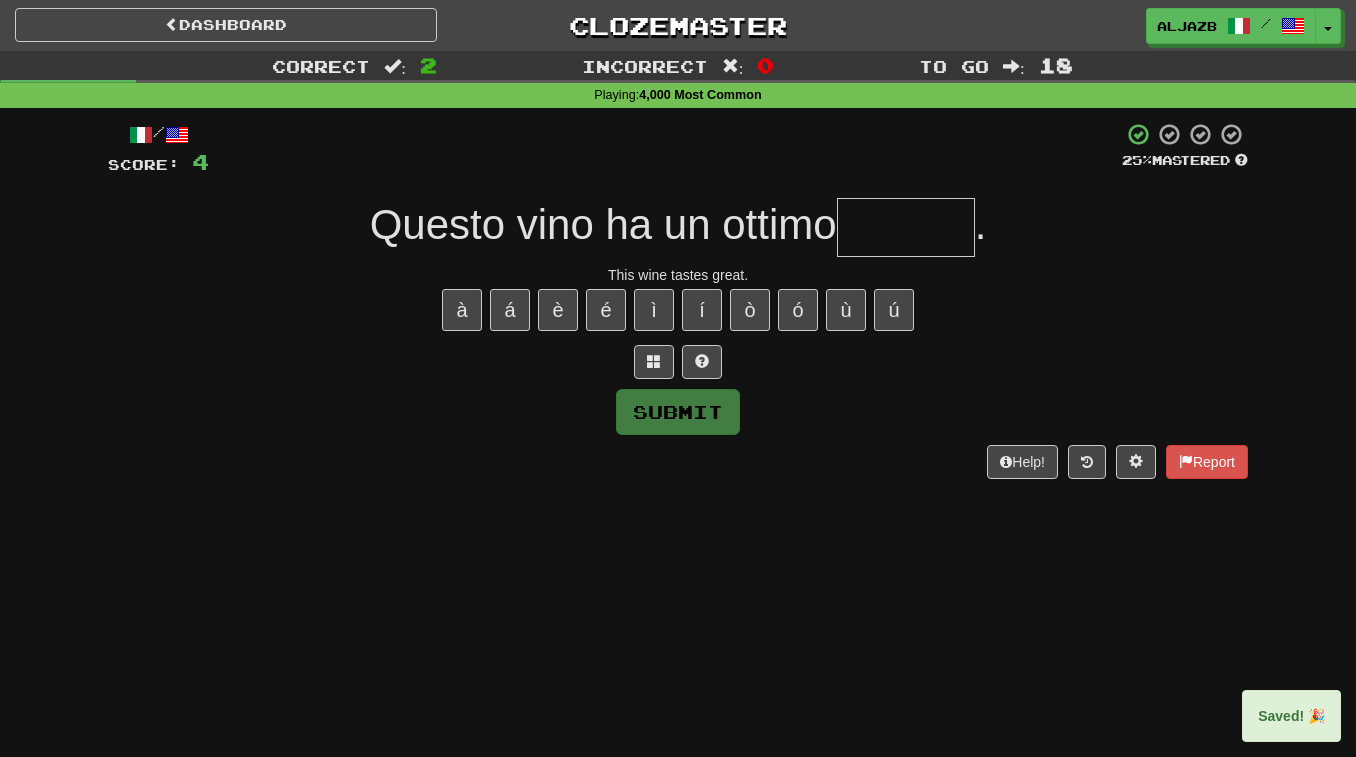 type on "*" 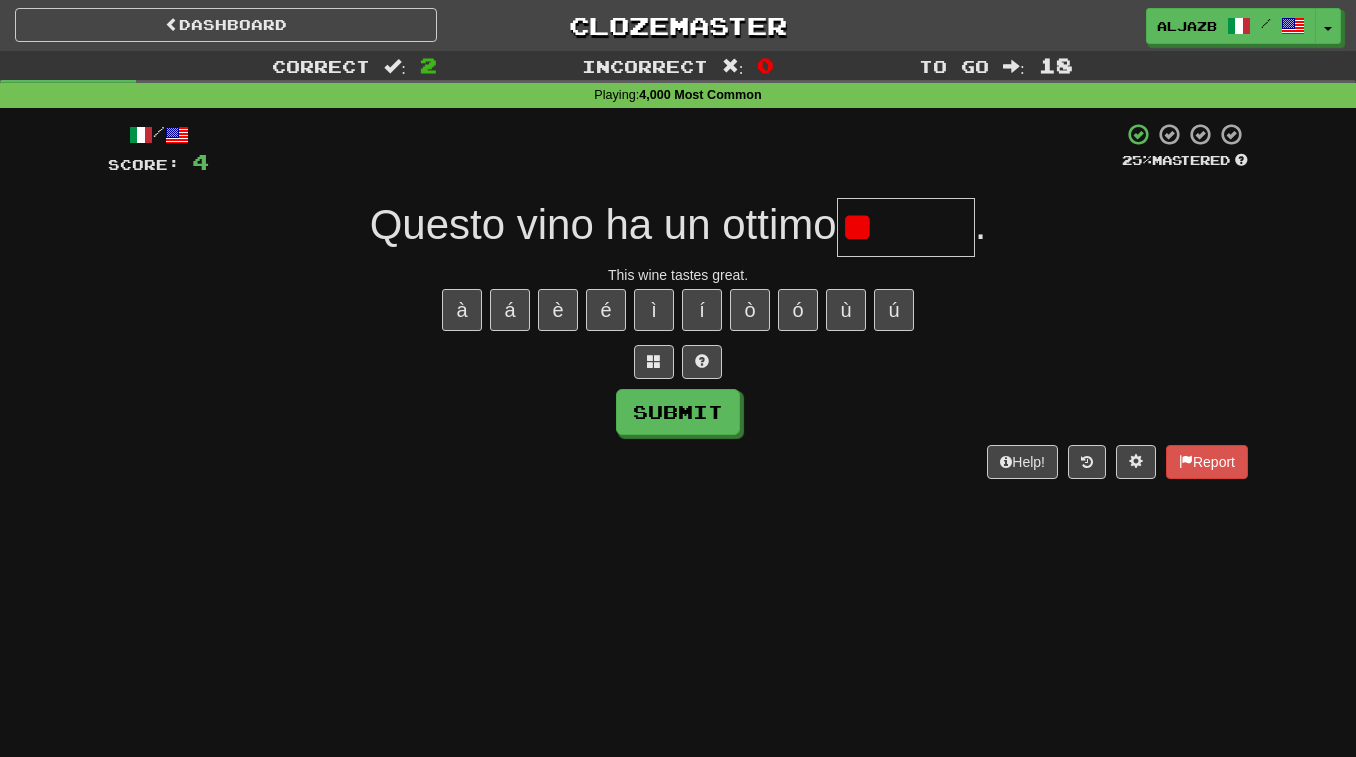 type on "*" 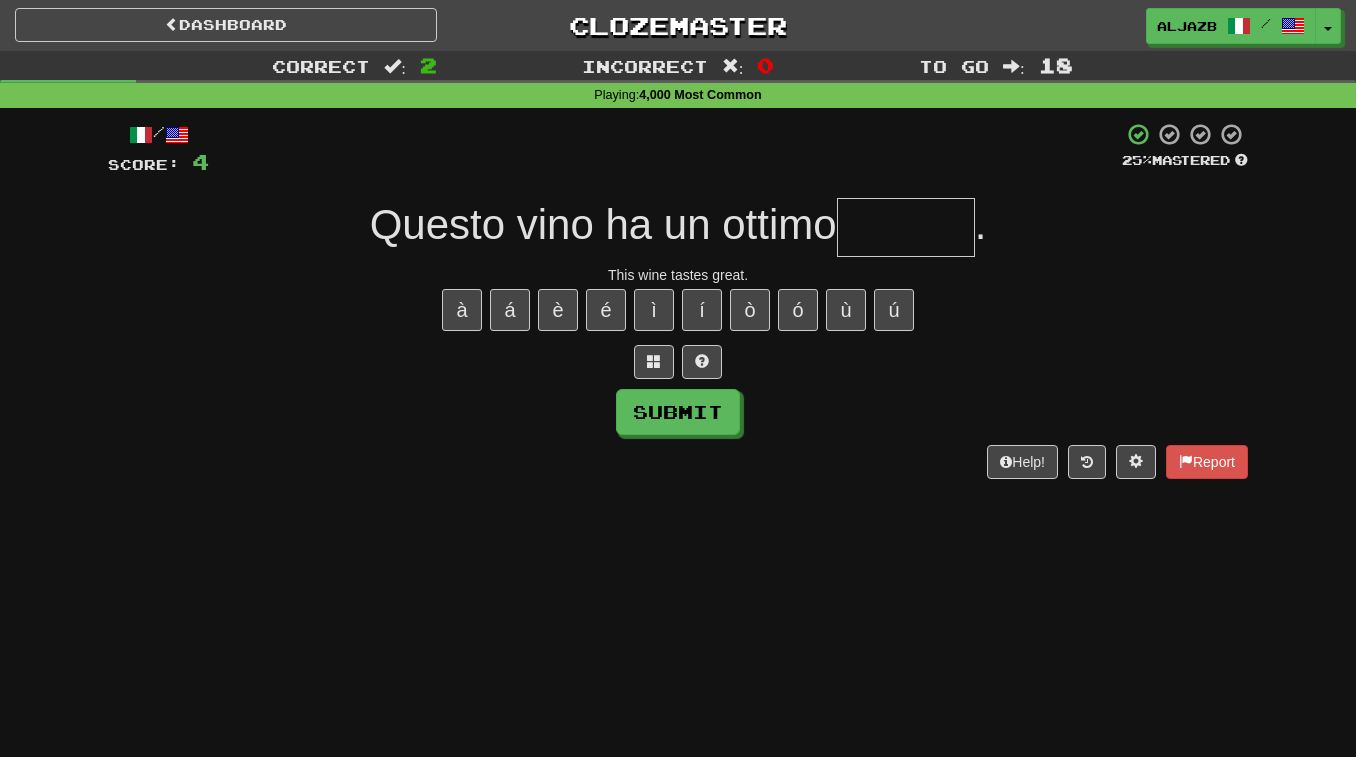 type on "*" 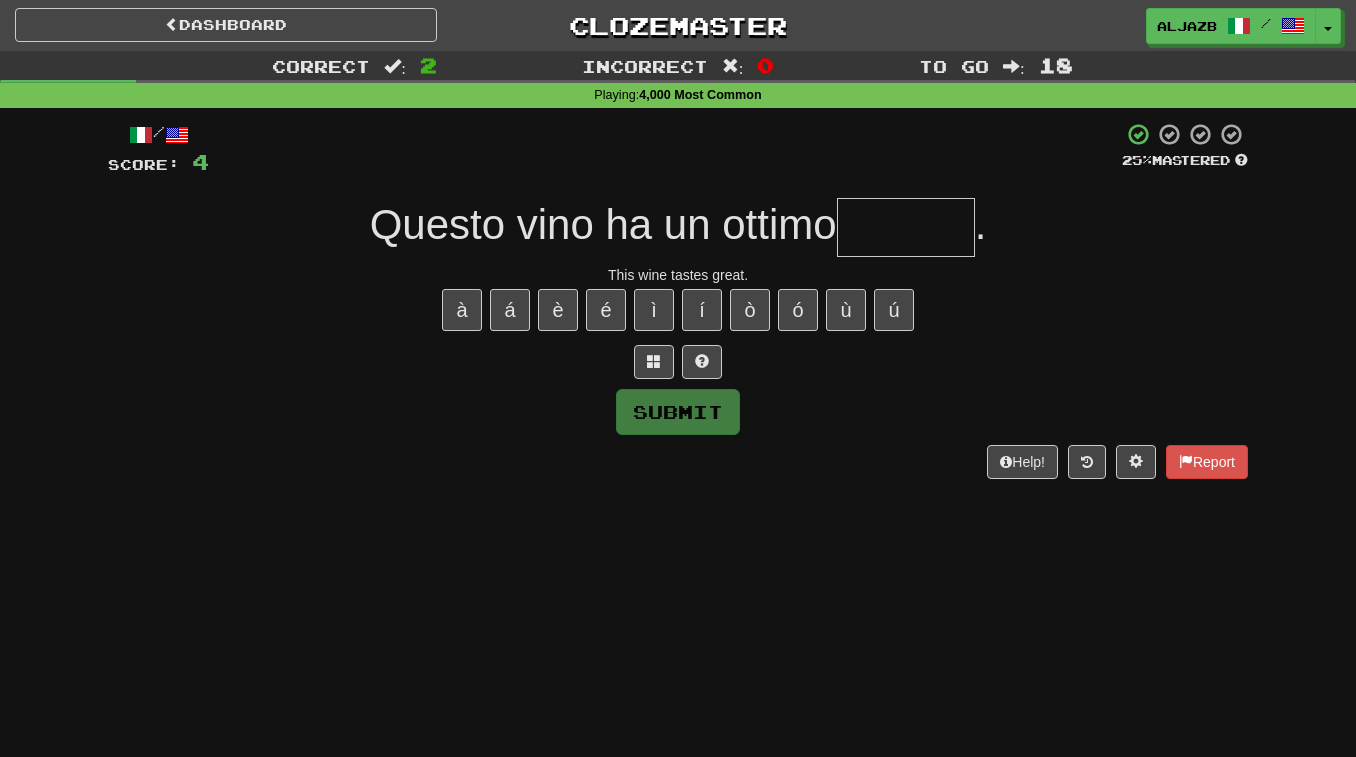 type on "*" 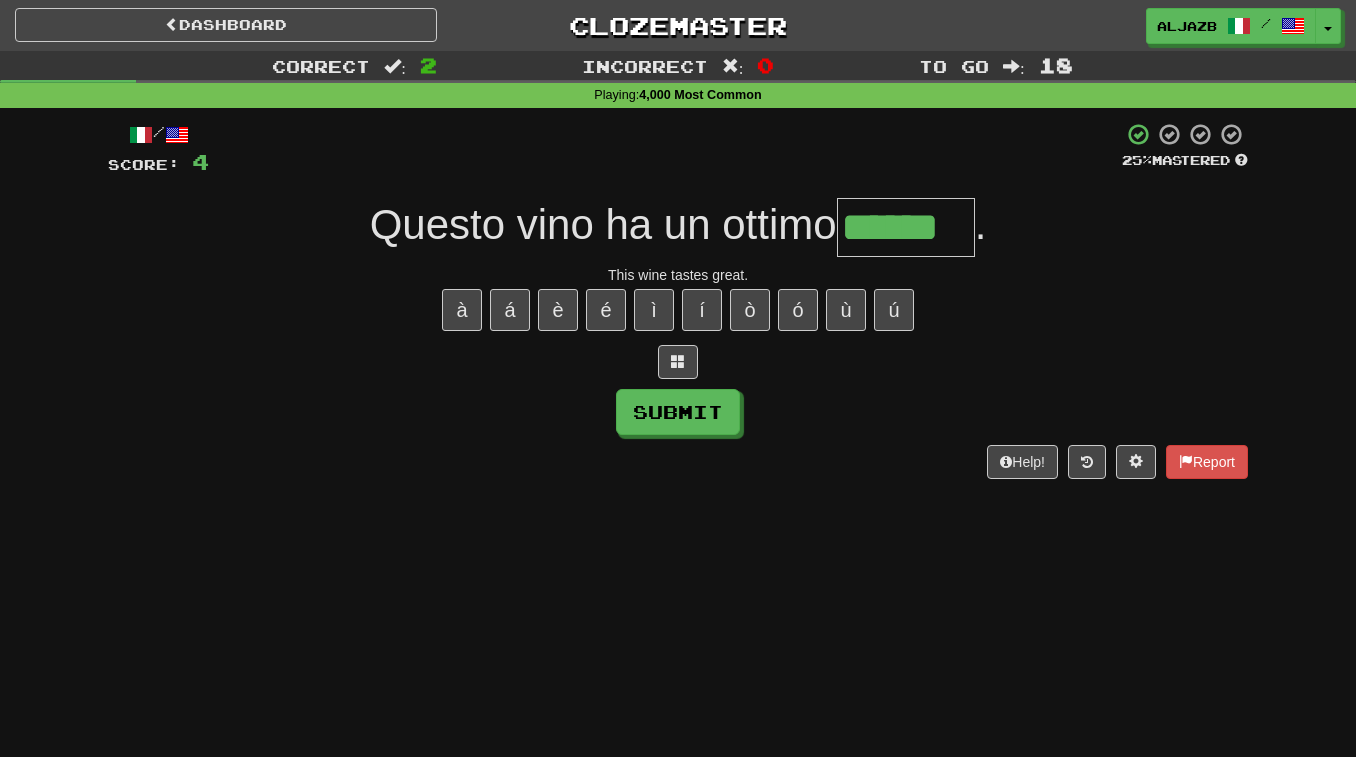 type on "******" 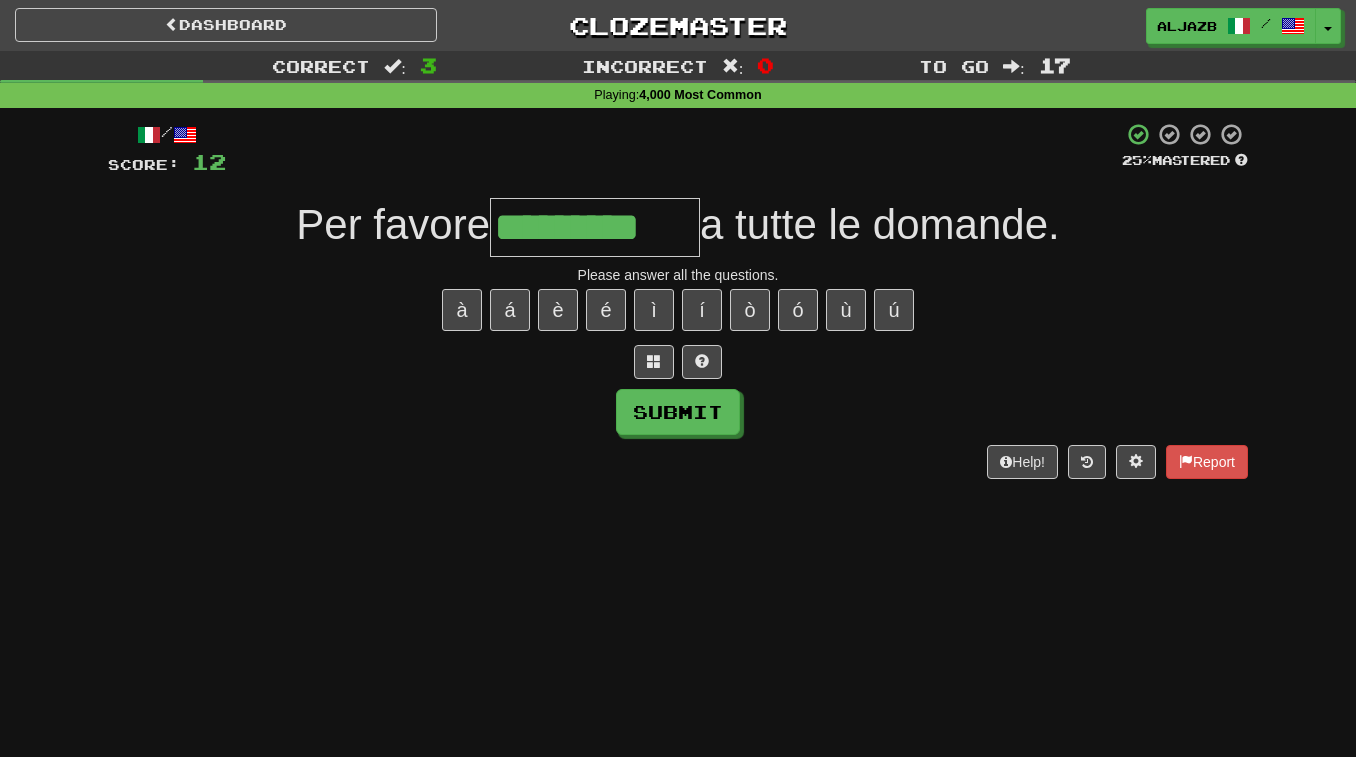 type on "**********" 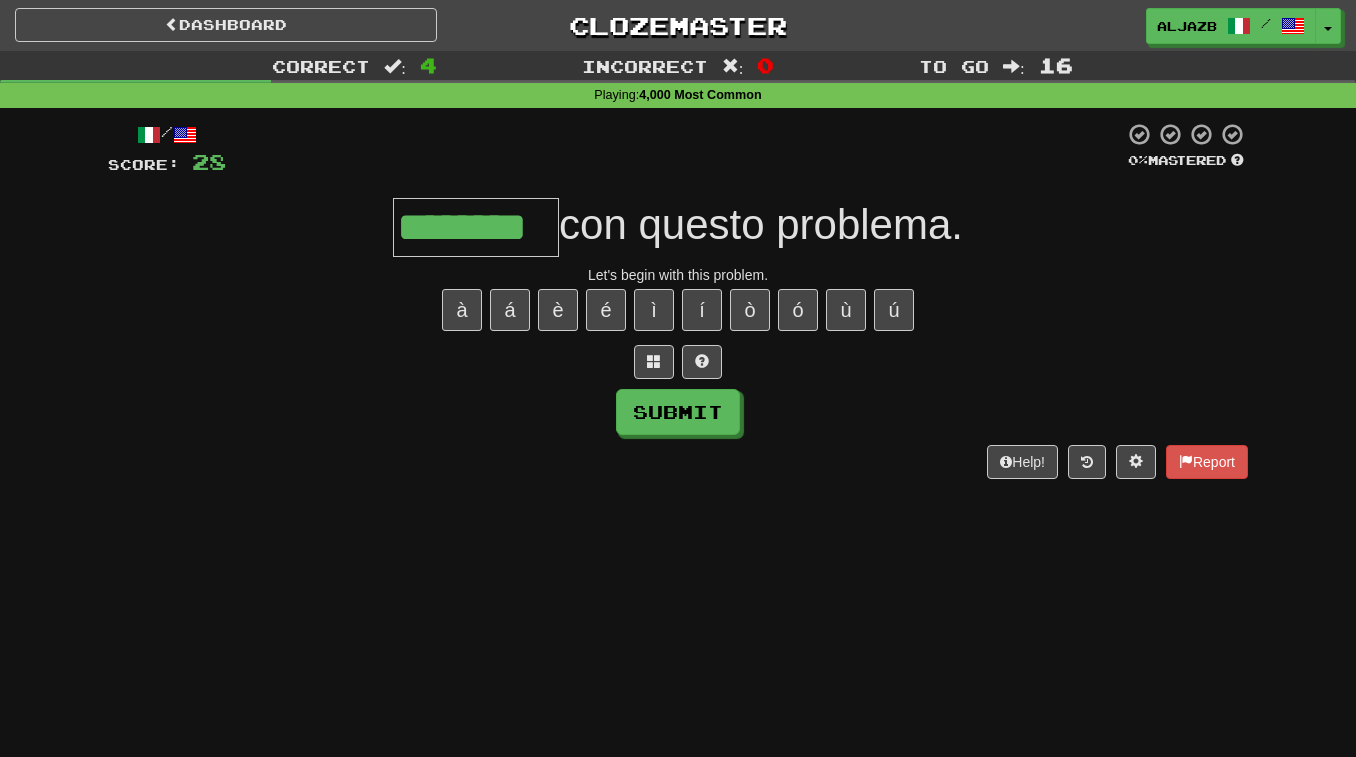 type on "********" 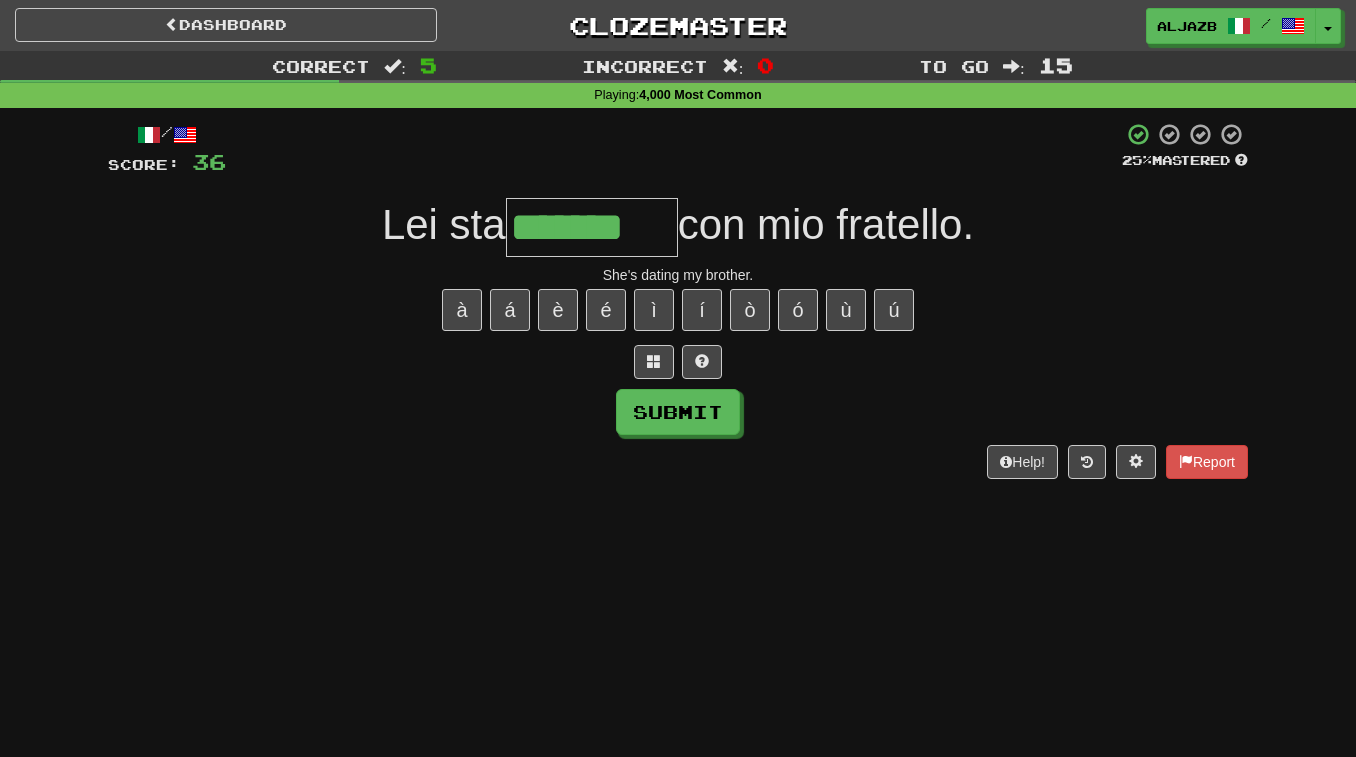 type on "*******" 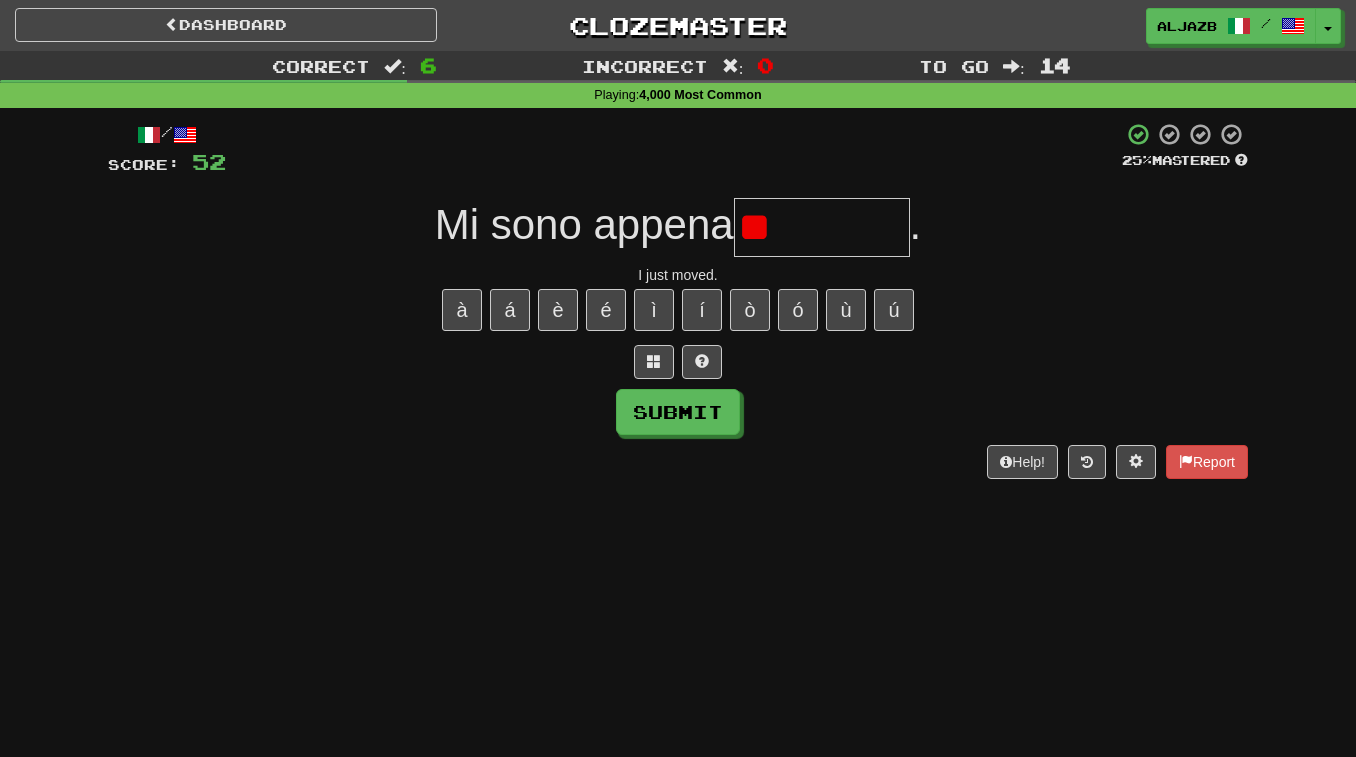type on "*" 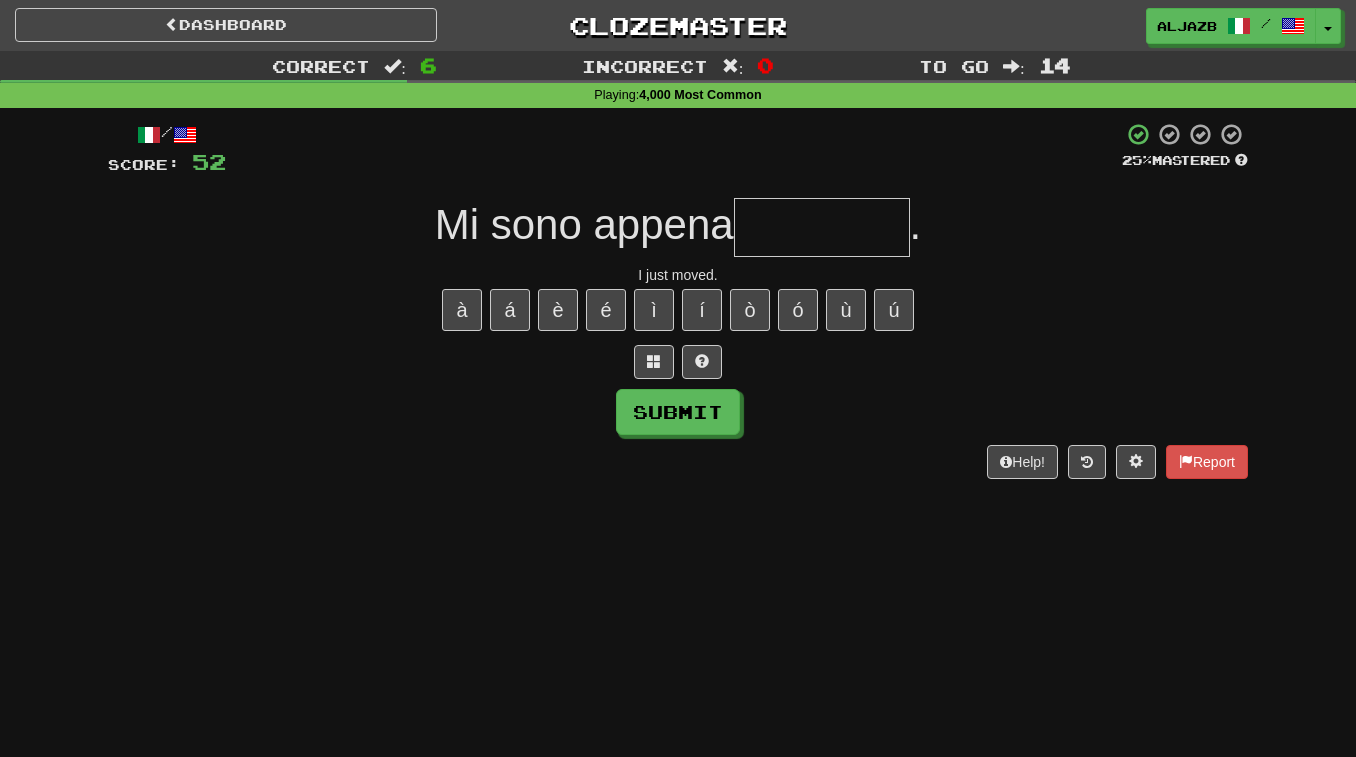 type on "*" 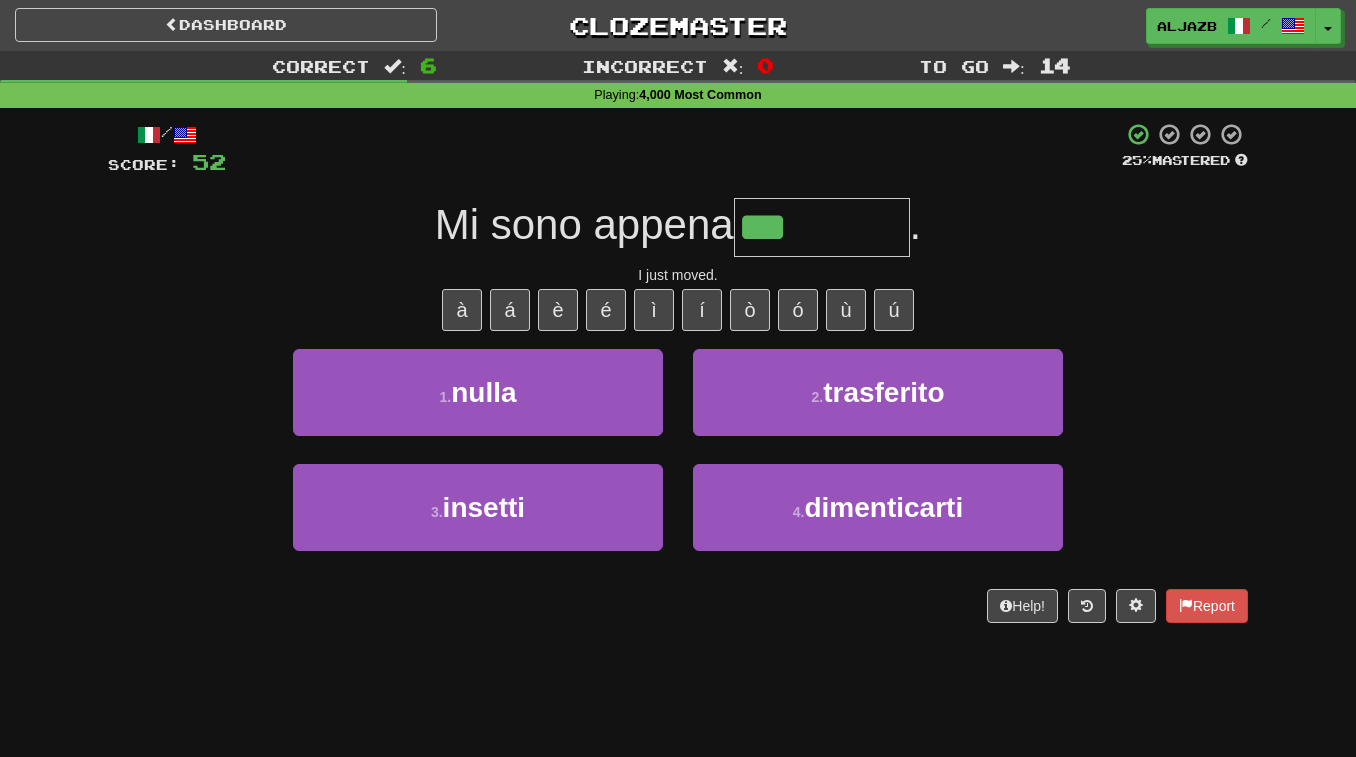 type on "**********" 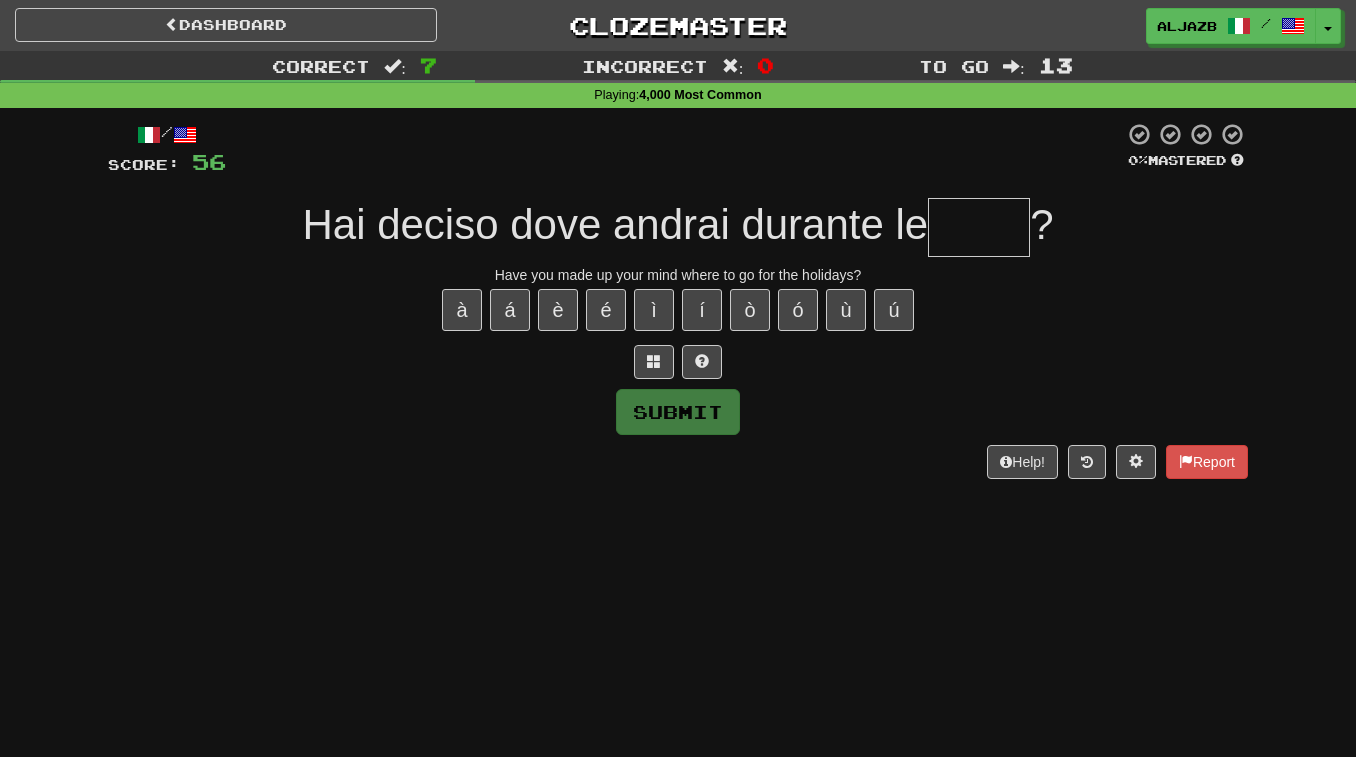 type on "*" 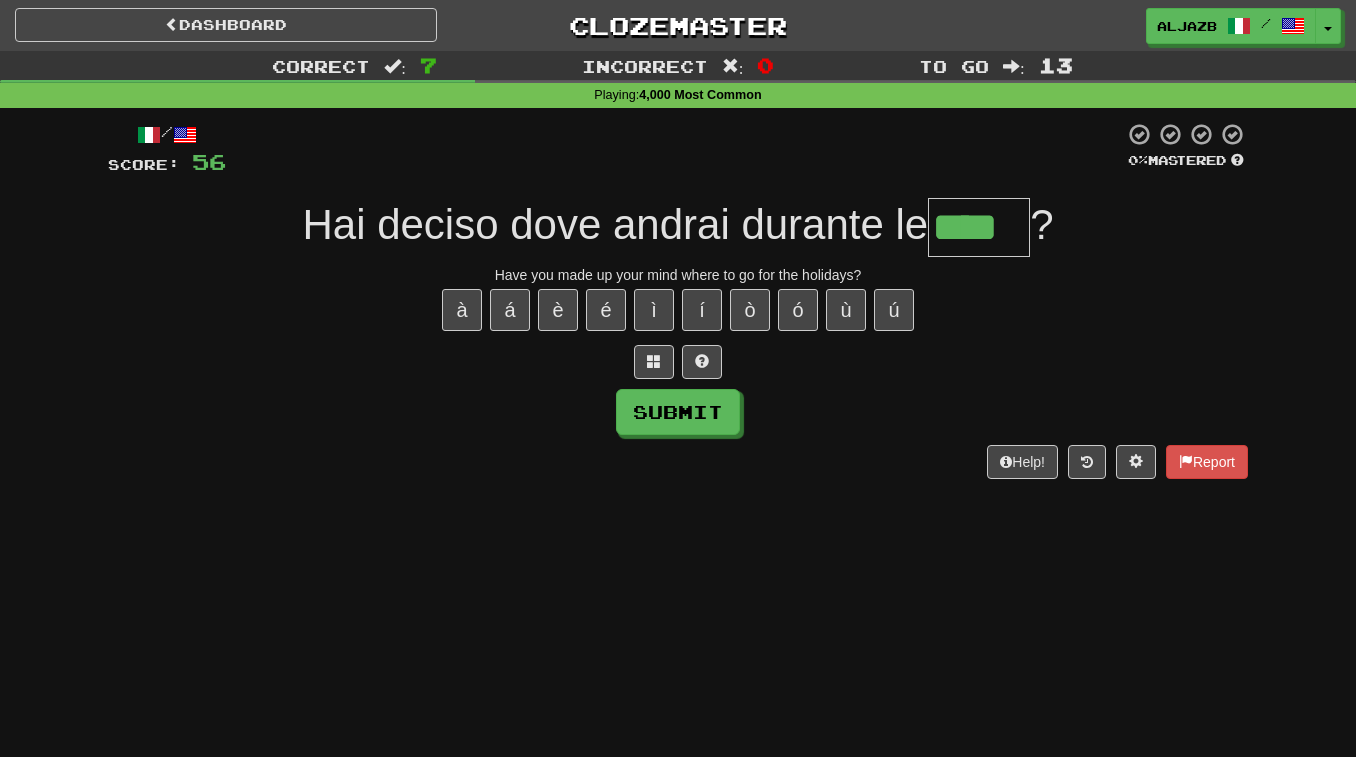 type on "*****" 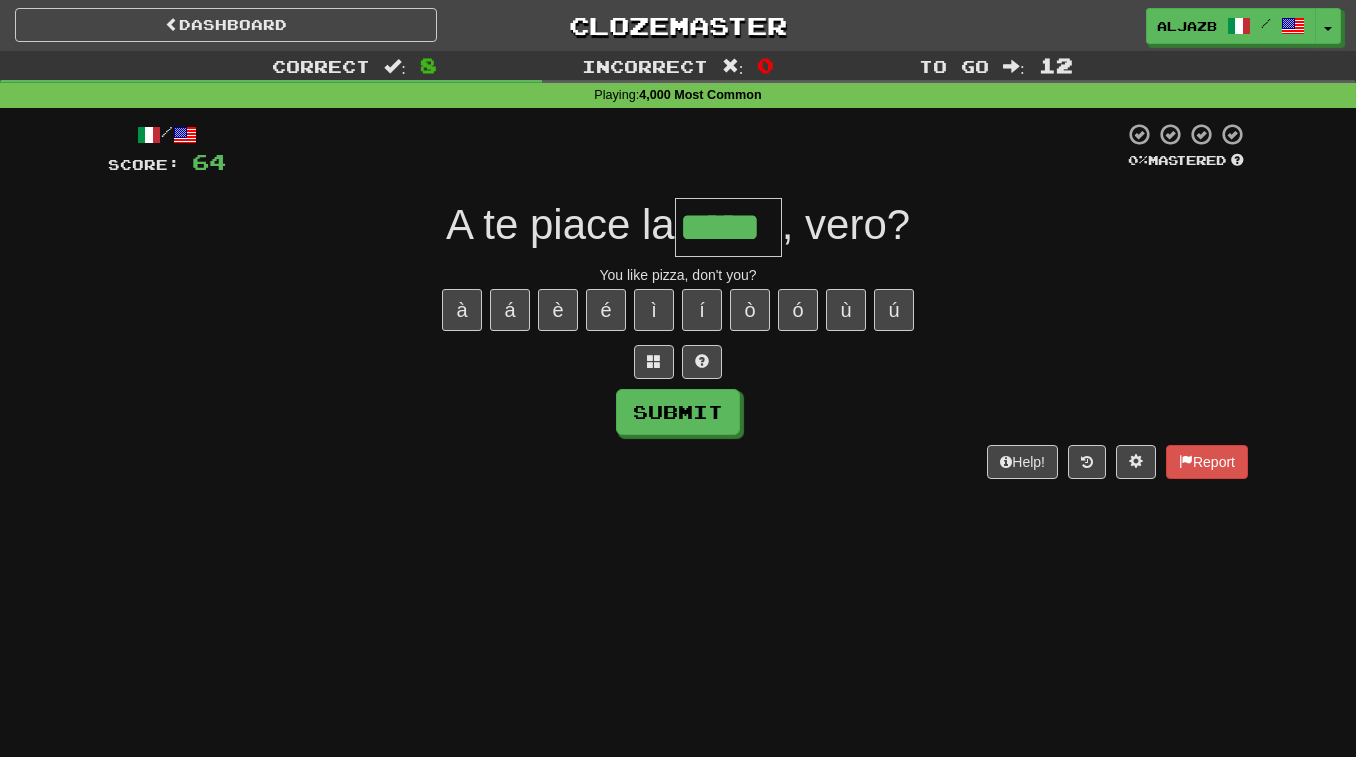 type on "*****" 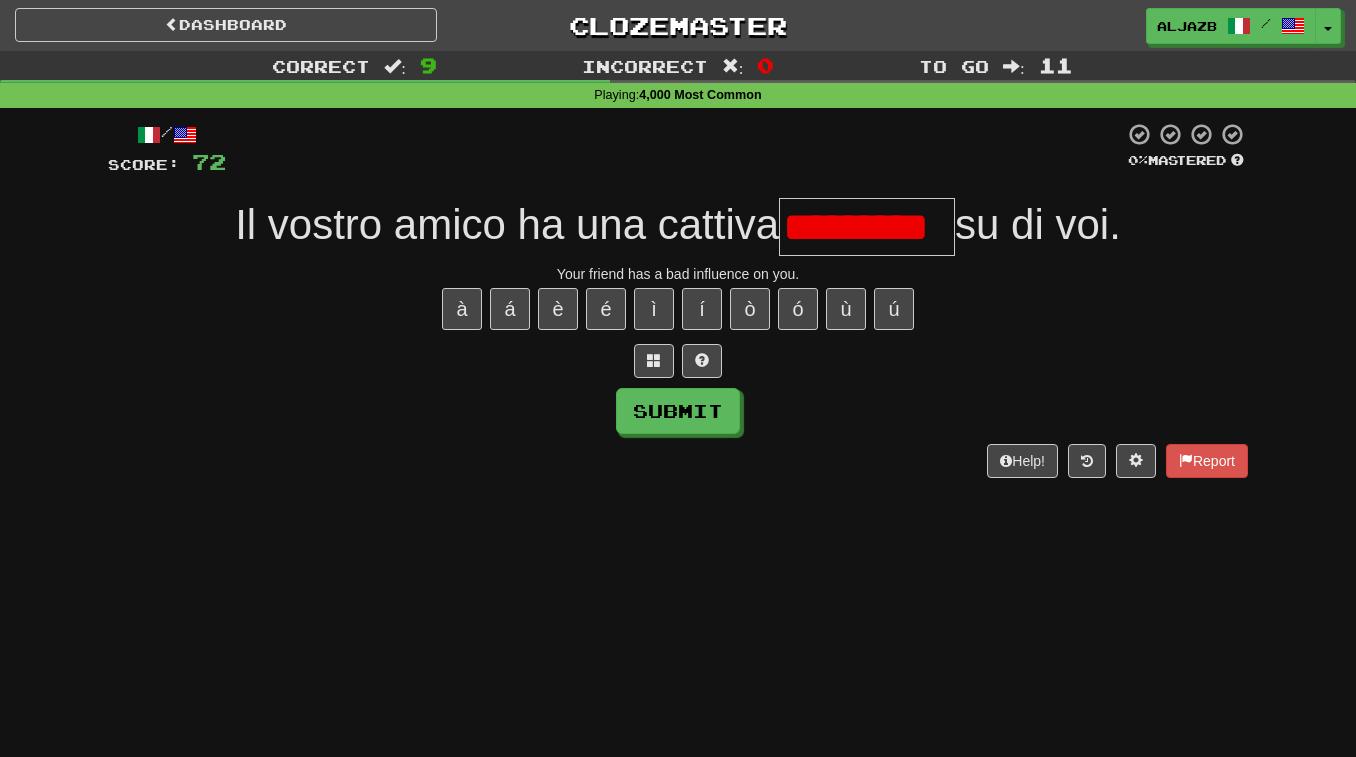 scroll, scrollTop: 0, scrollLeft: 0, axis: both 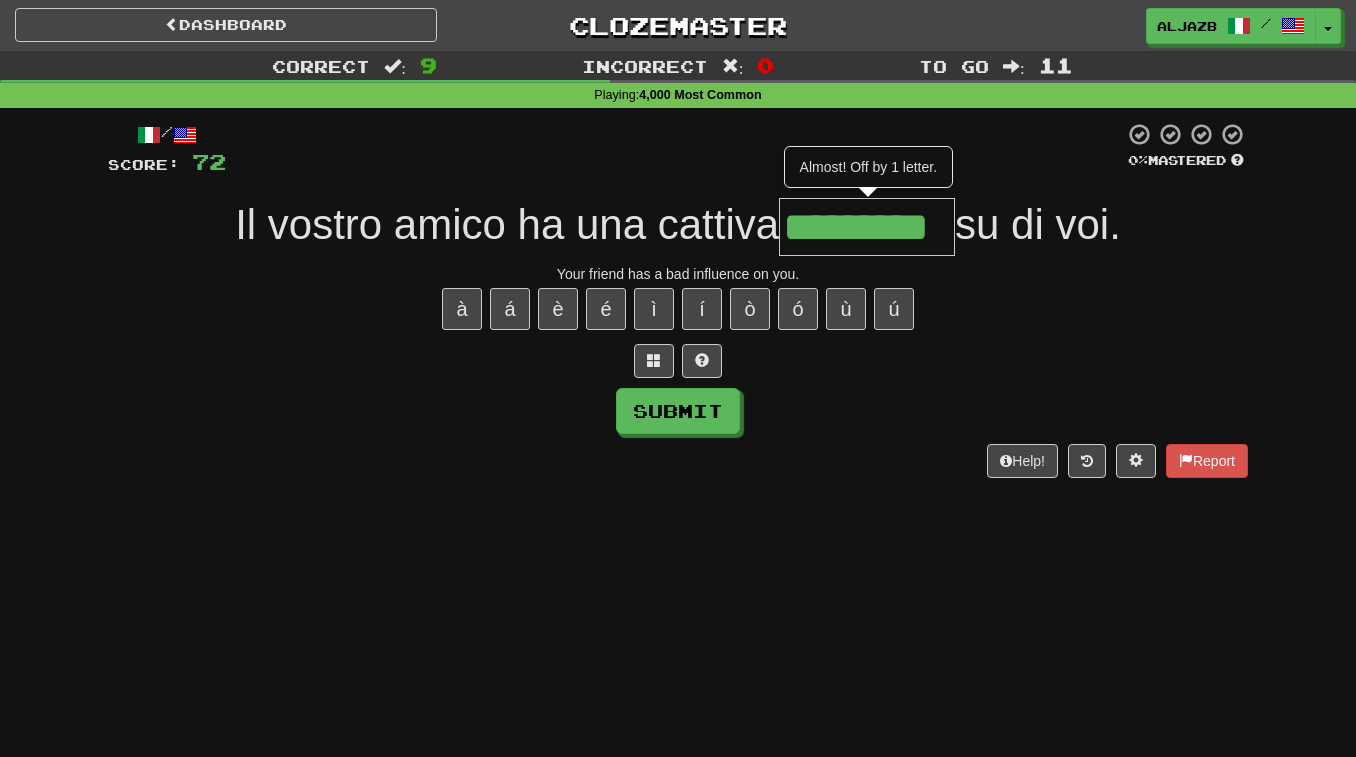 type on "*********" 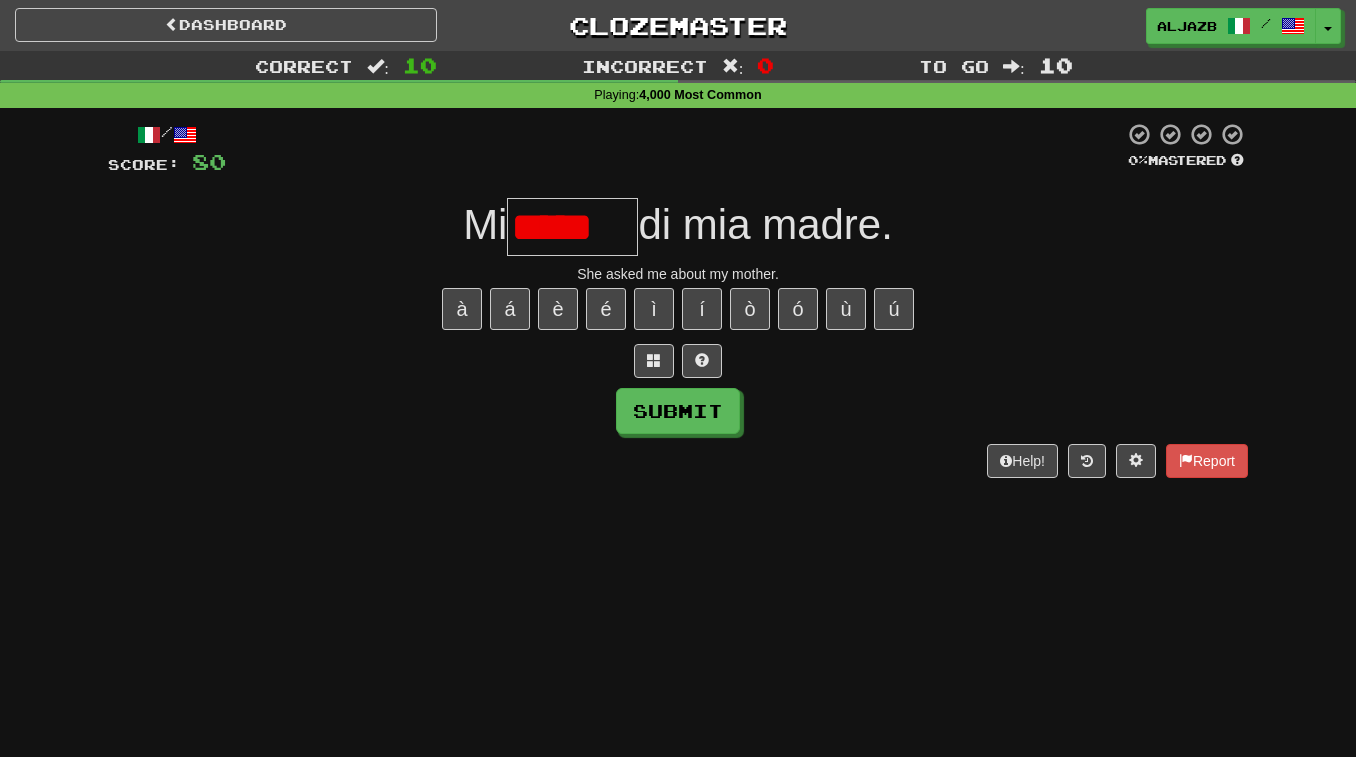 scroll, scrollTop: 0, scrollLeft: 0, axis: both 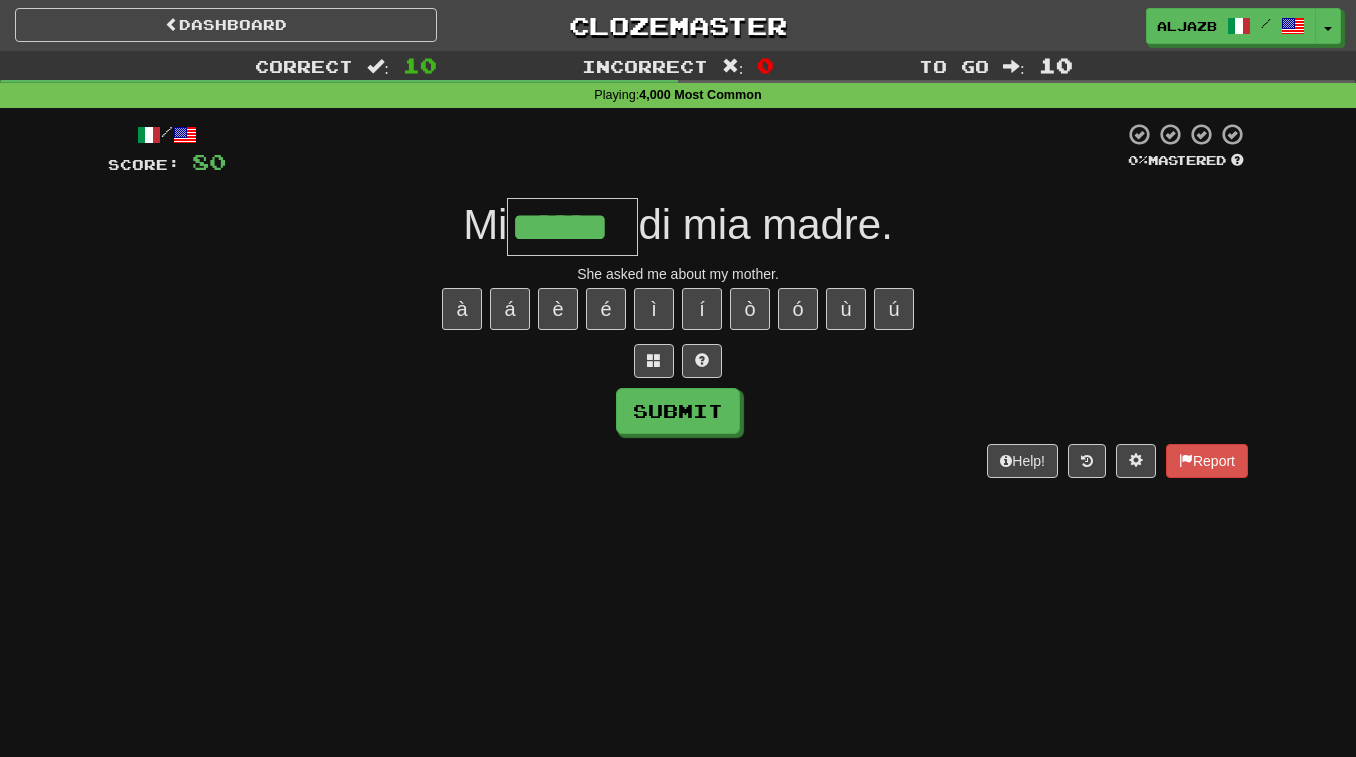 type on "******" 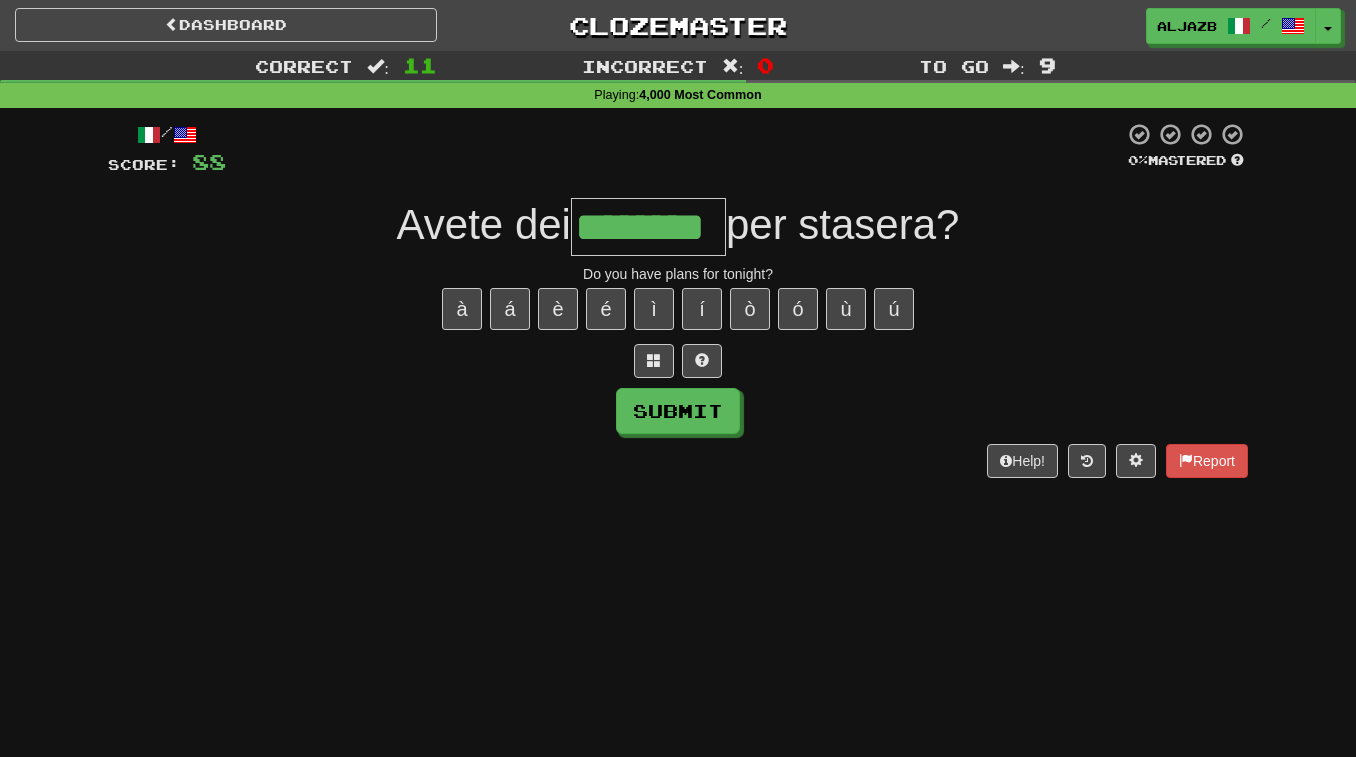 type on "********" 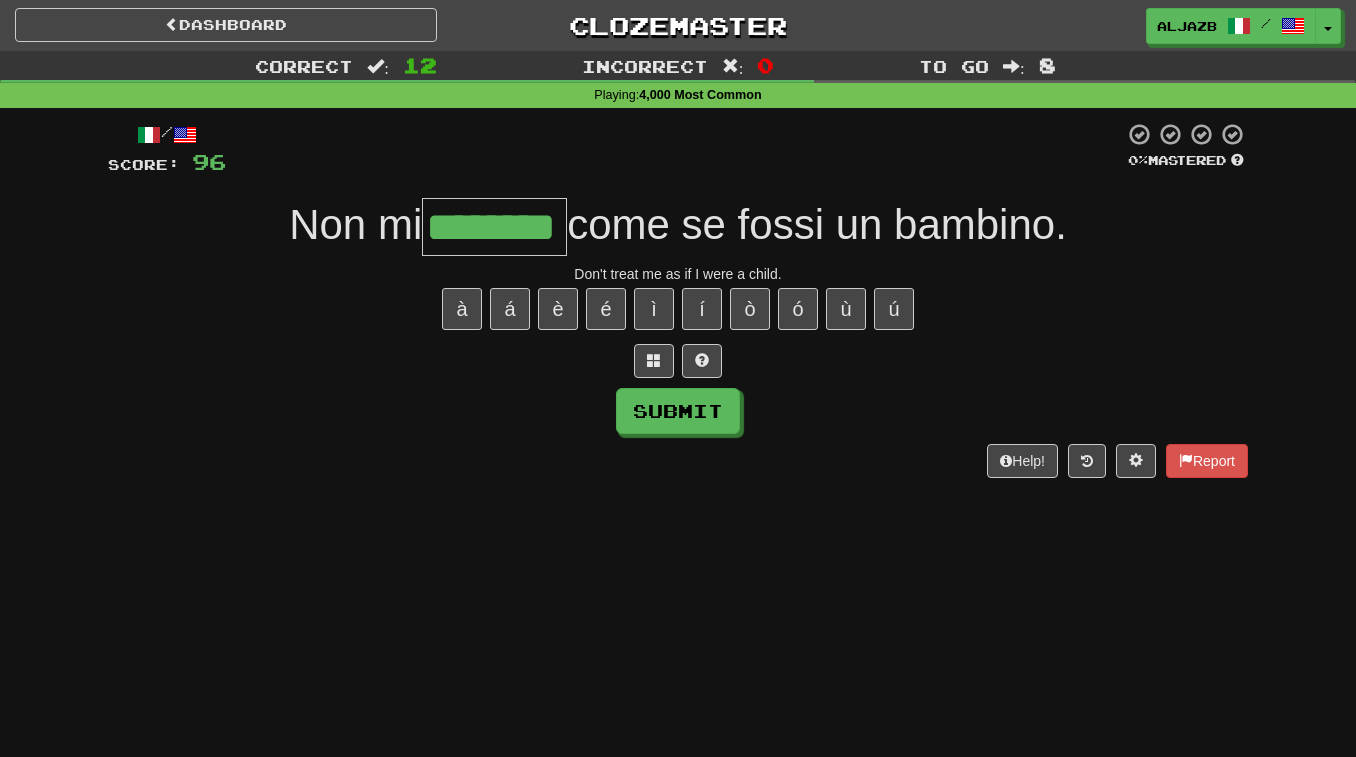 type on "********" 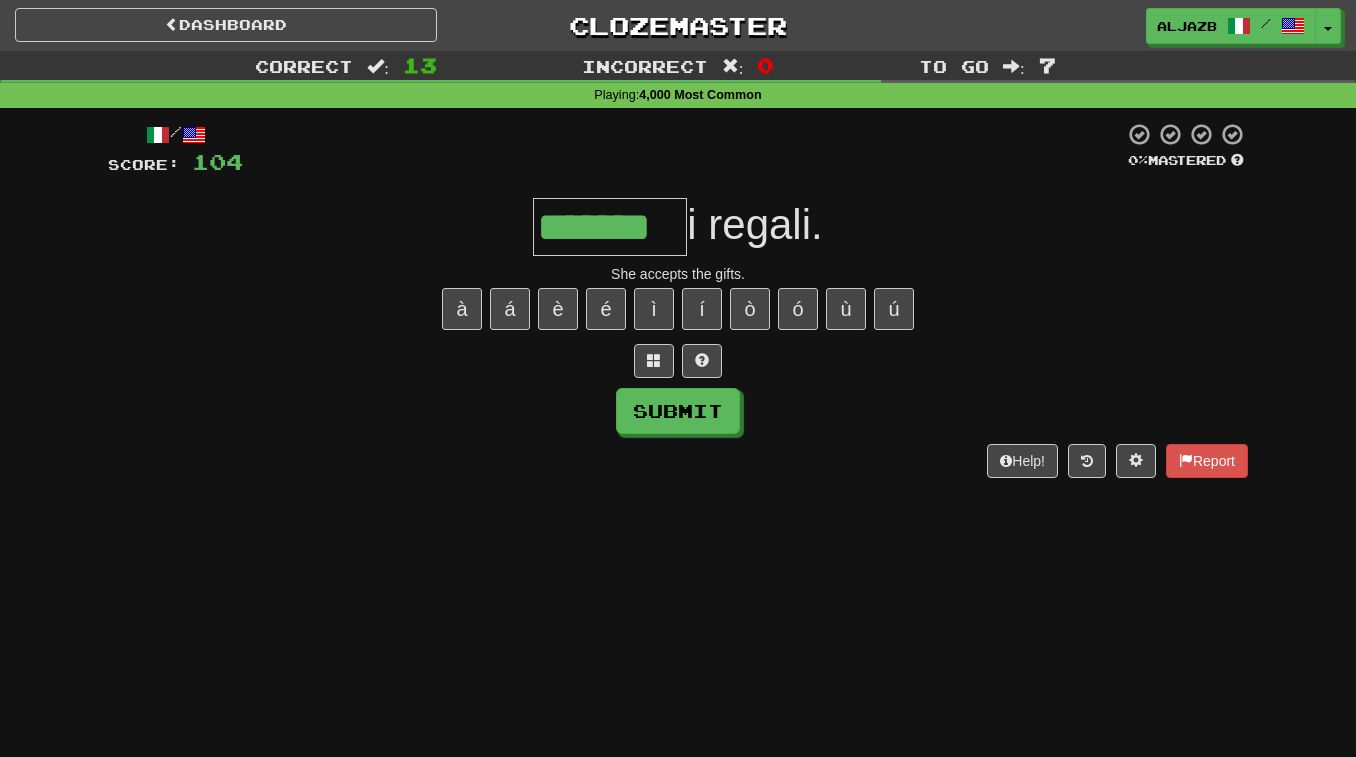 type on "*******" 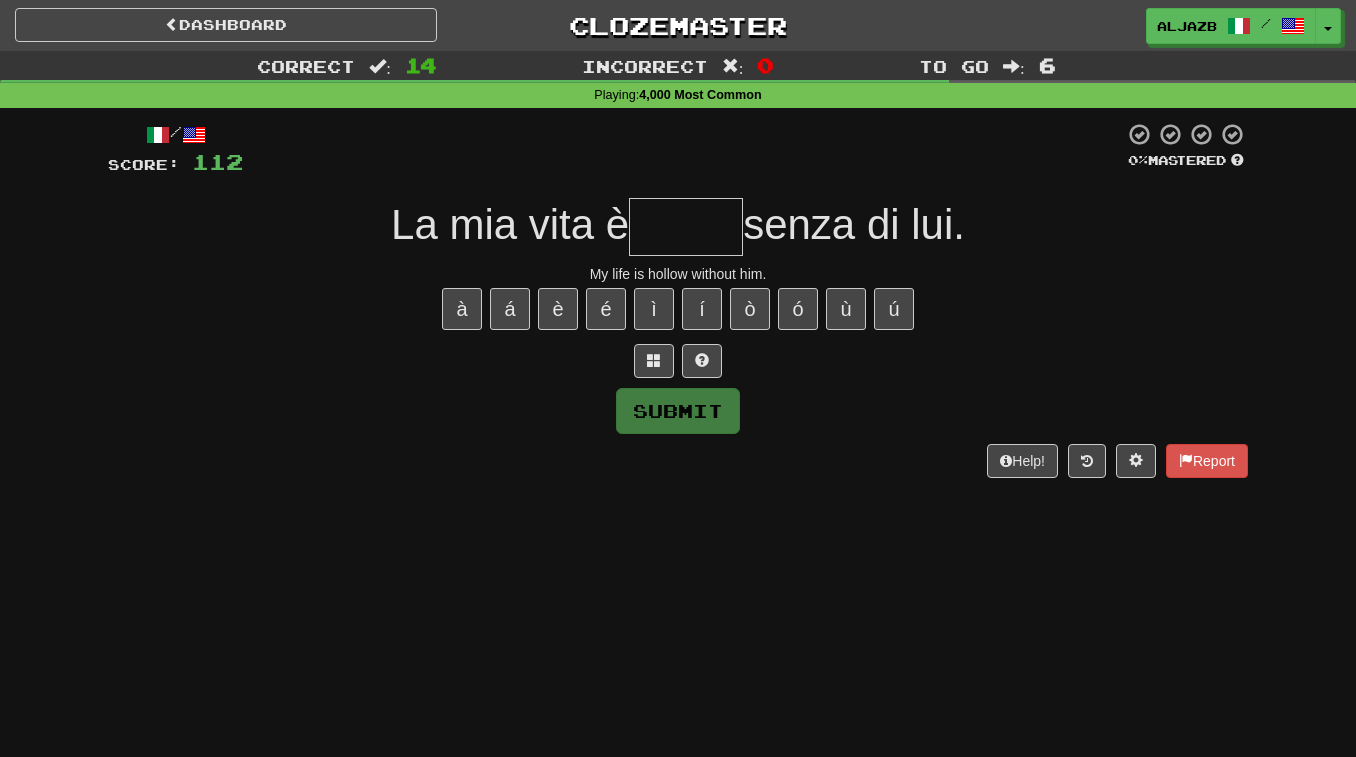 type on "*" 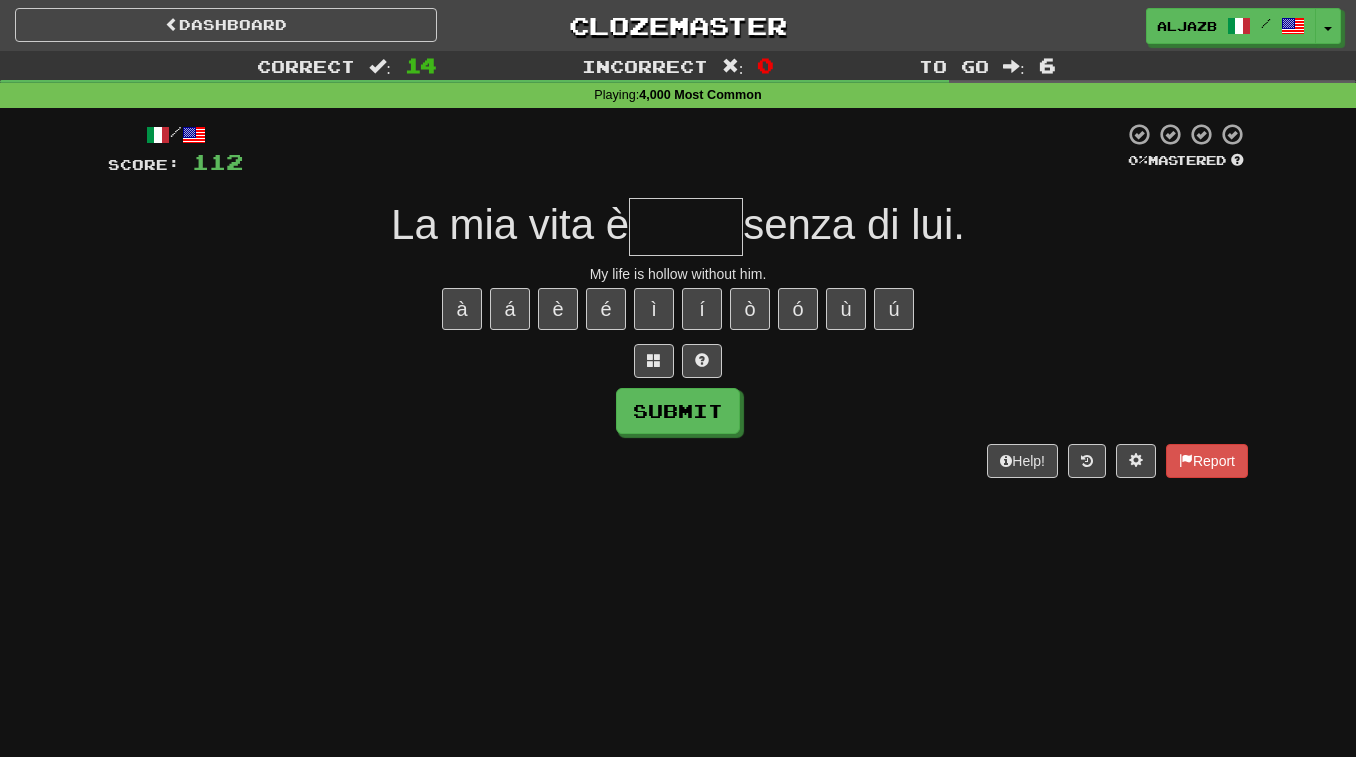 type on "*" 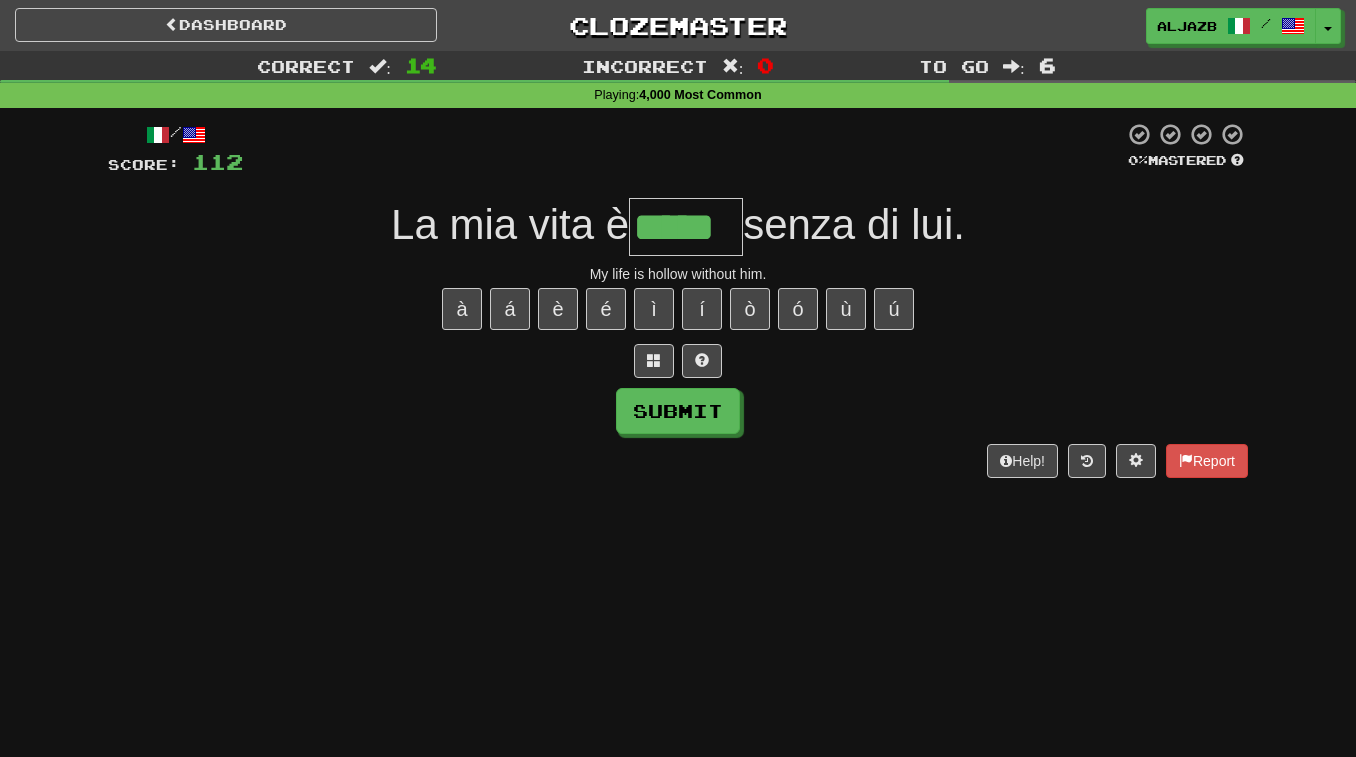 type on "*****" 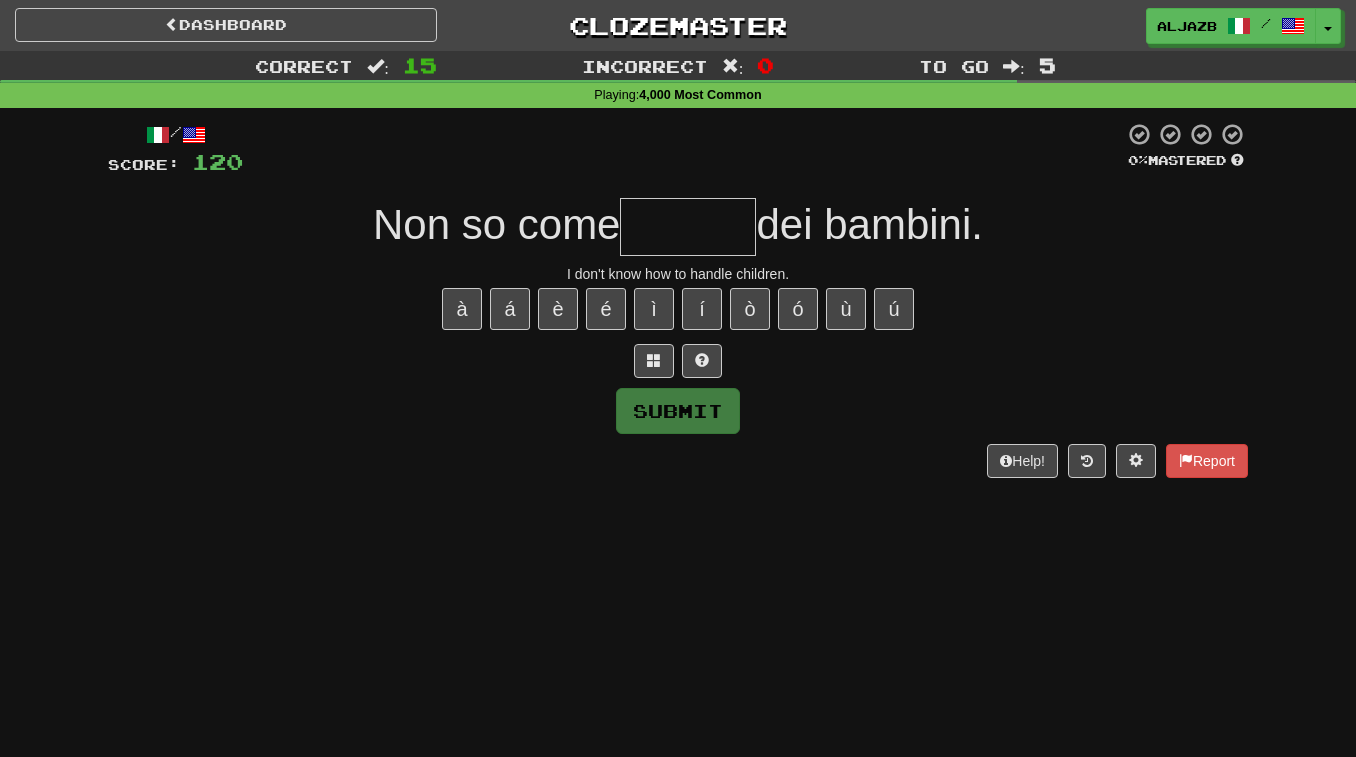 type on "*" 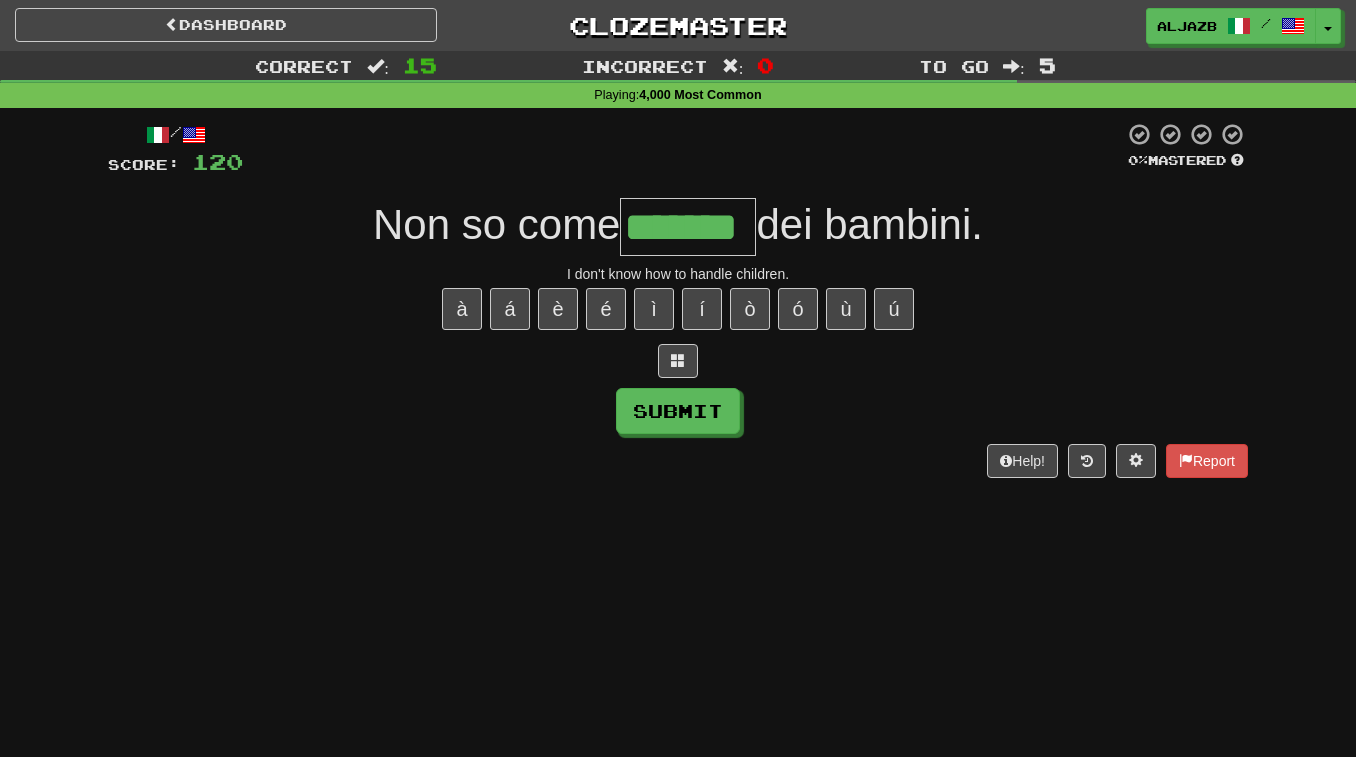 type on "*******" 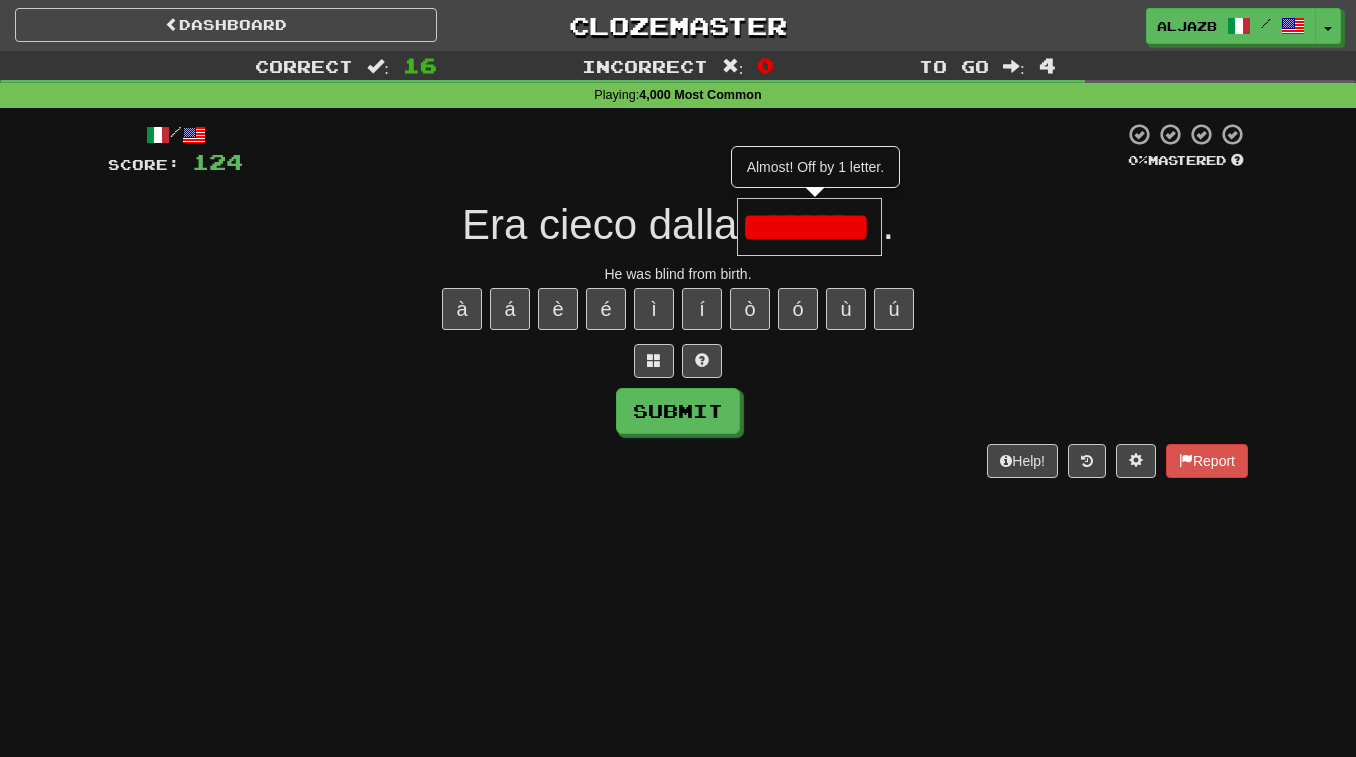 scroll, scrollTop: 0, scrollLeft: 19, axis: horizontal 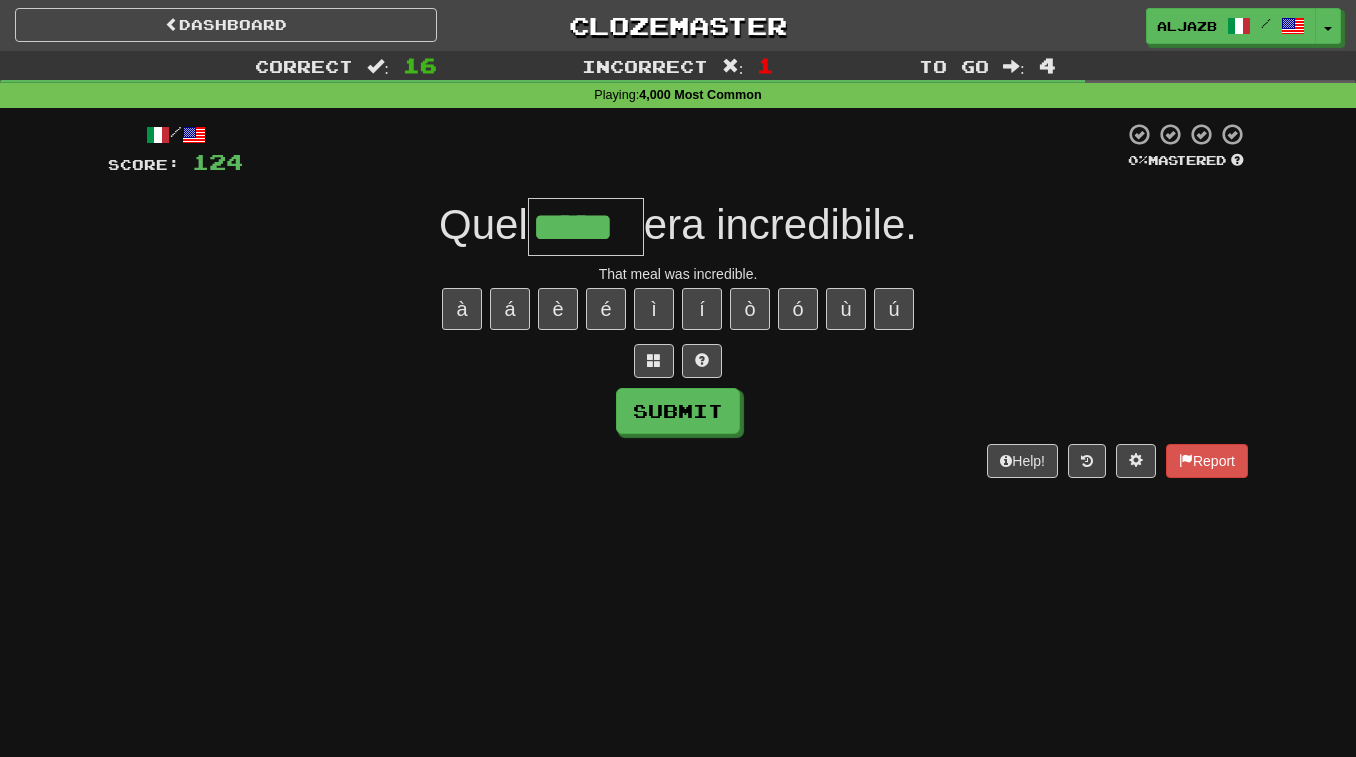 type on "*****" 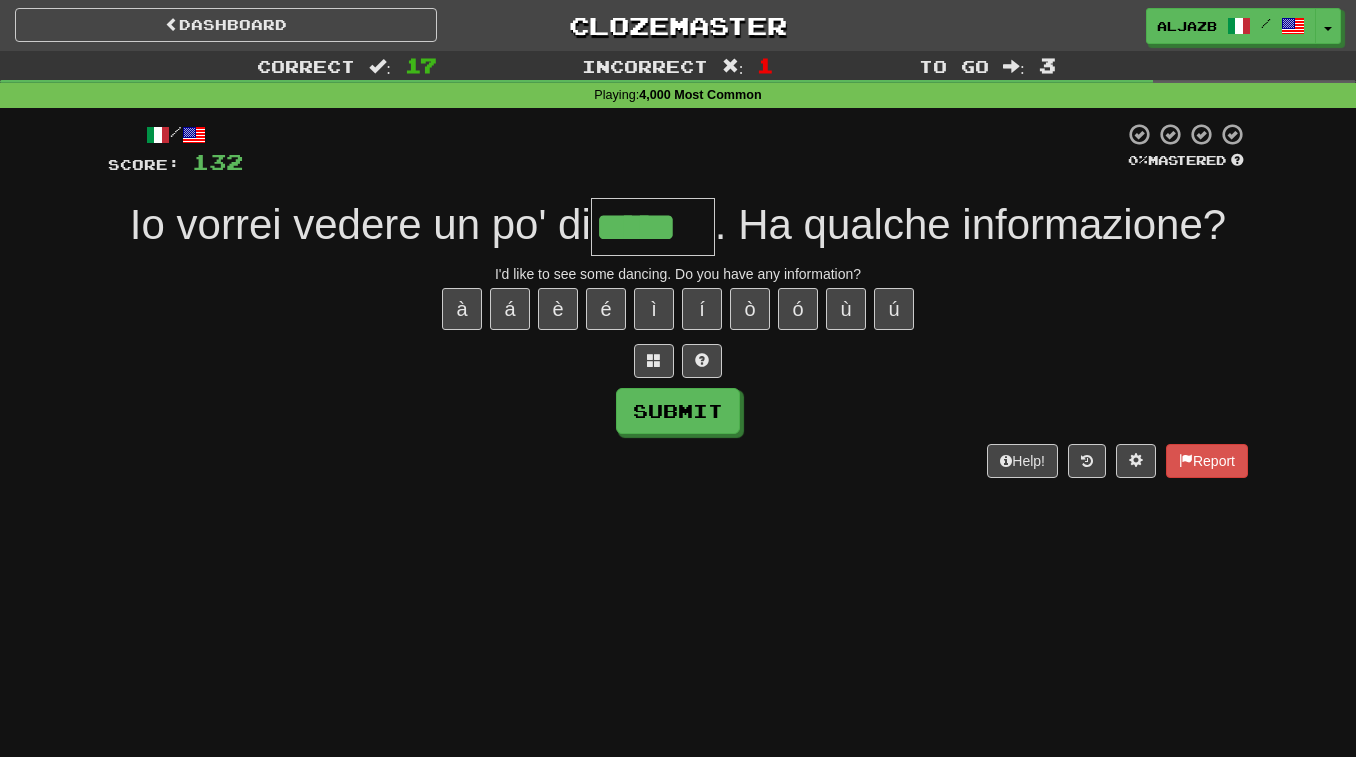 type on "*****" 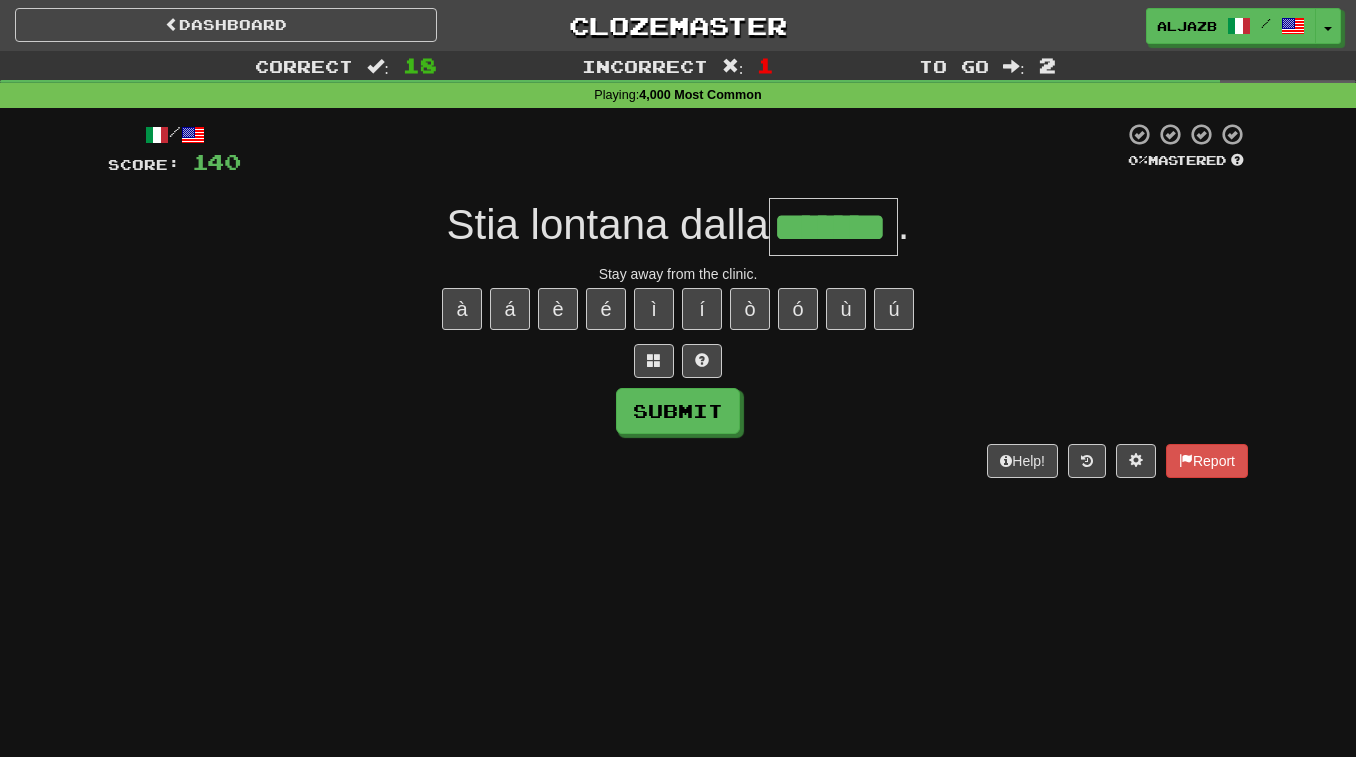 type on "*******" 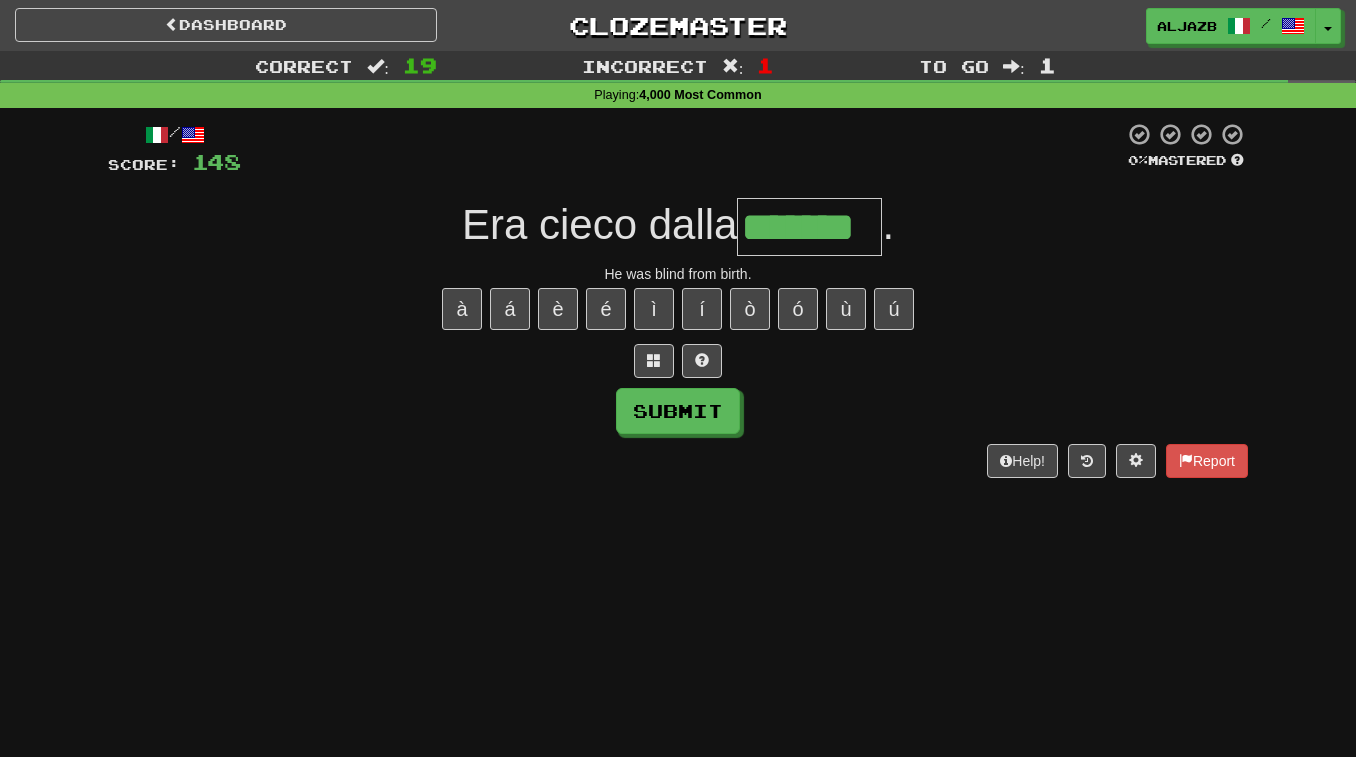 type on "*******" 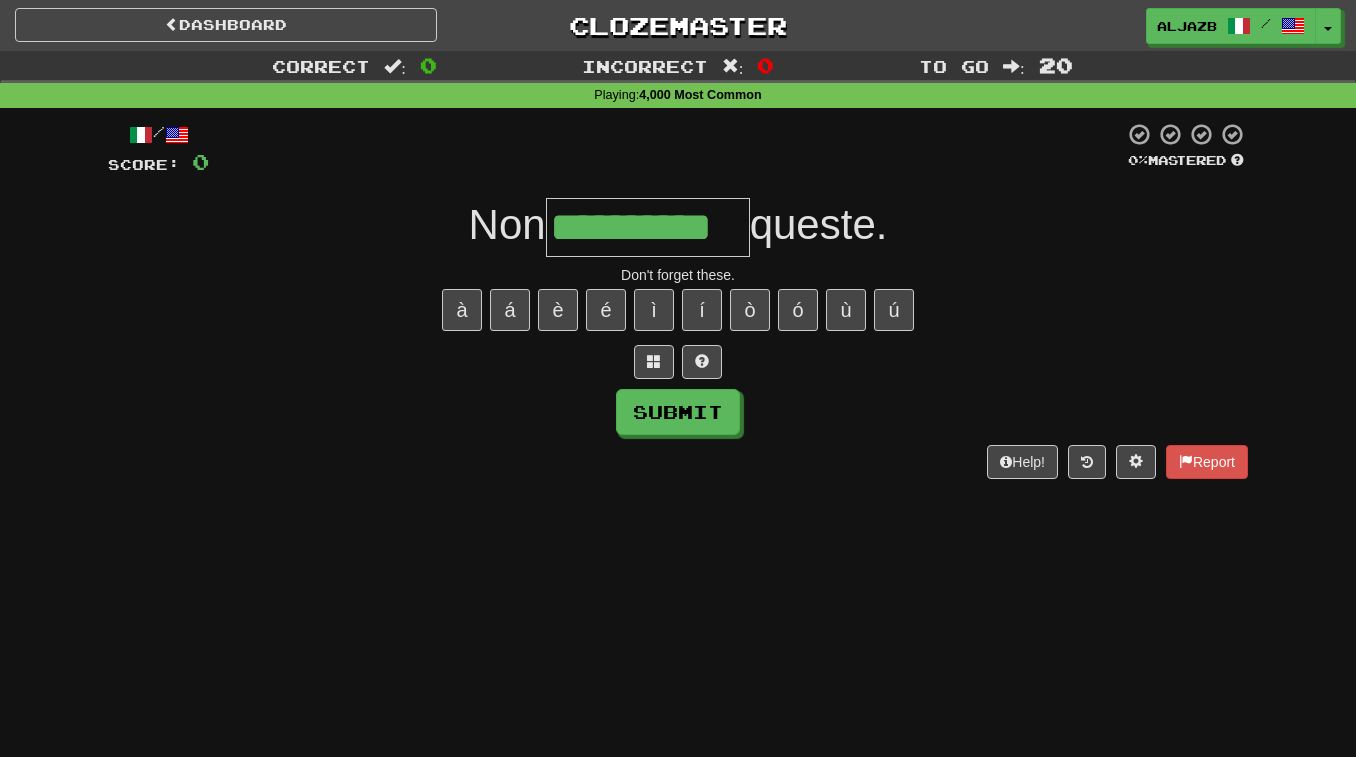 type on "**********" 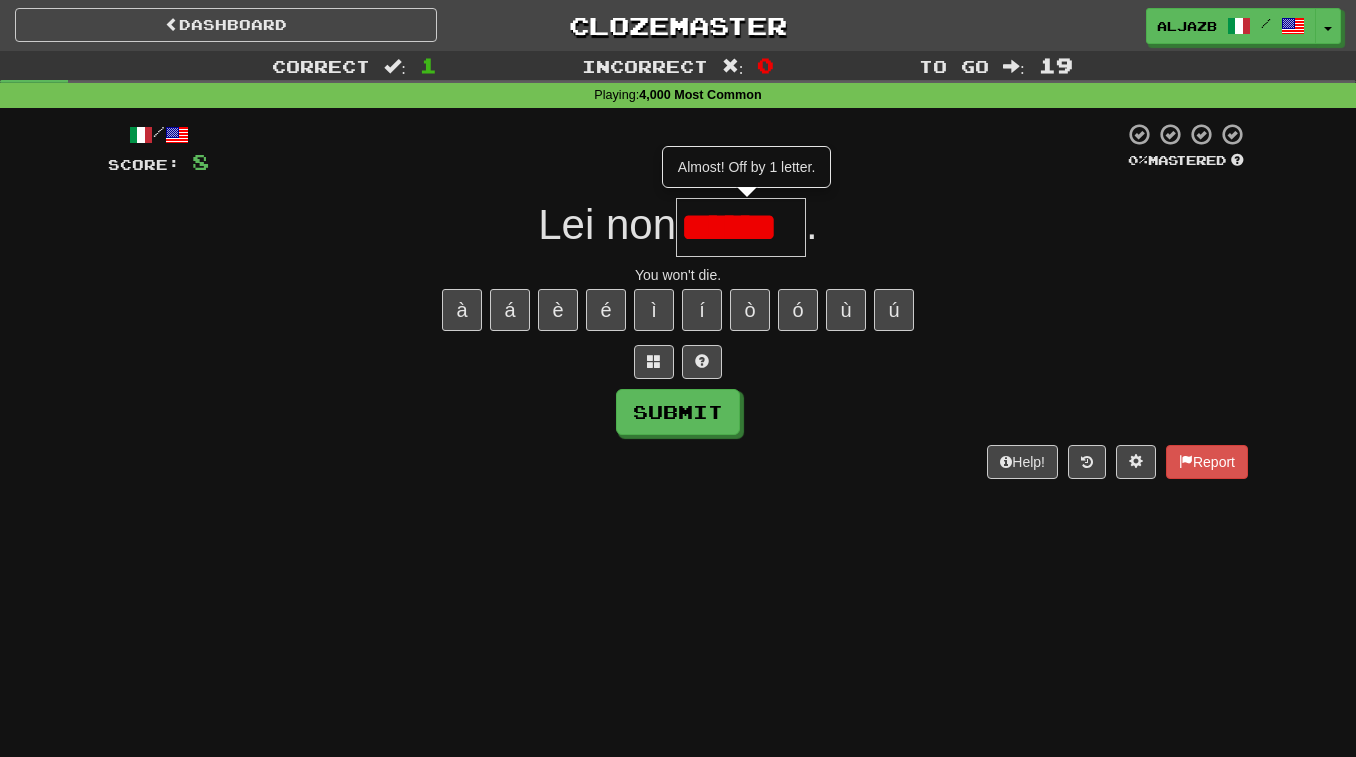 type on "******" 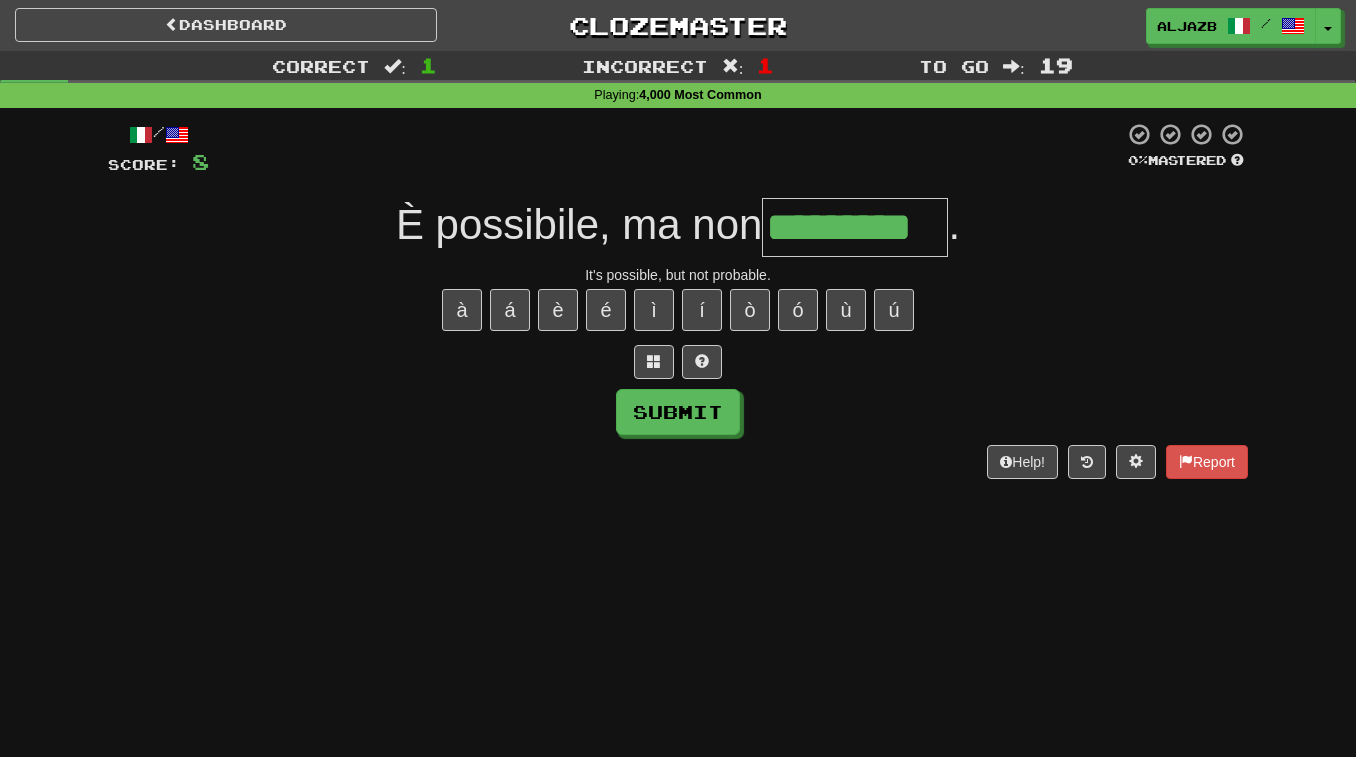 type on "*********" 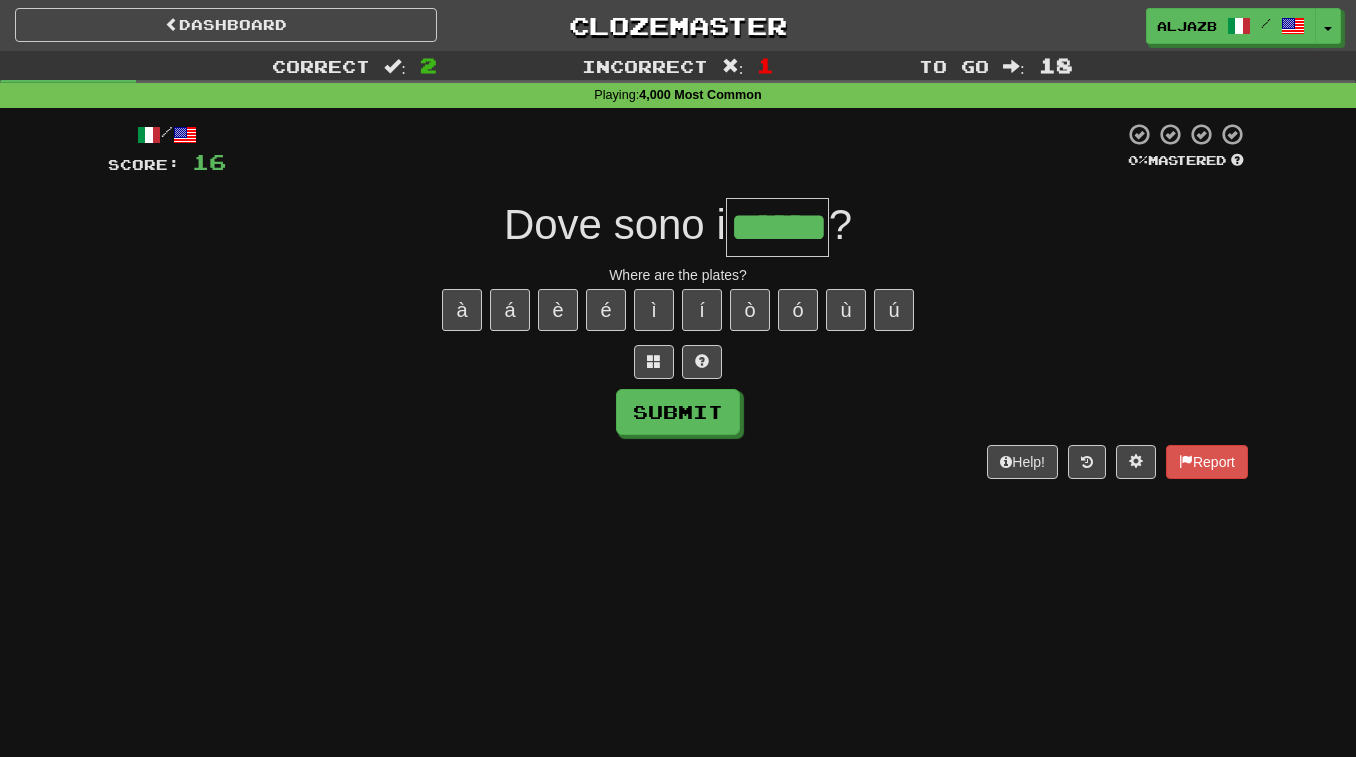type on "******" 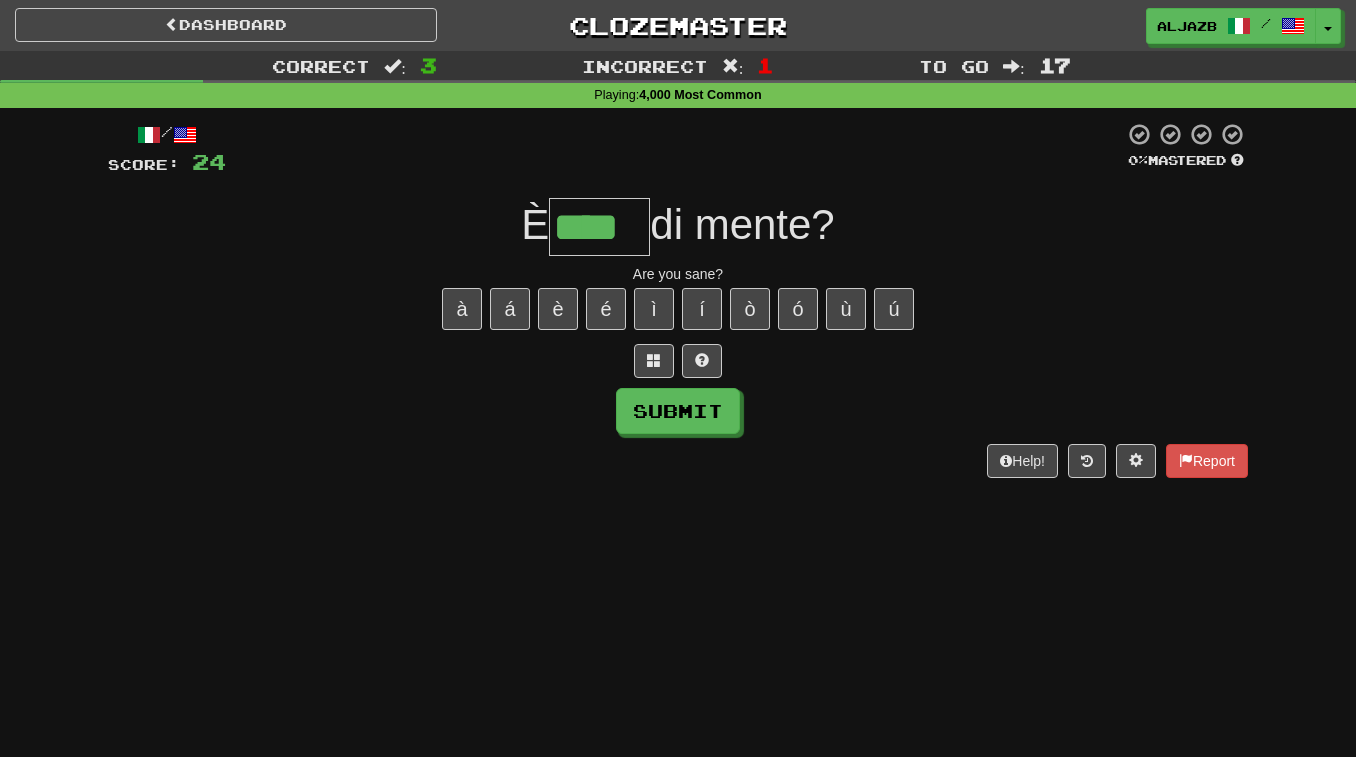 scroll, scrollTop: 0, scrollLeft: 0, axis: both 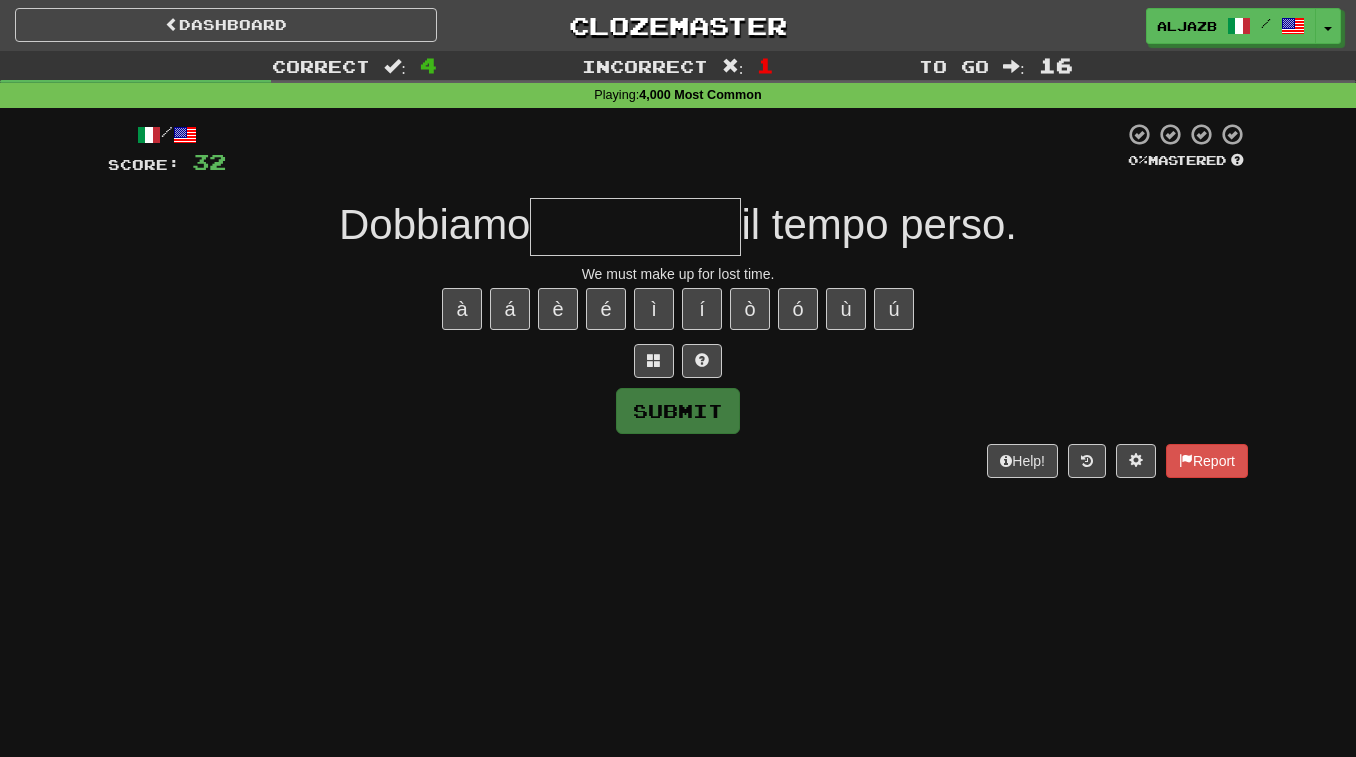 type on "*" 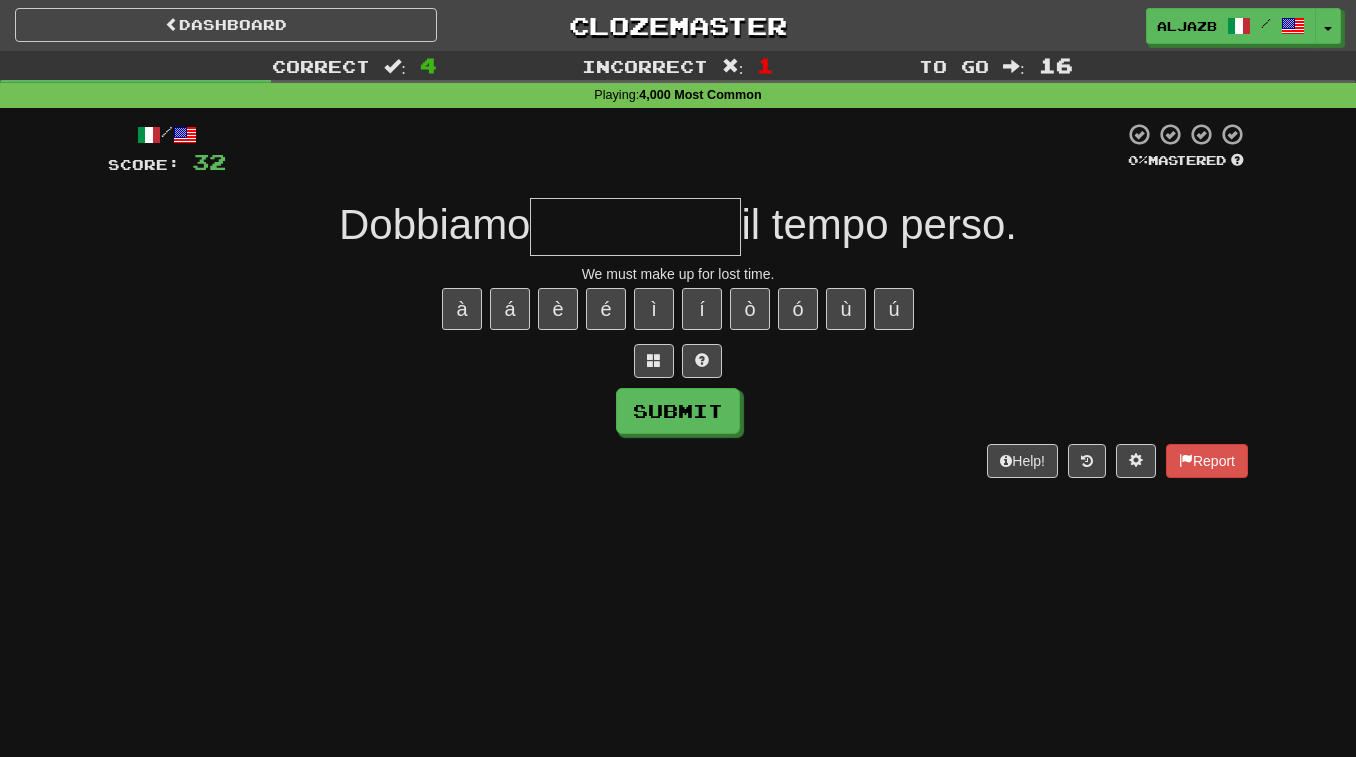 type on "*" 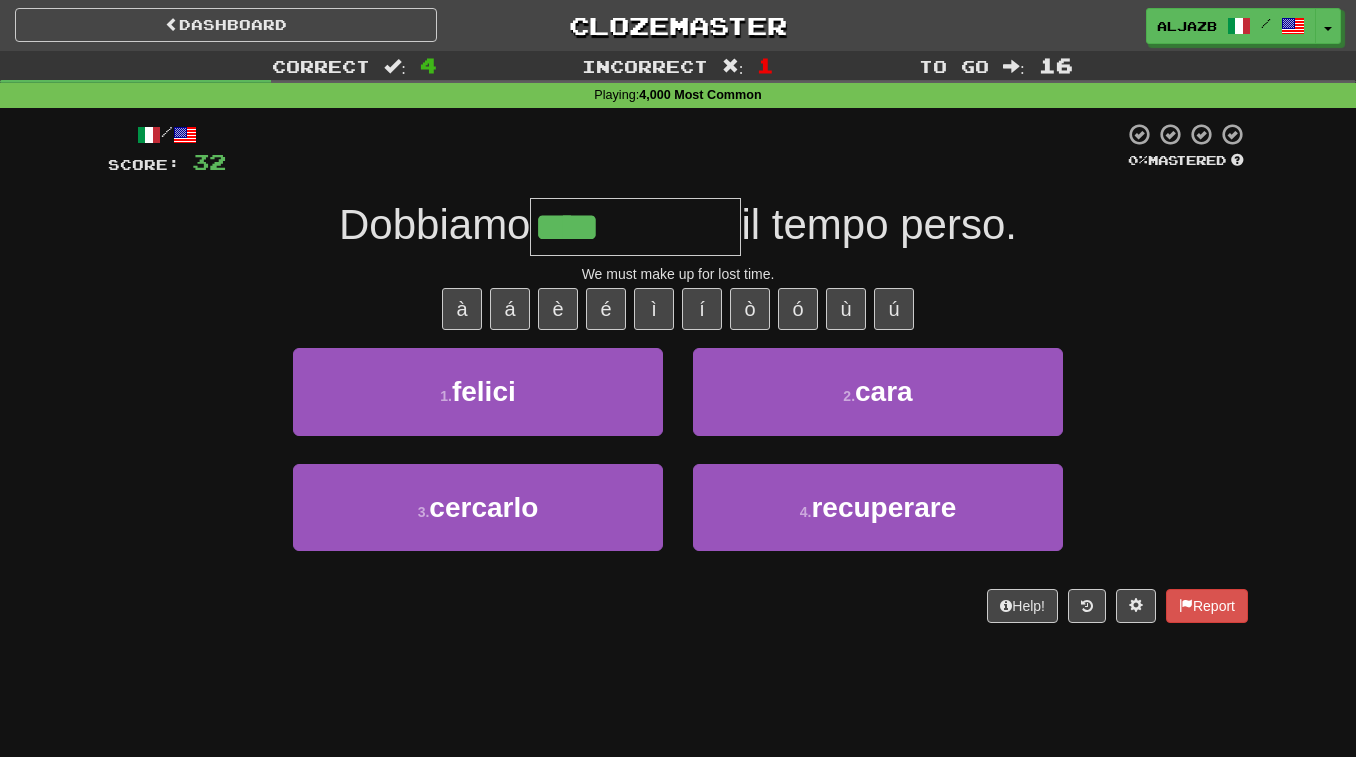 type on "**********" 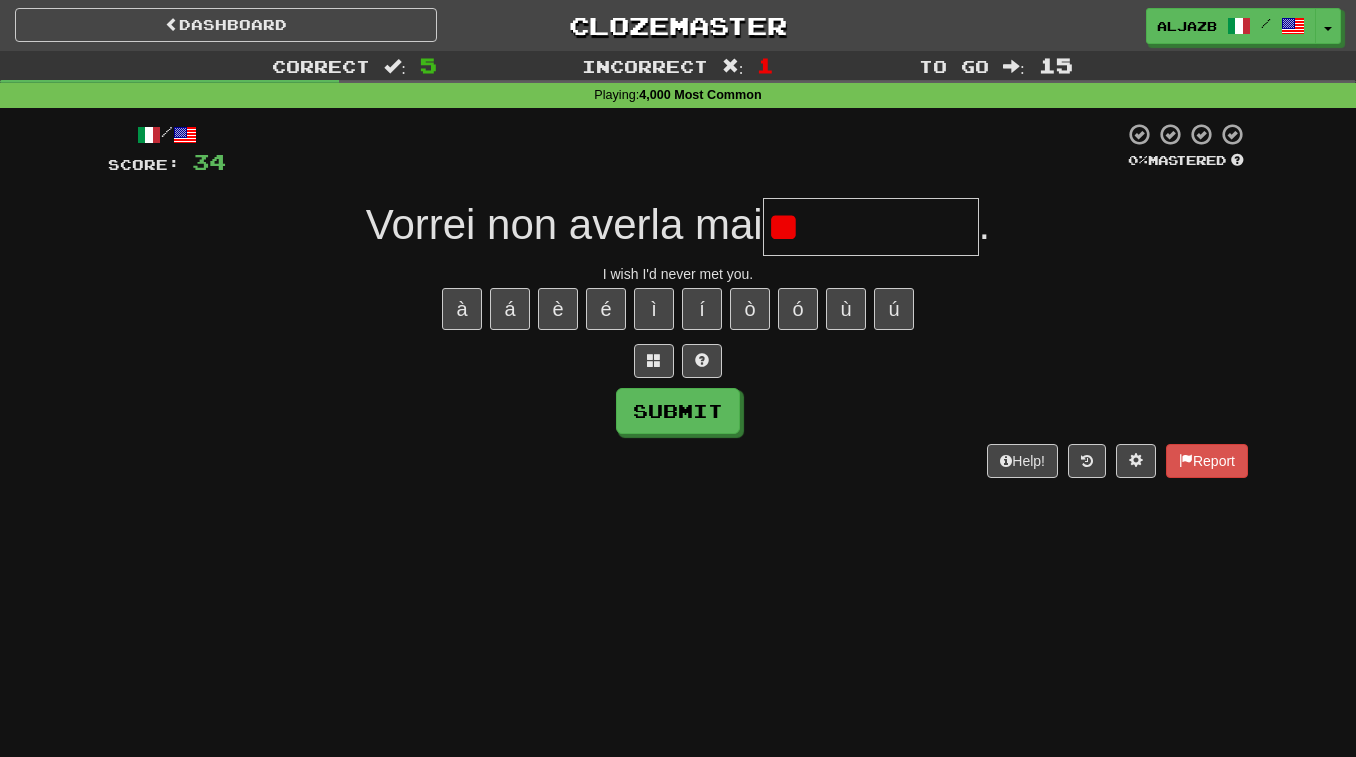 type on "*" 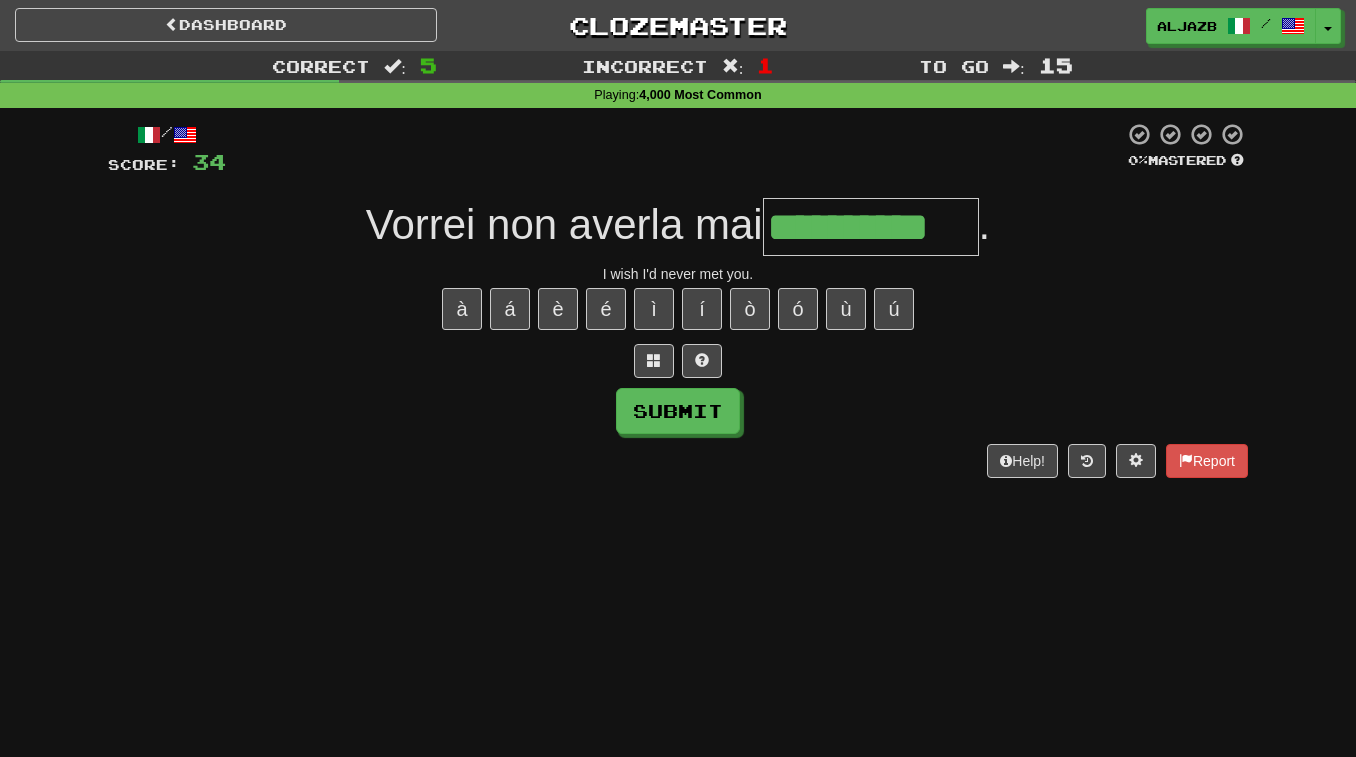 type on "**********" 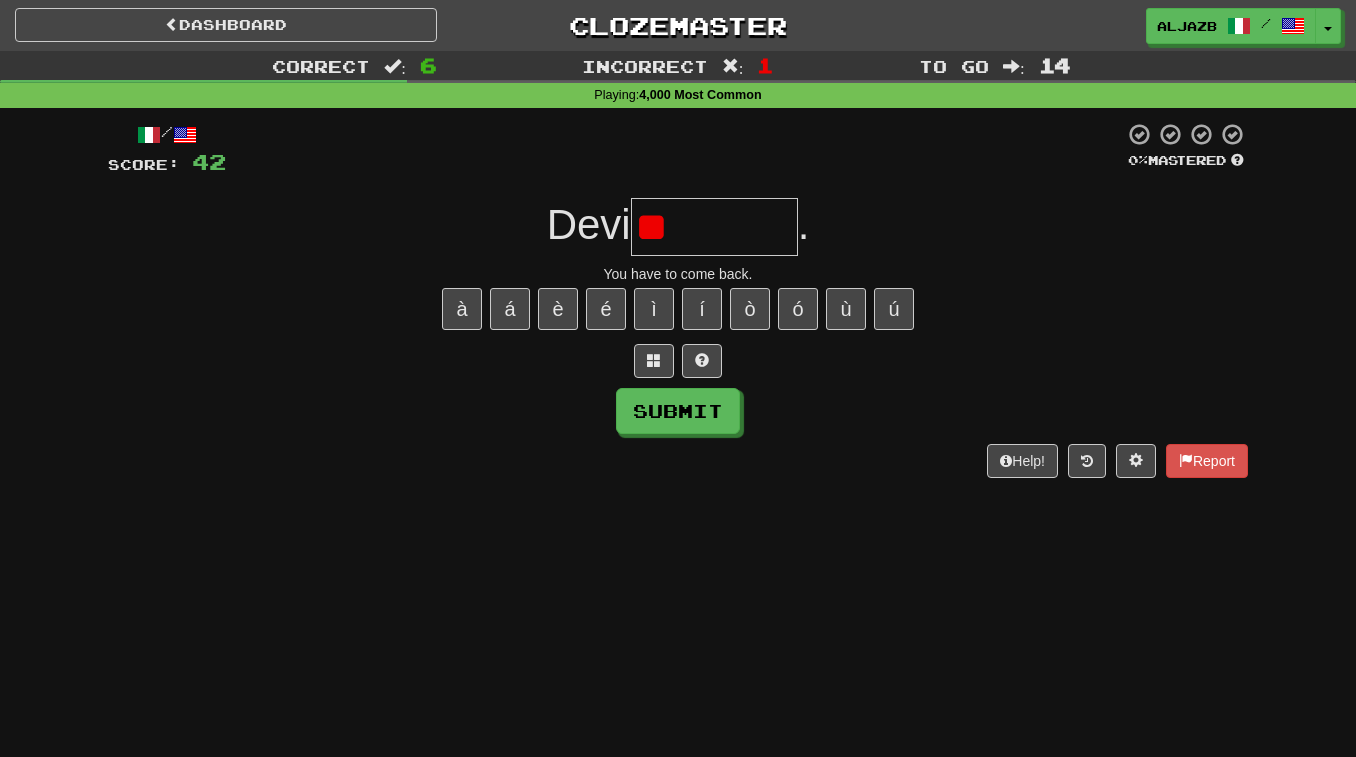 type on "*" 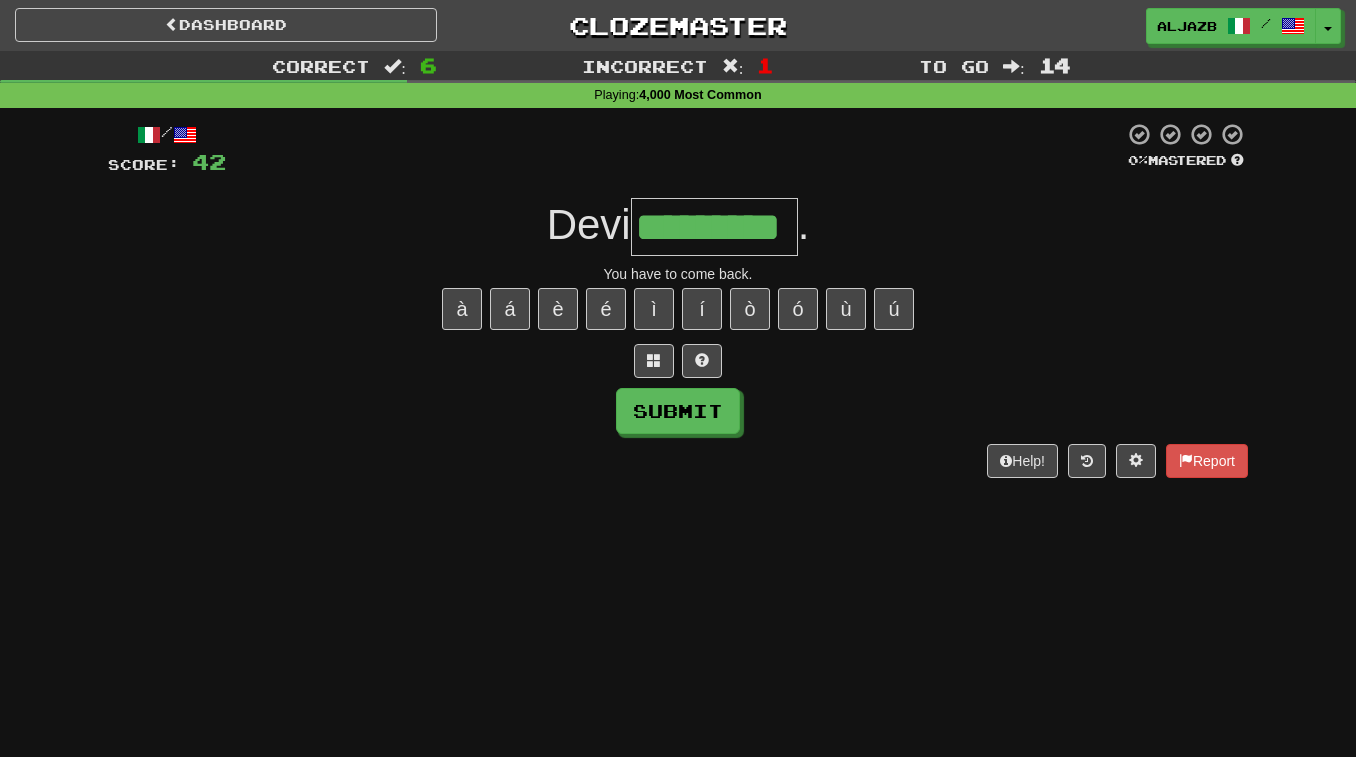 type on "*********" 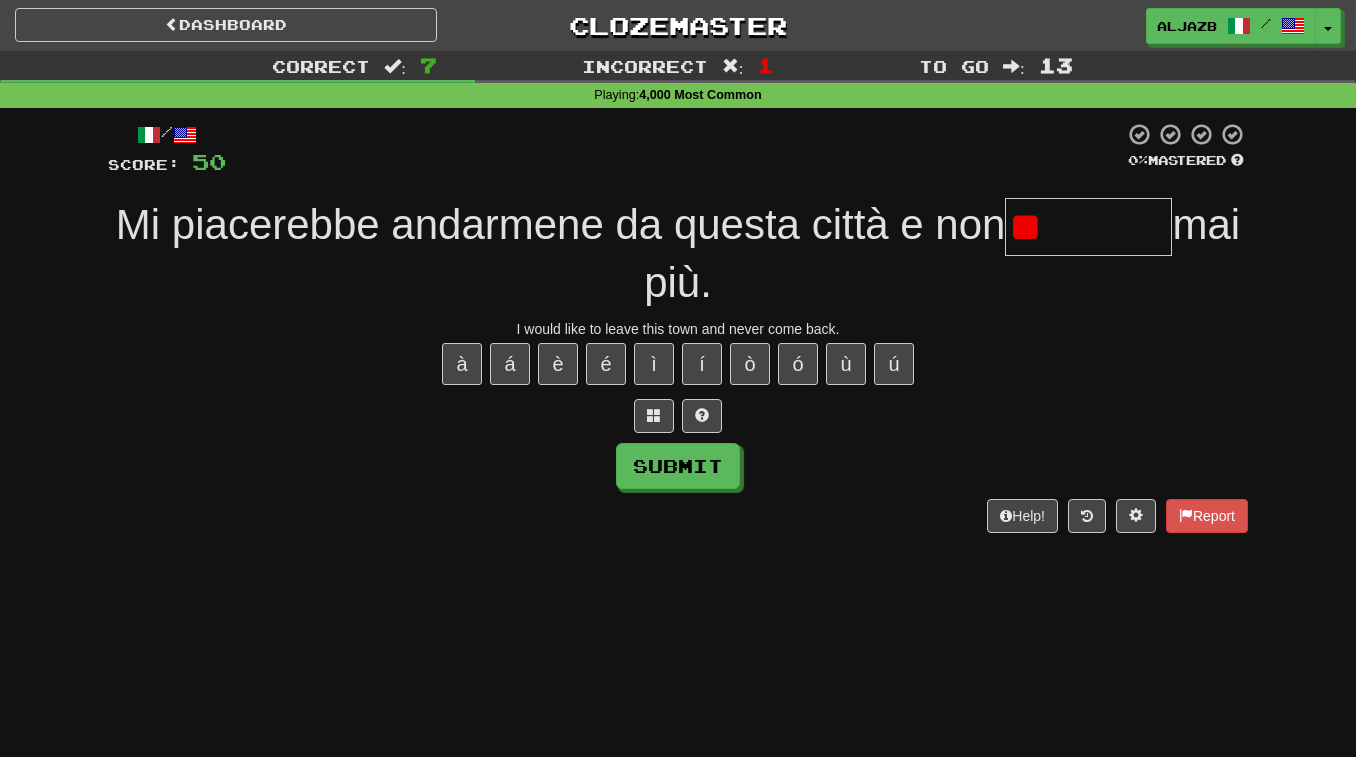 type on "***" 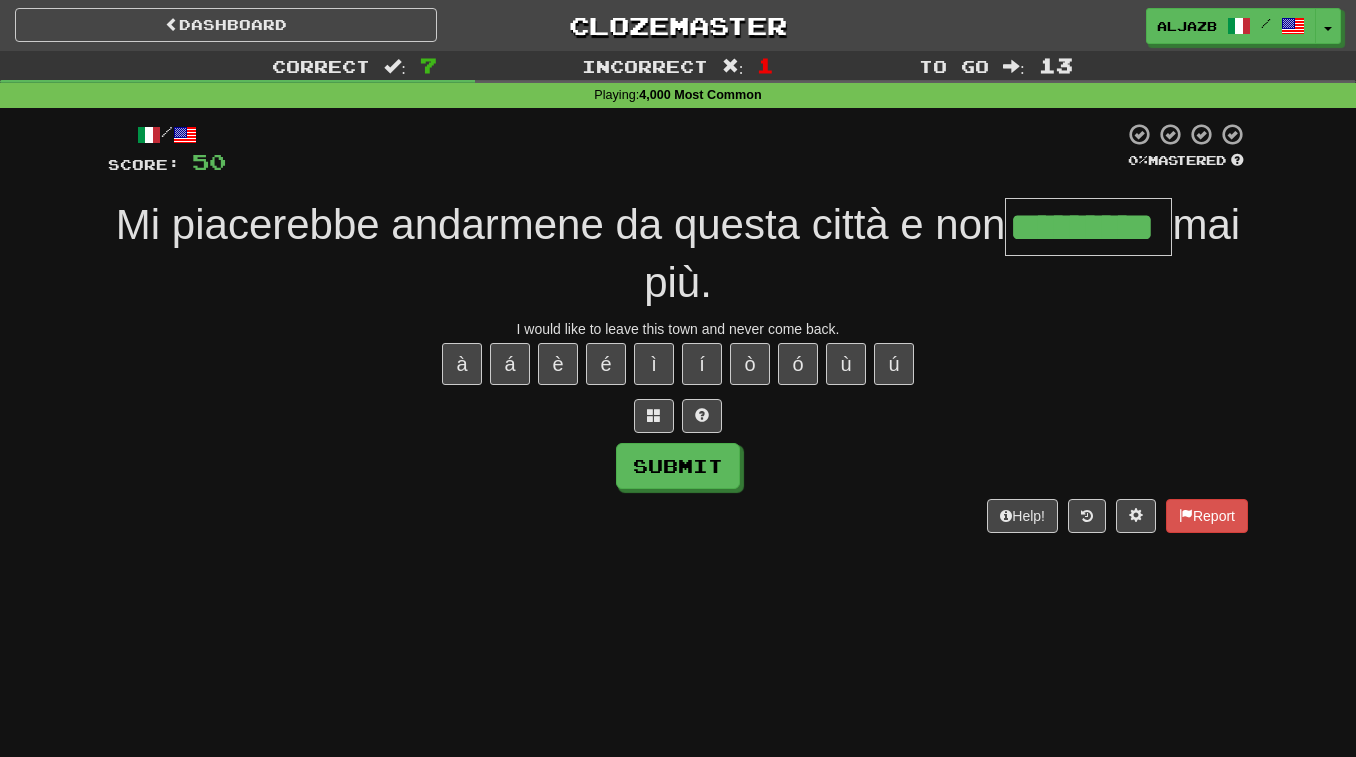 type on "*********" 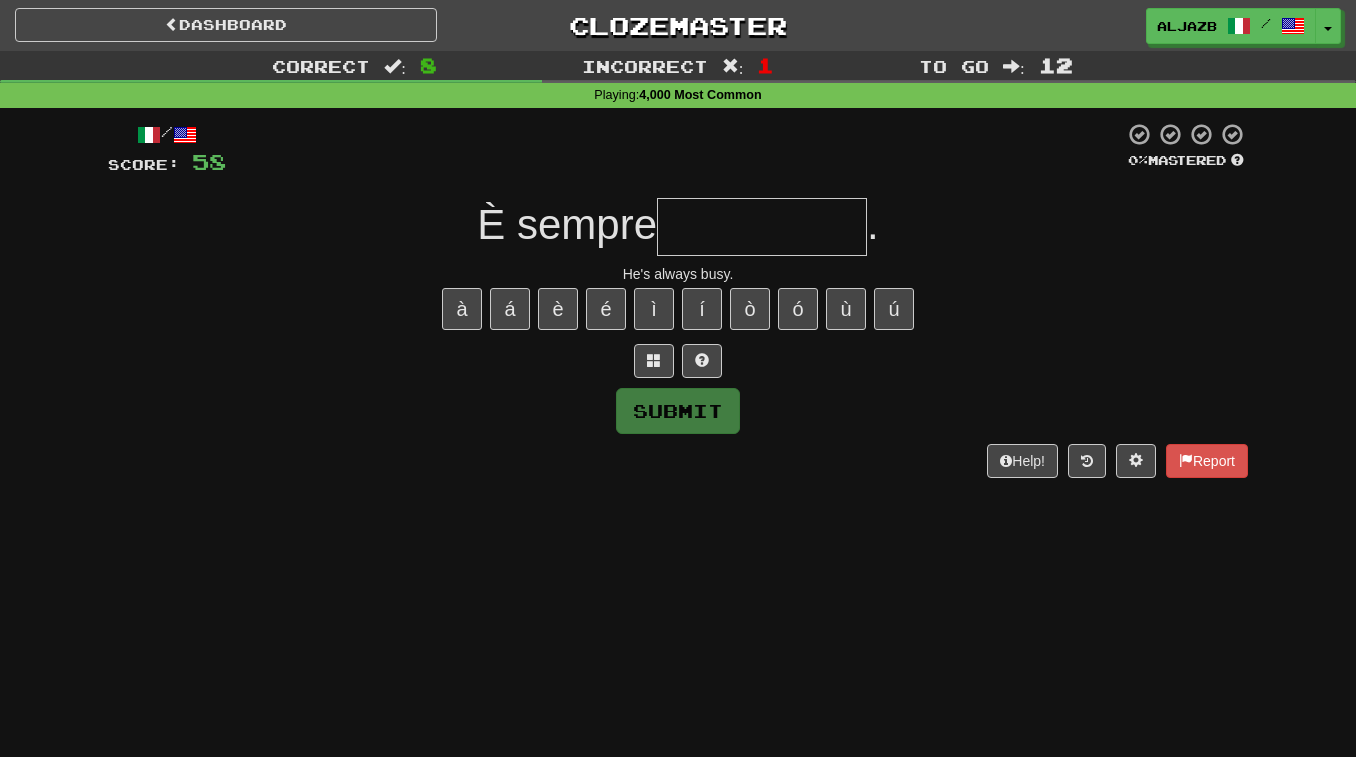 type on "*" 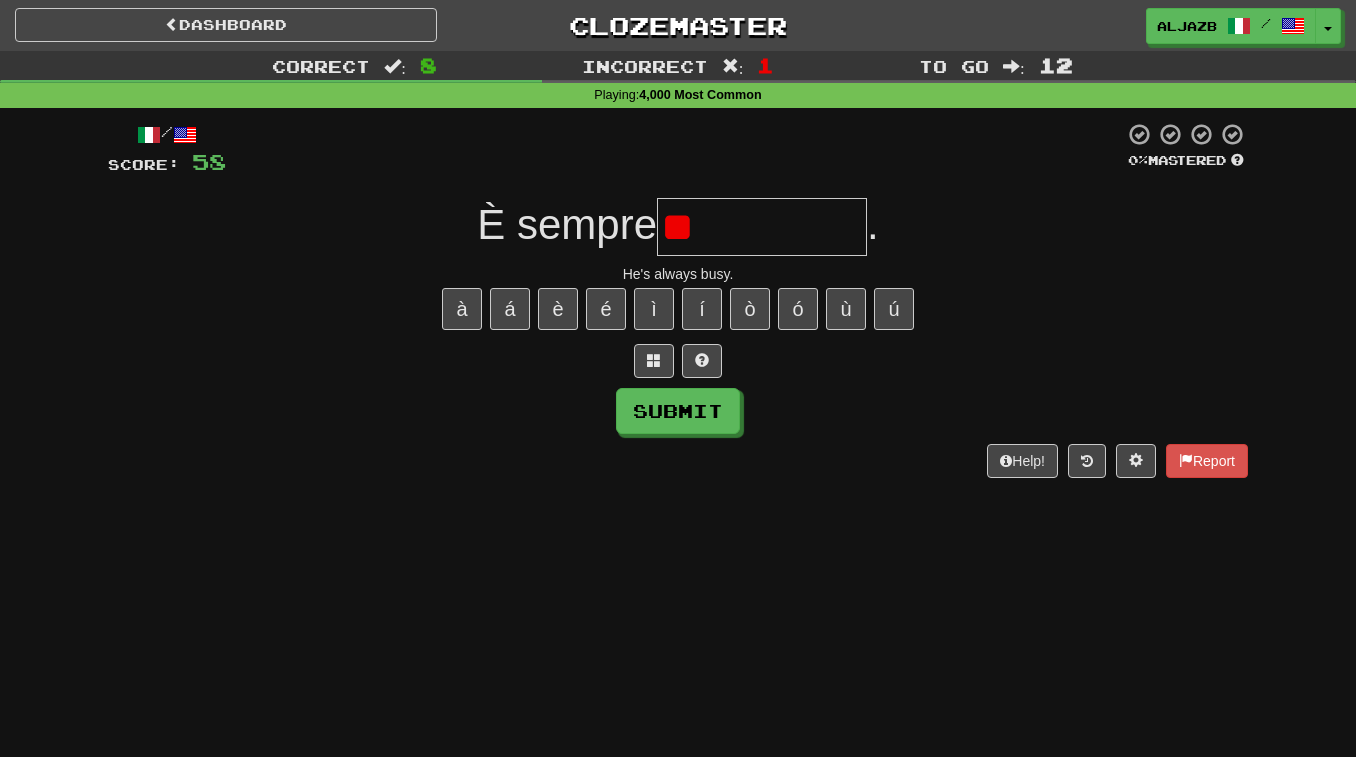 type on "***" 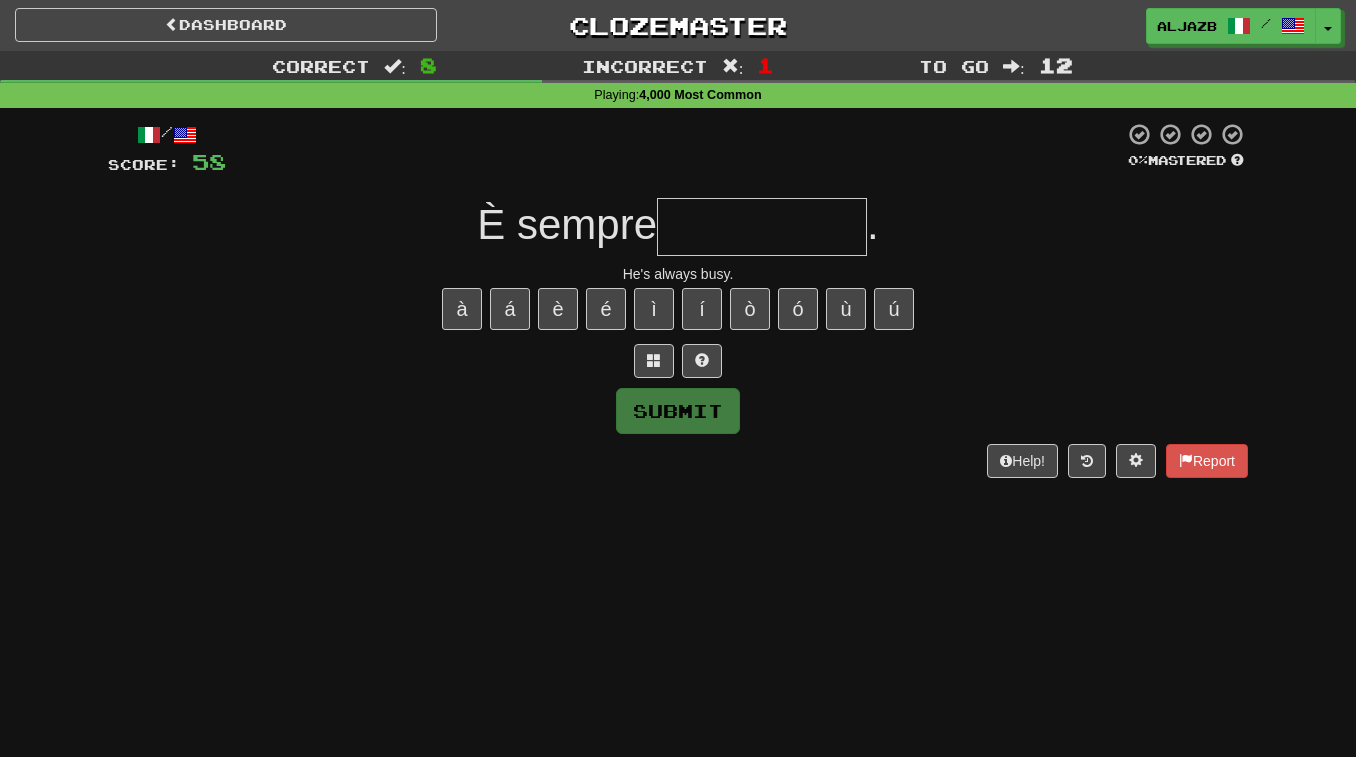 type on "*" 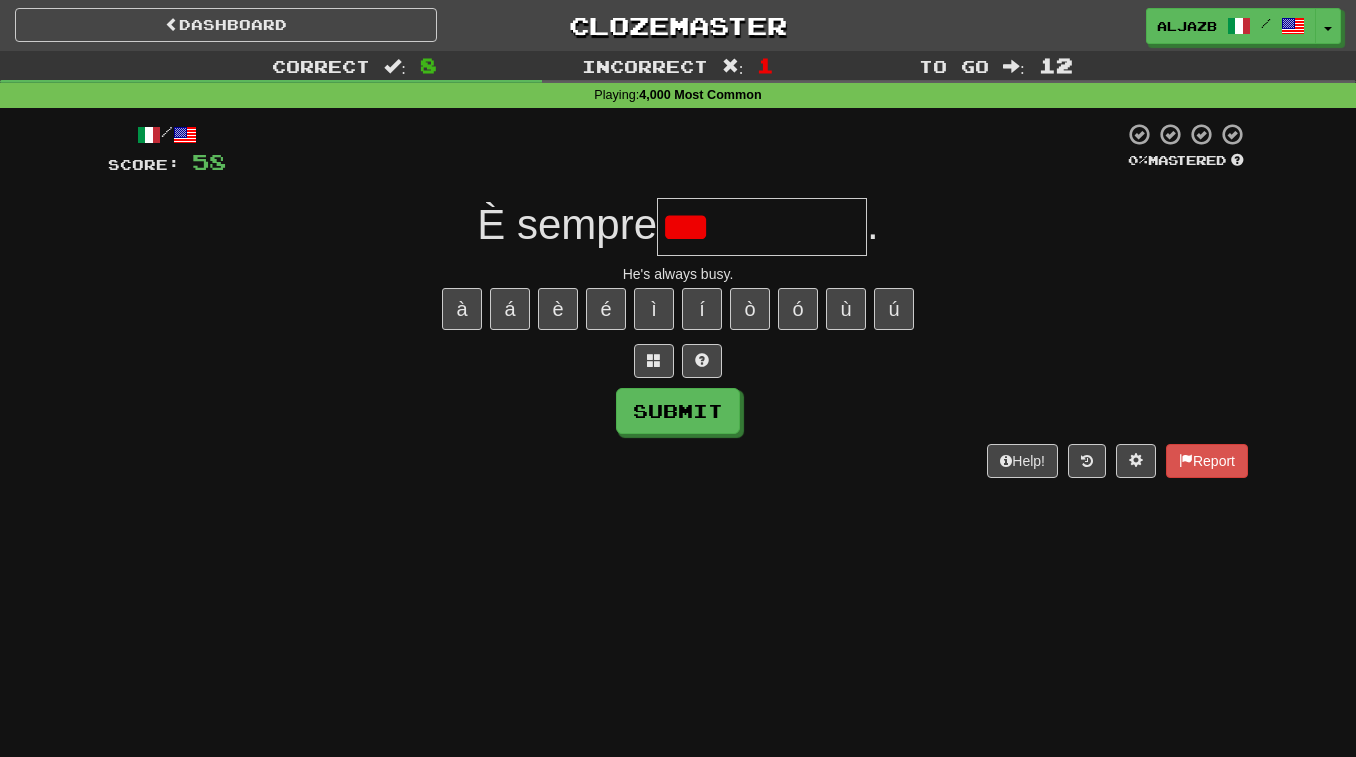 type on "*" 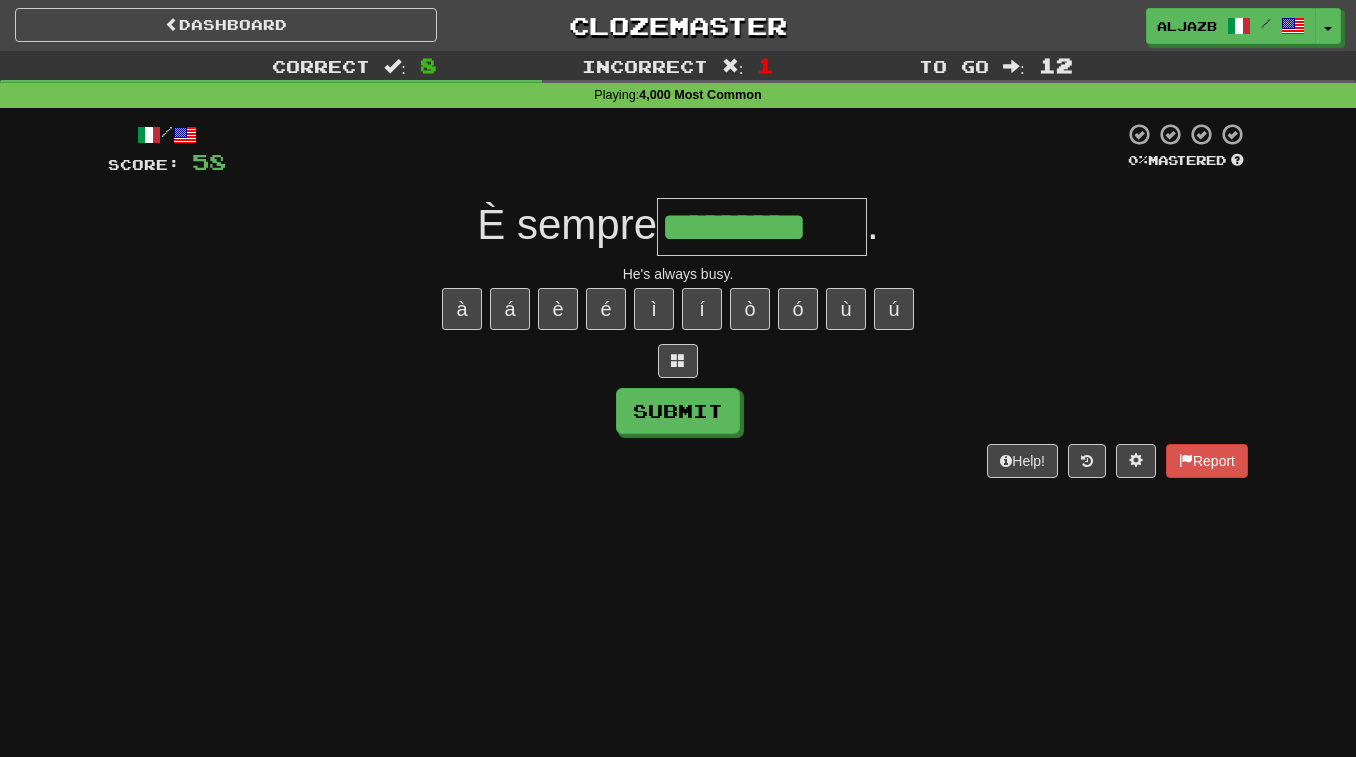 type on "*********" 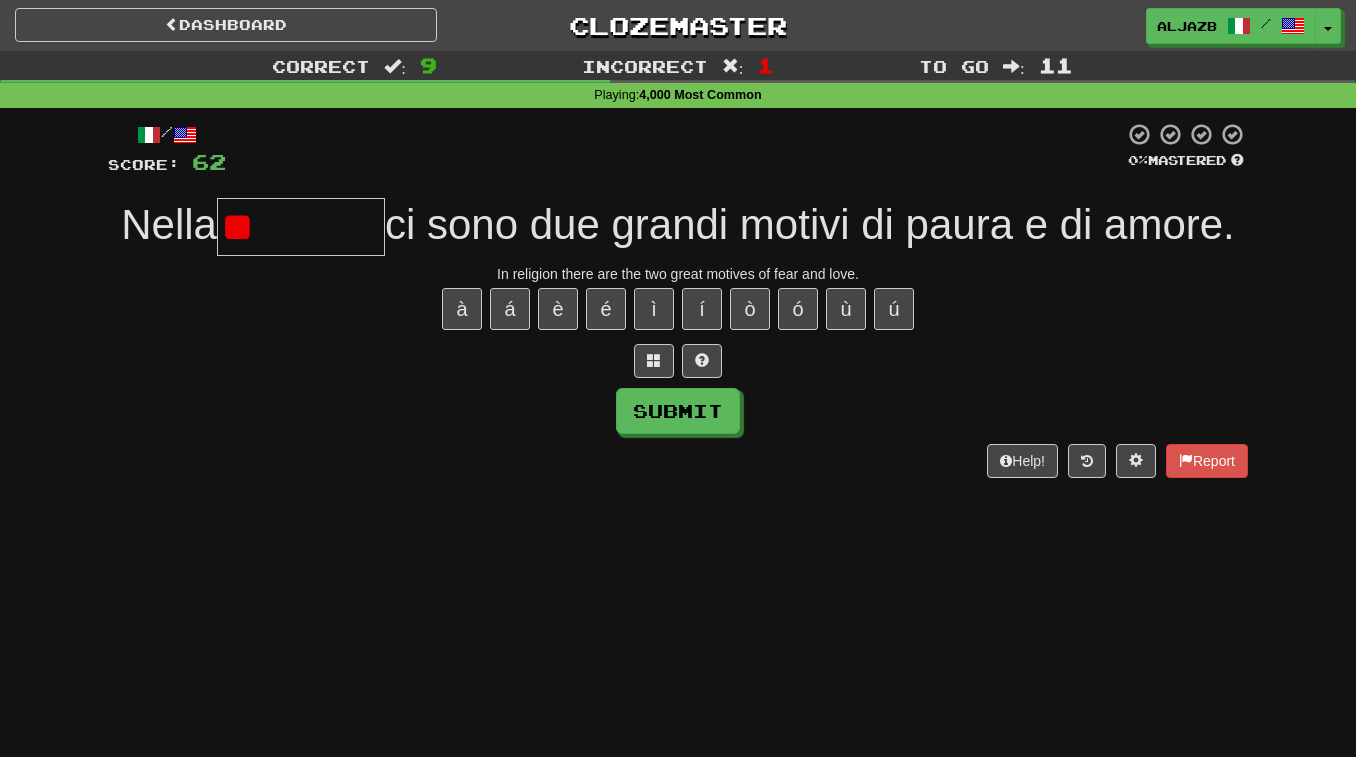 type on "*" 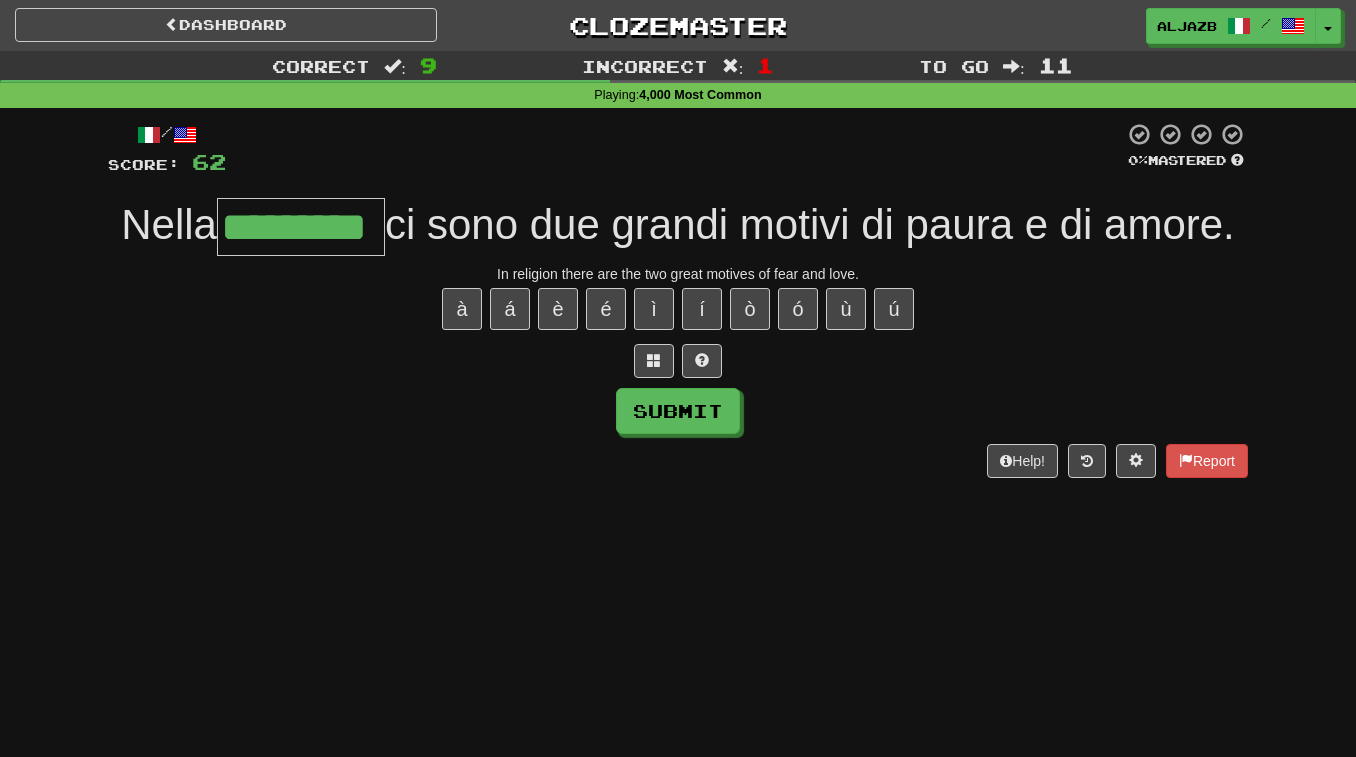 type on "*********" 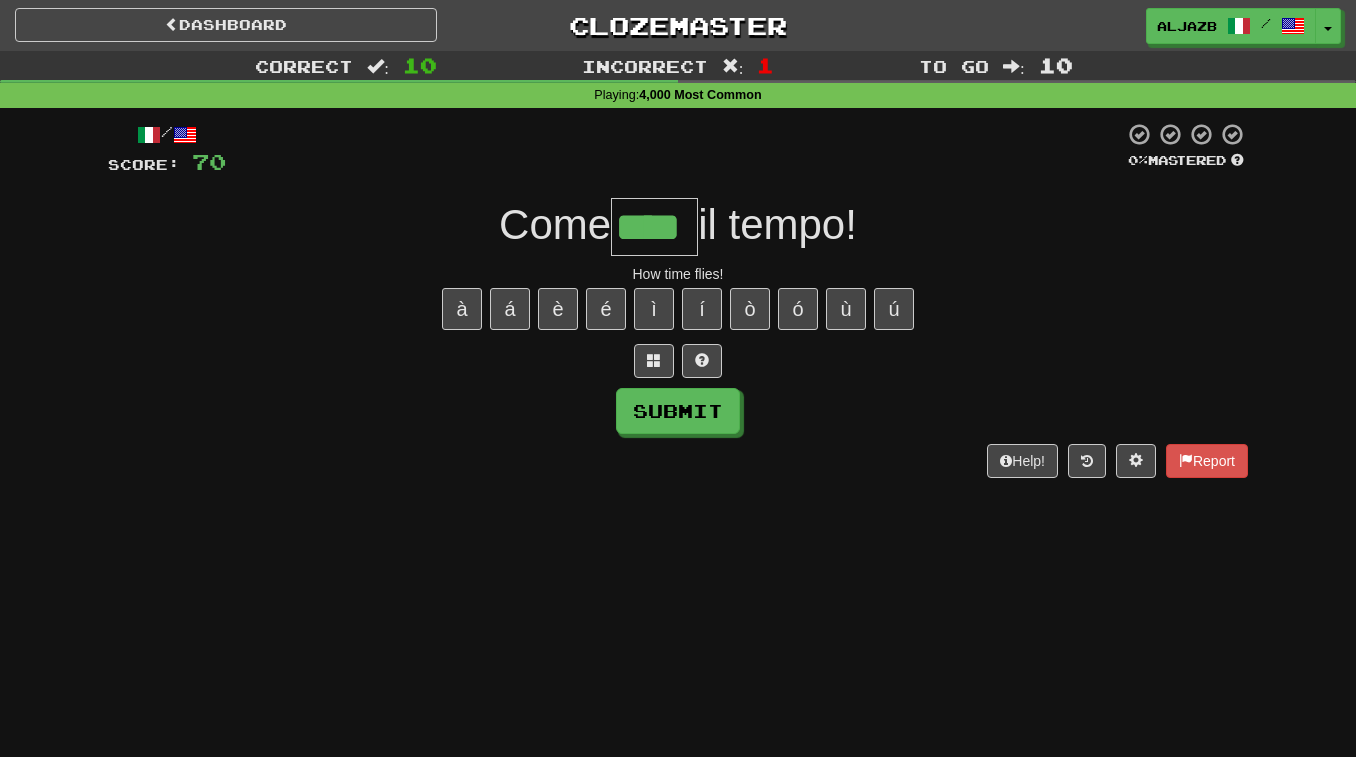 type on "****" 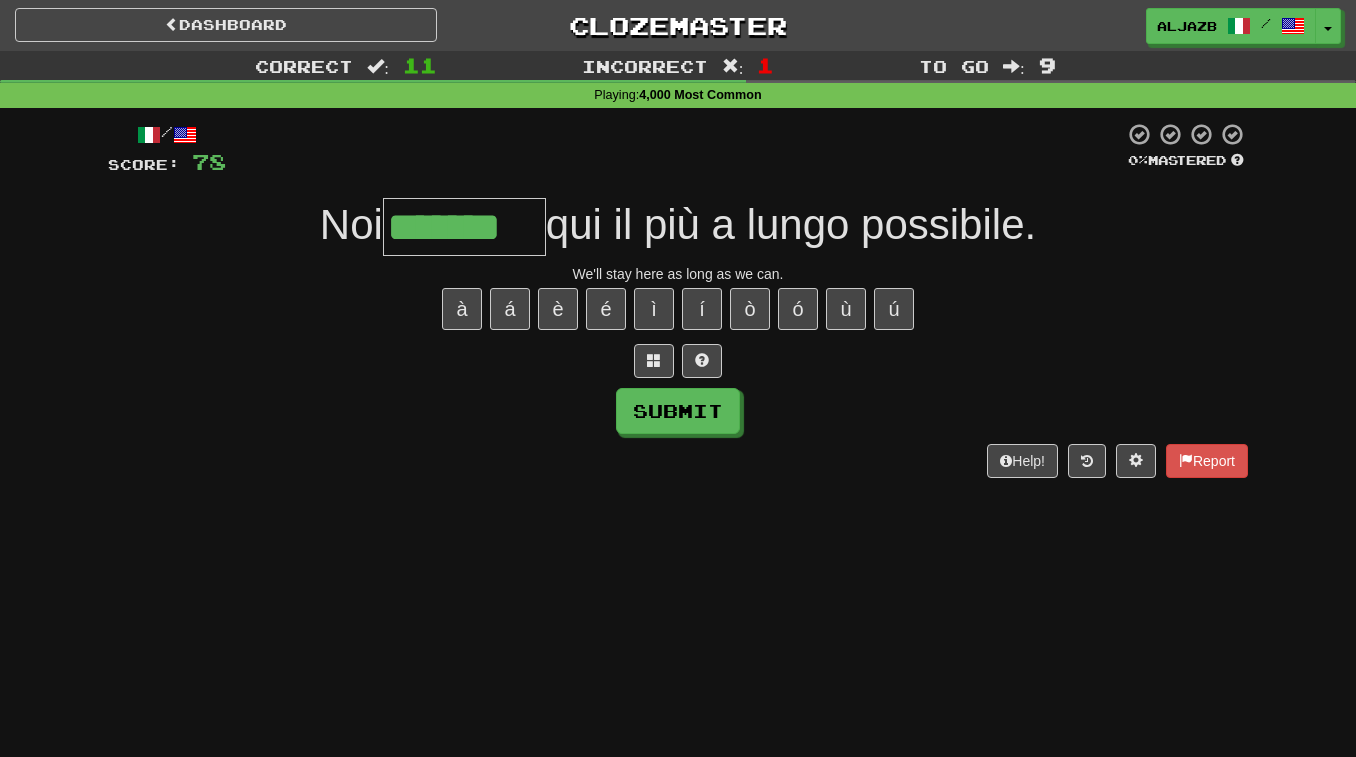 type on "*******" 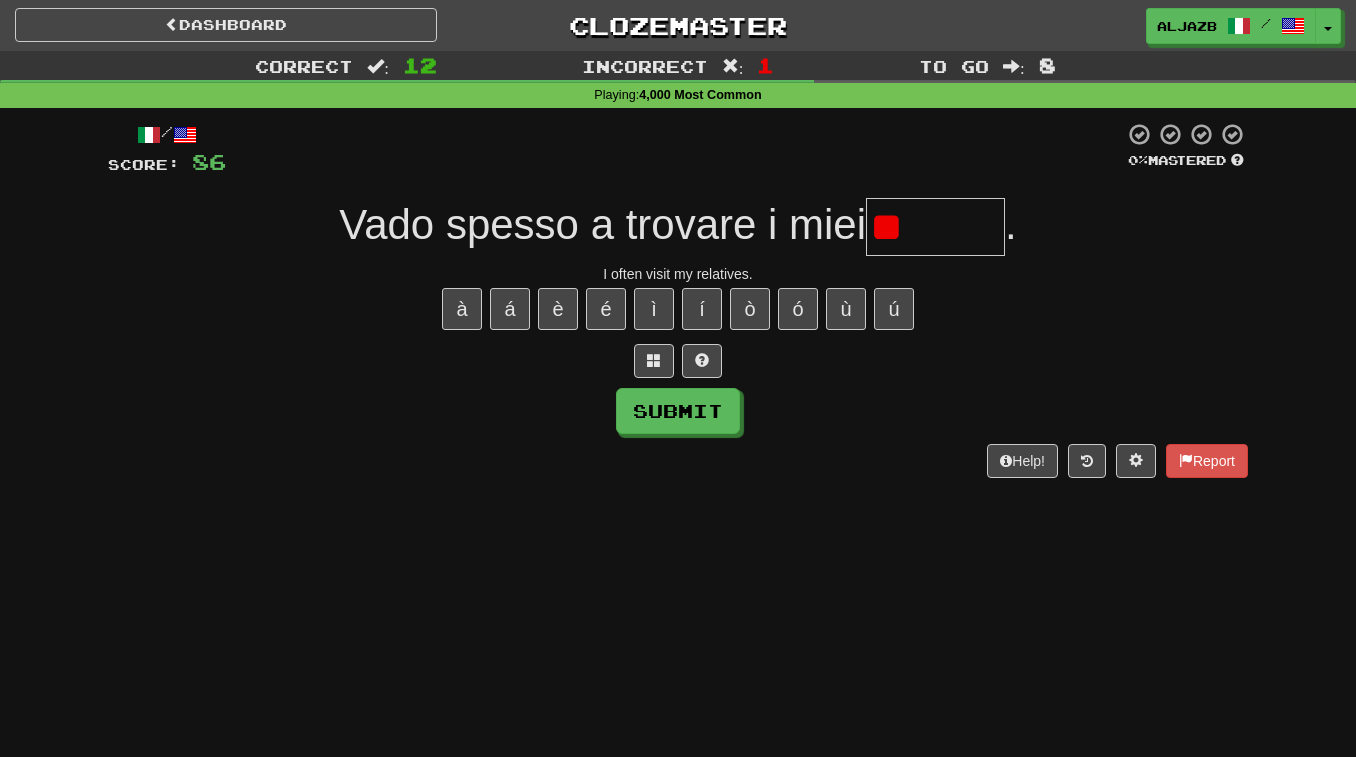 type on "*" 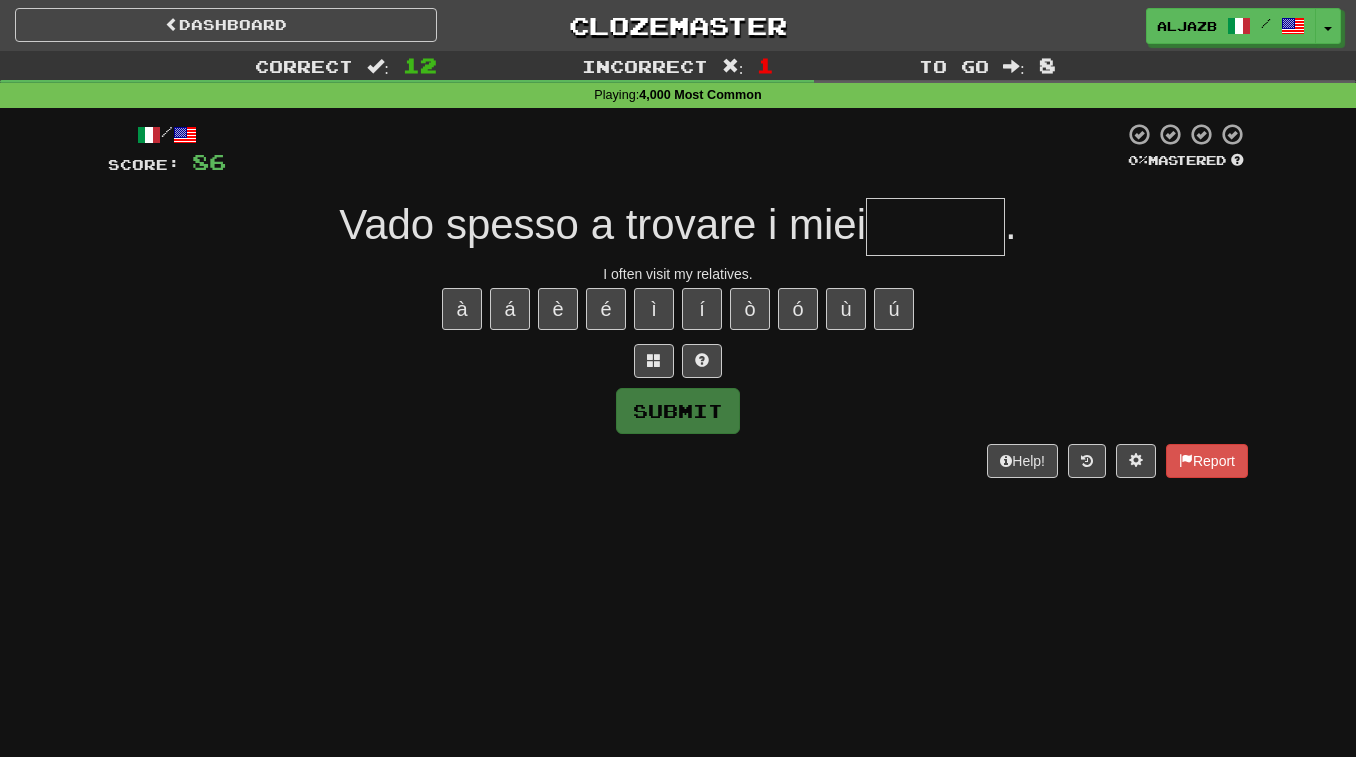 type on "*" 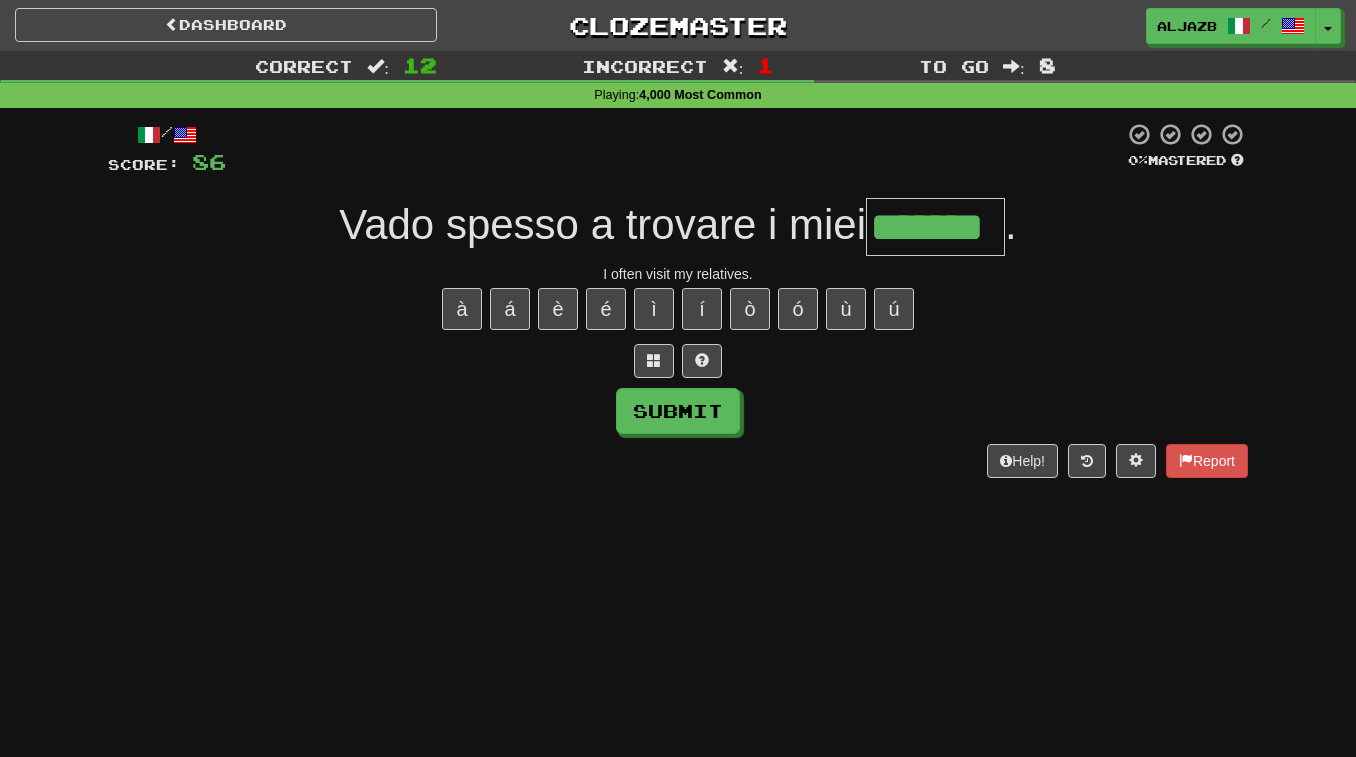 type on "*******" 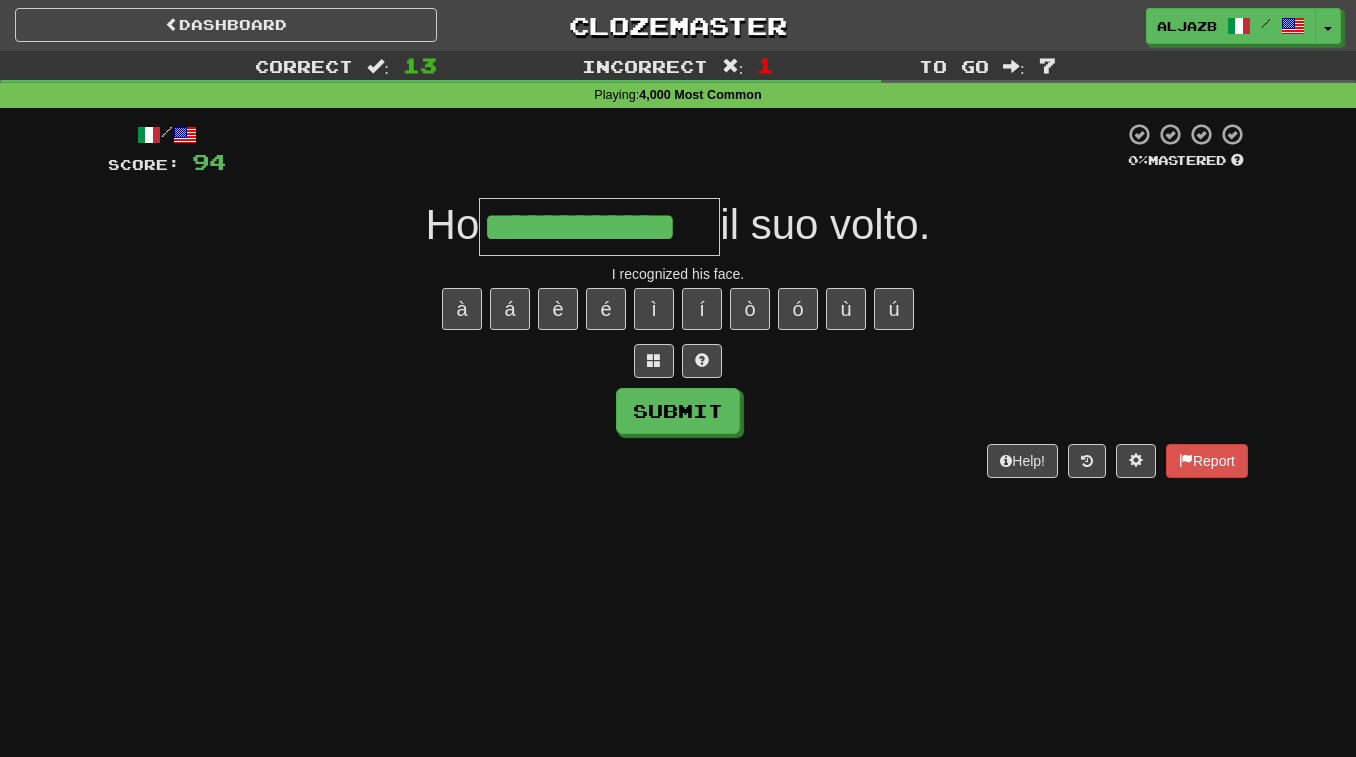 type on "**********" 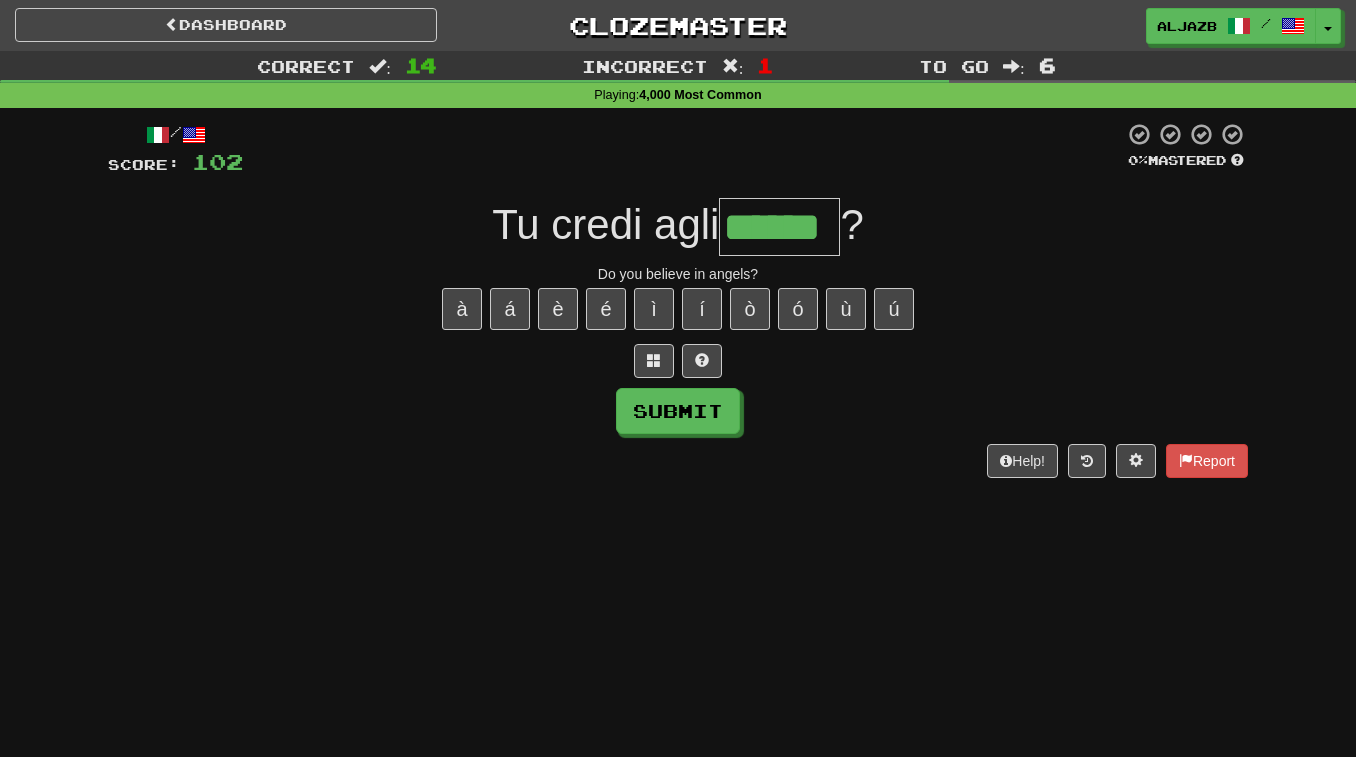 type on "******" 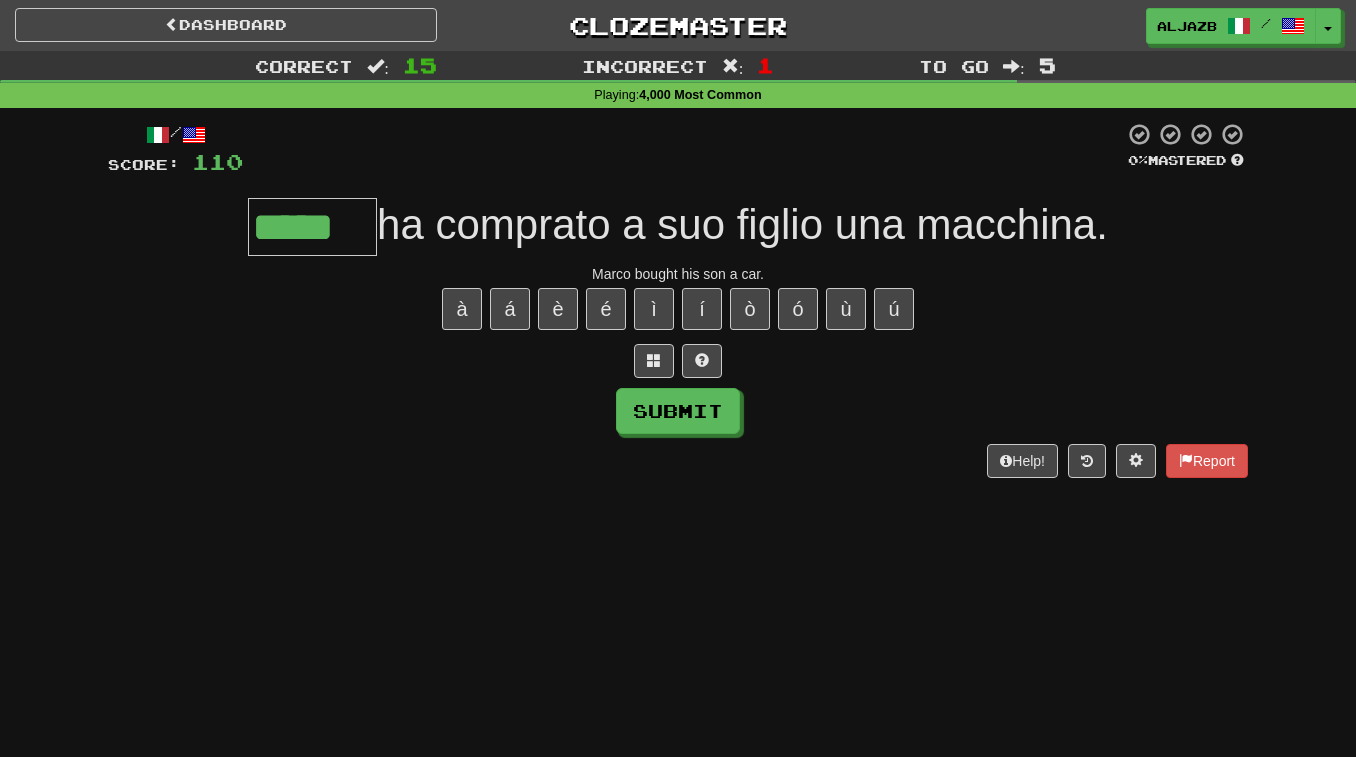 type on "*****" 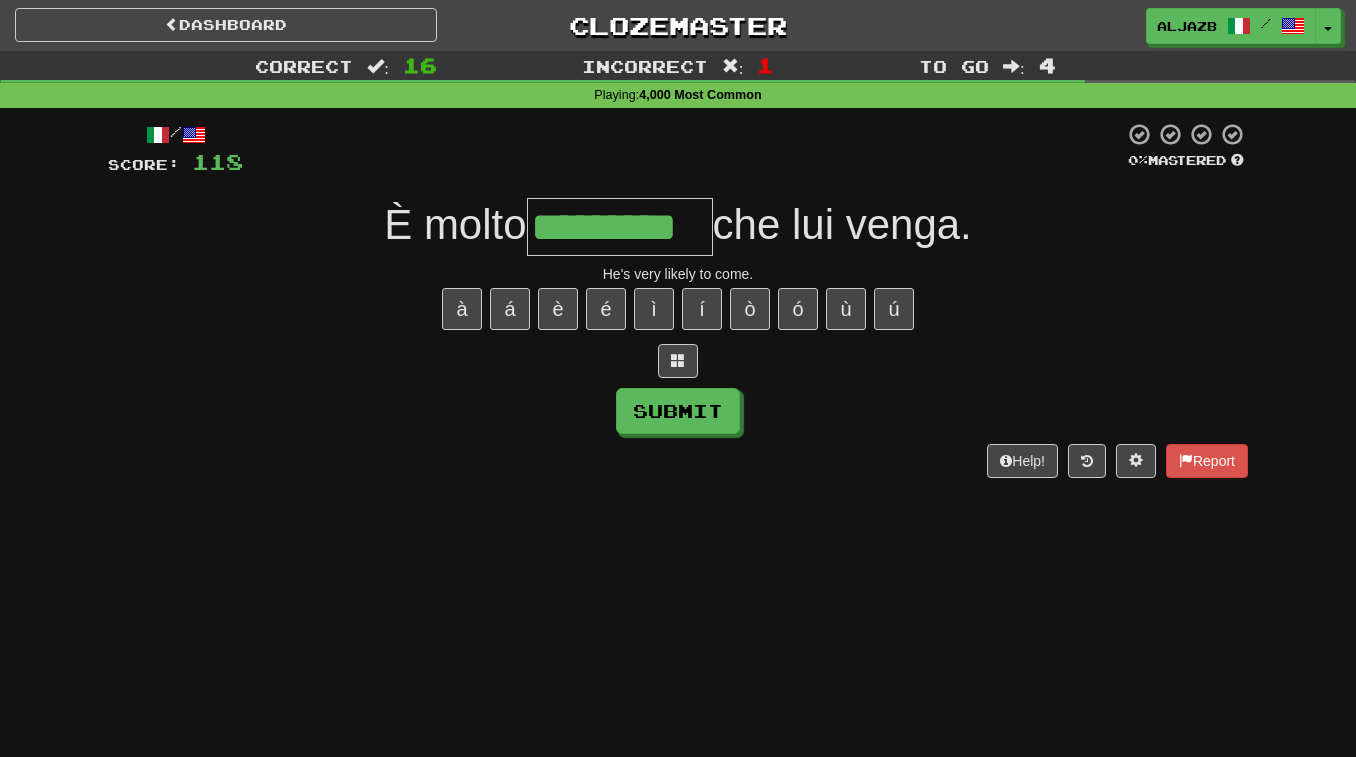 type on "*********" 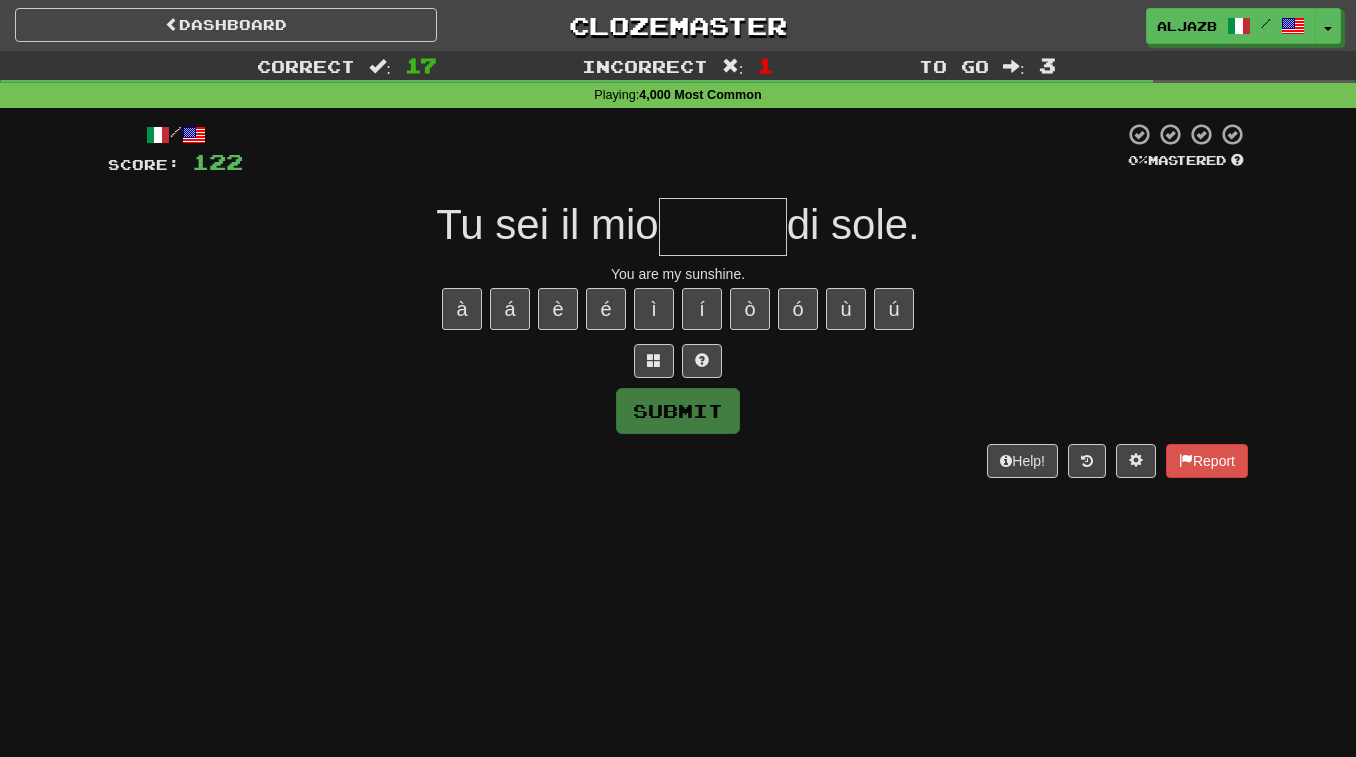 type on "*" 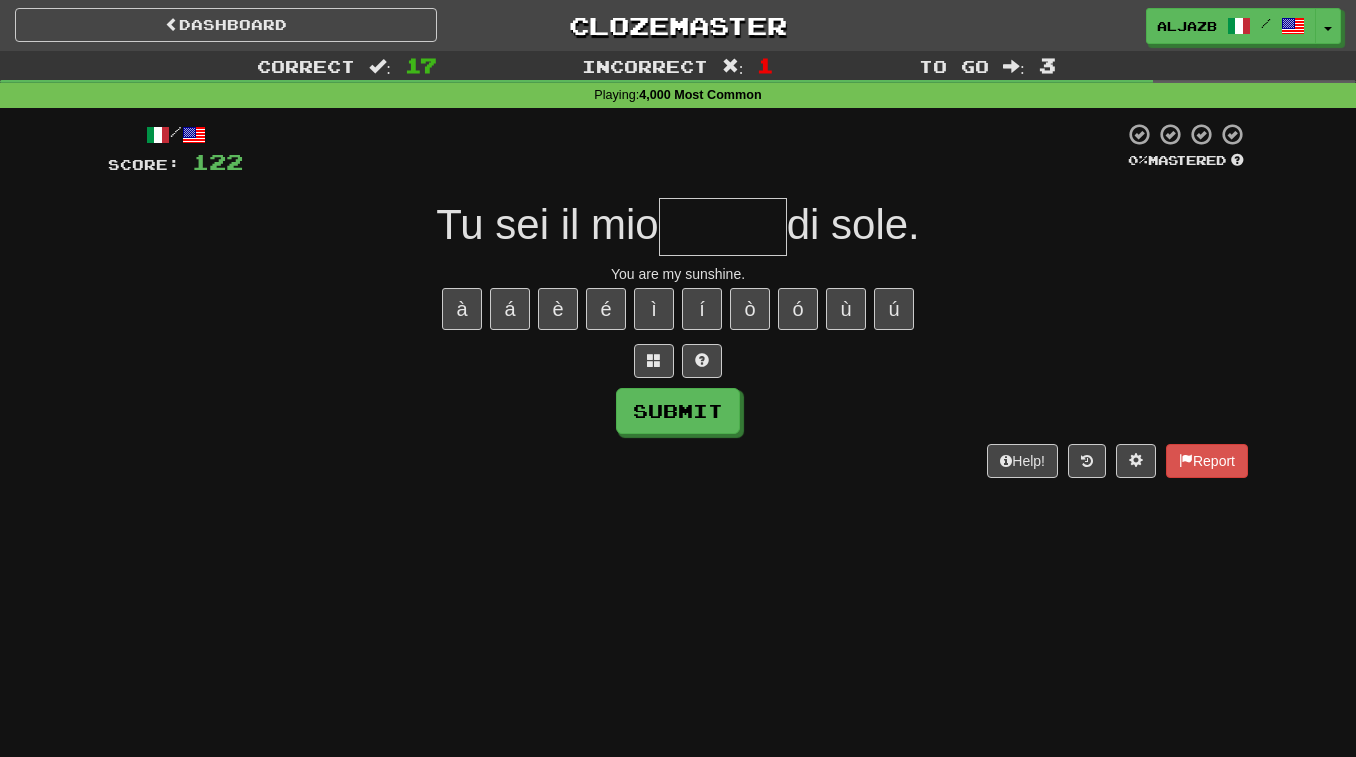 type on "*" 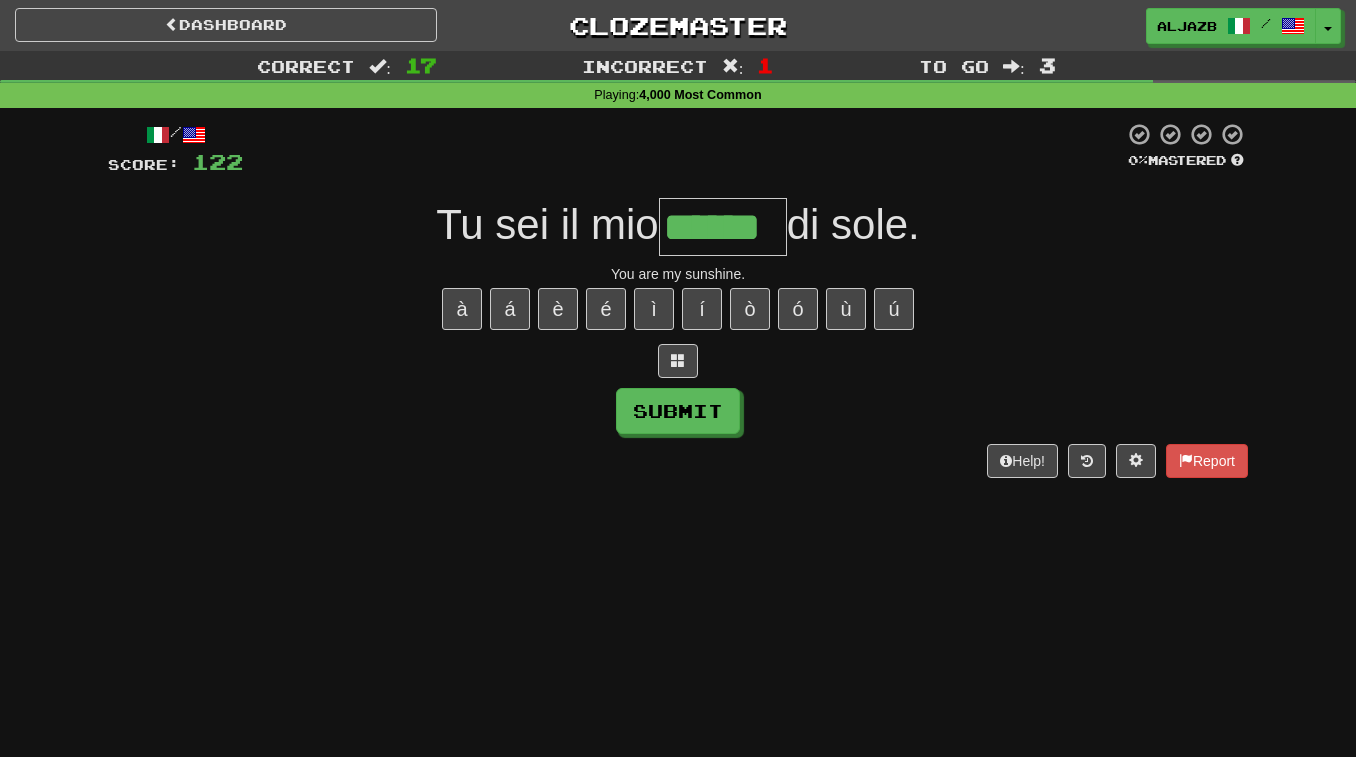 type on "******" 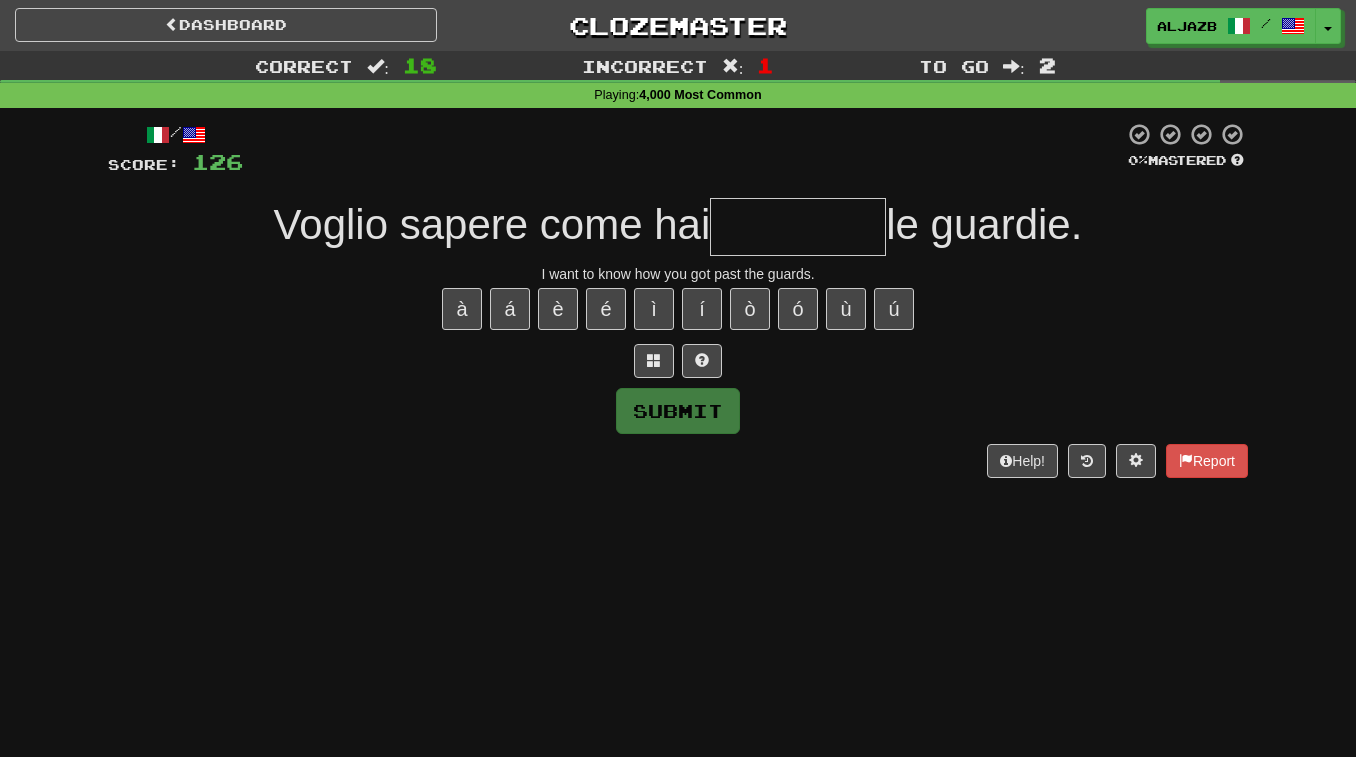 type on "*" 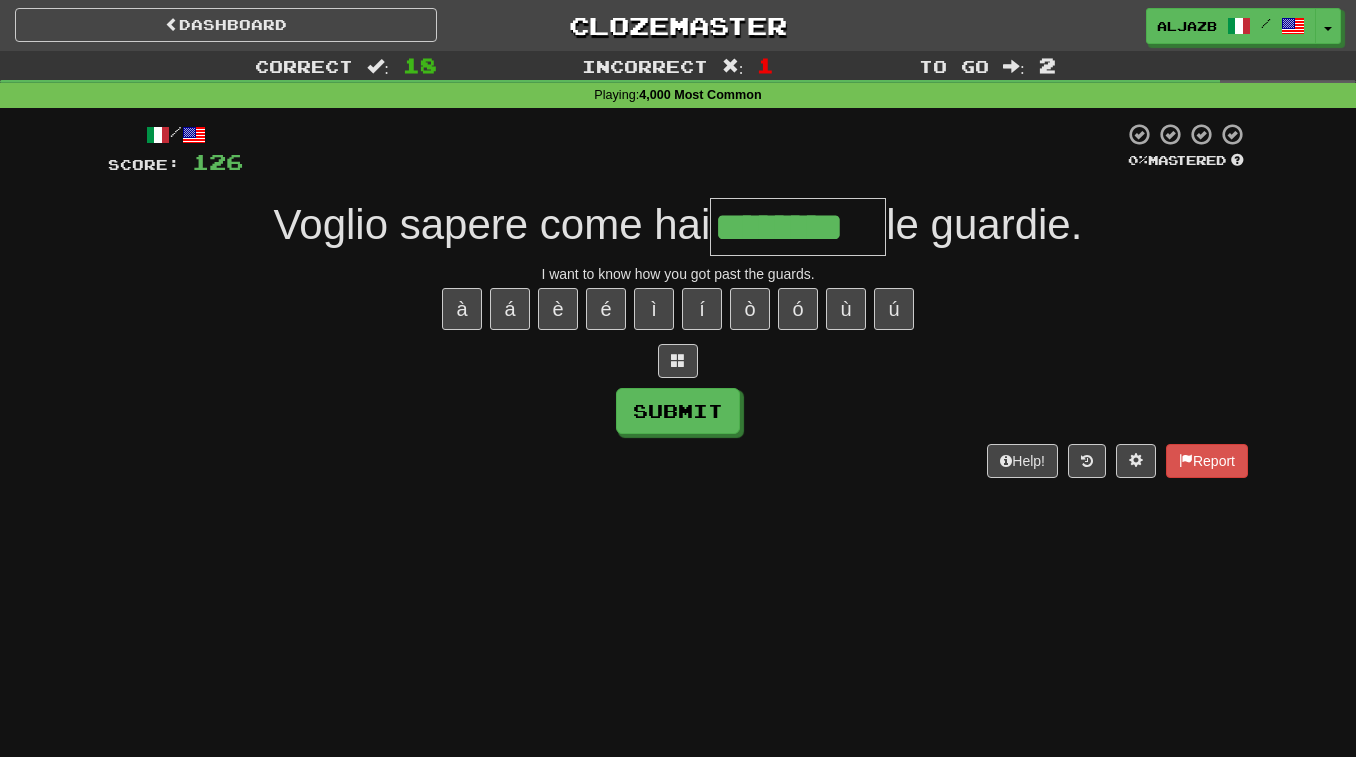 type on "********" 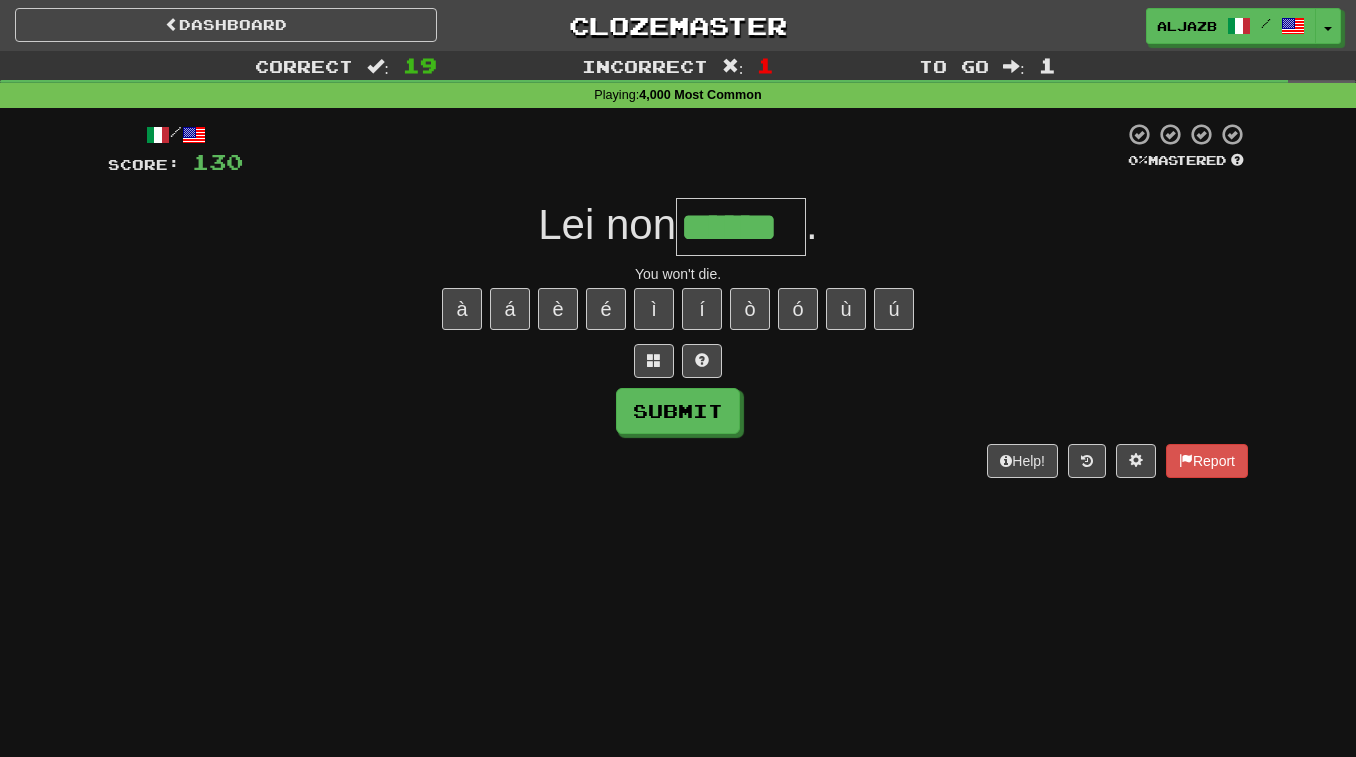 type on "******" 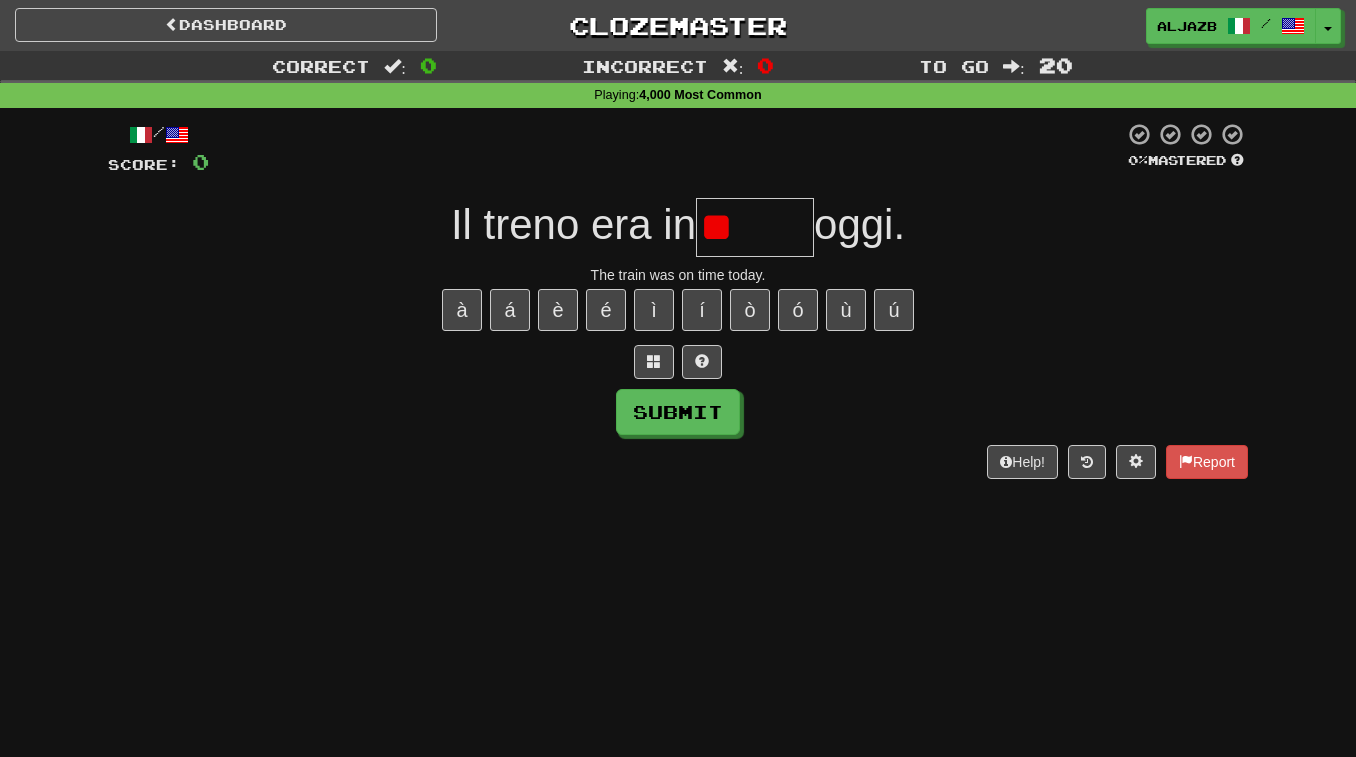 type on "*" 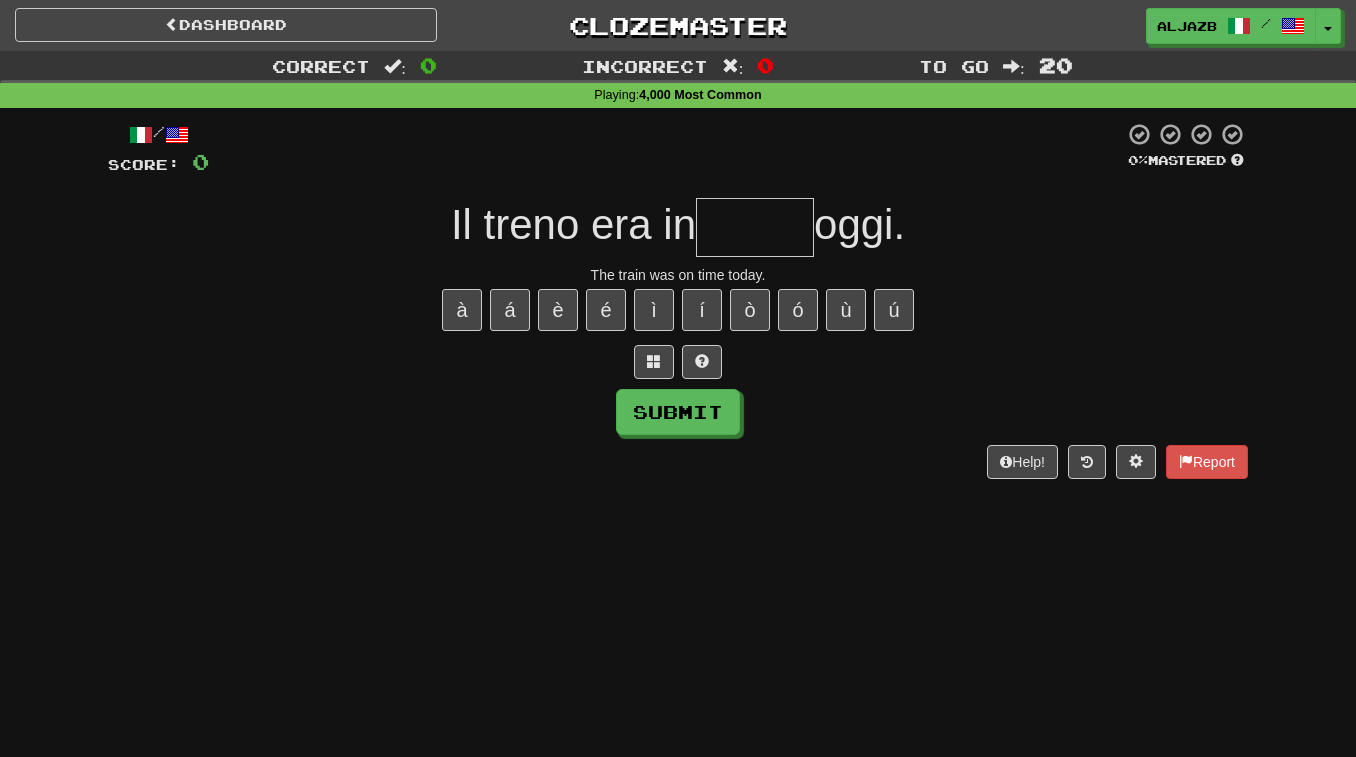 type on "*" 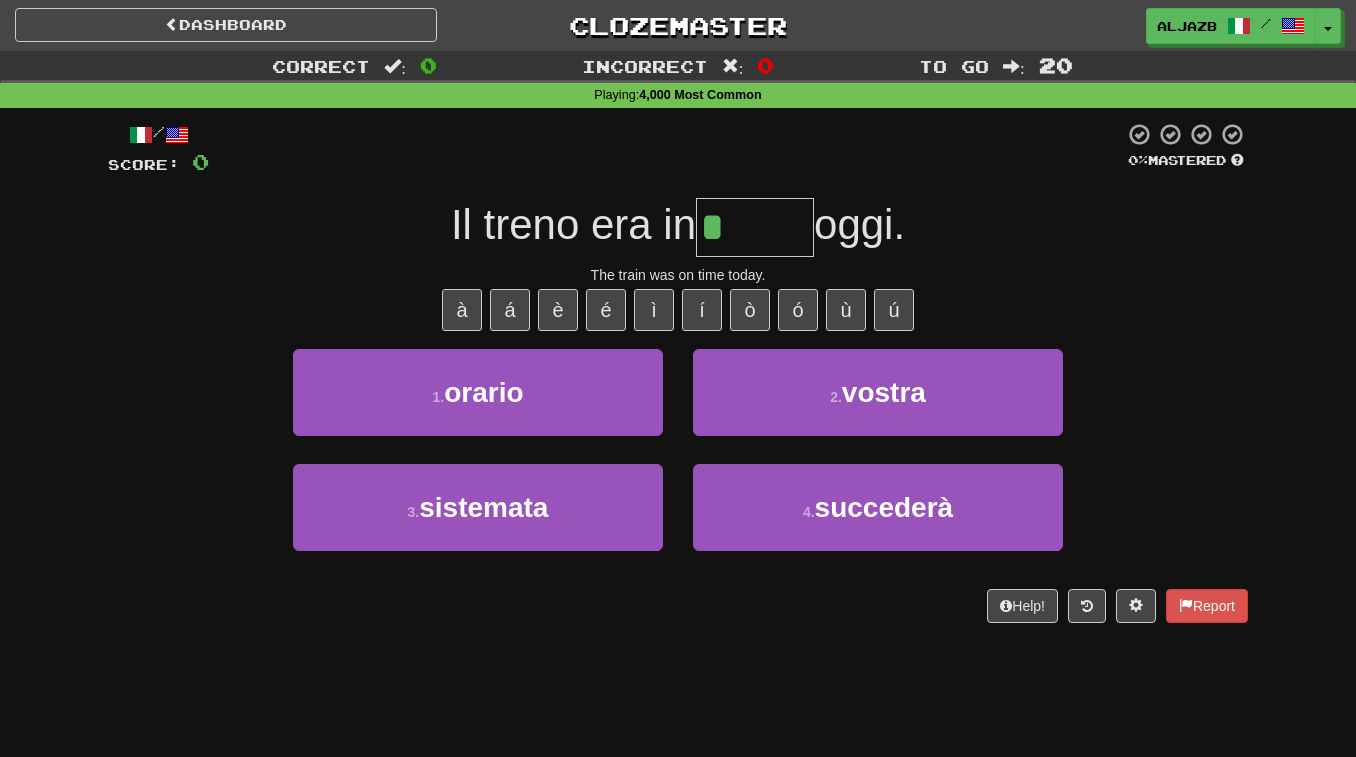 type on "******" 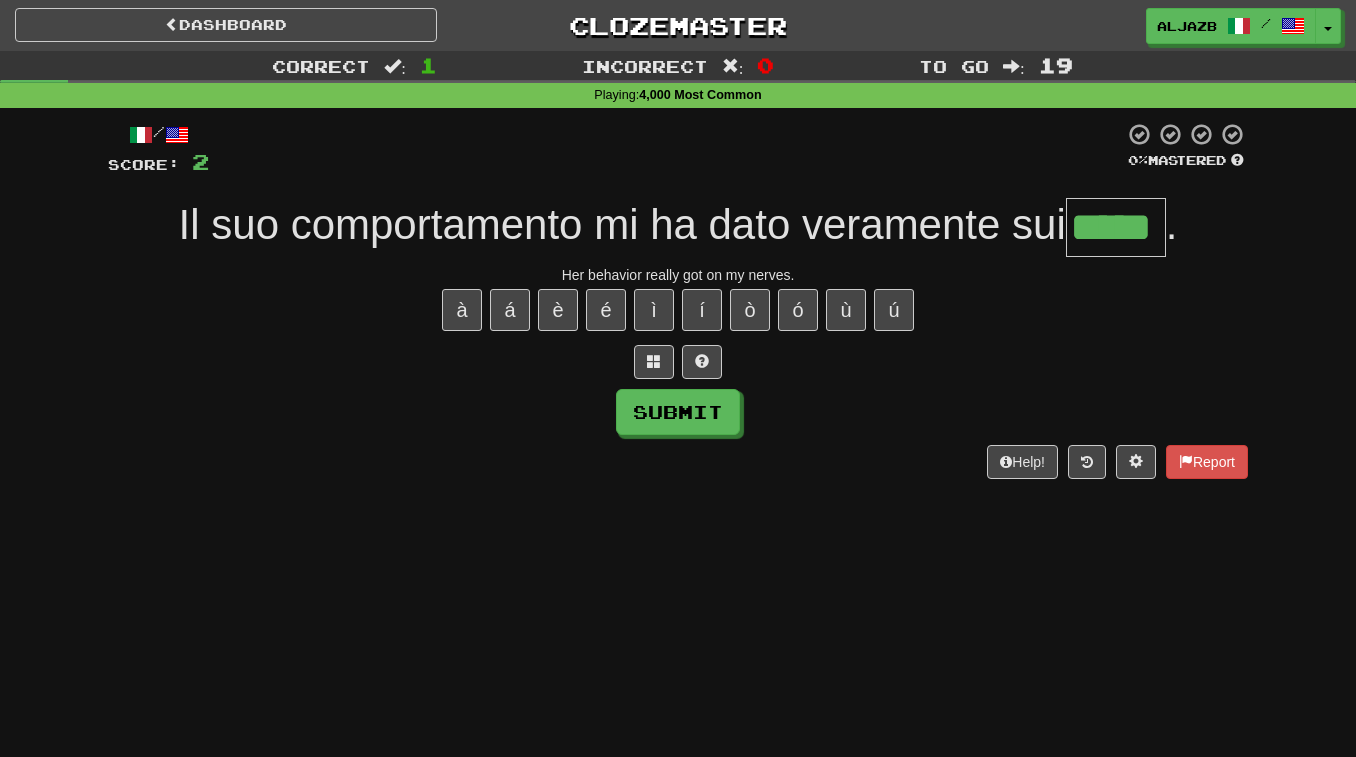 type on "*****" 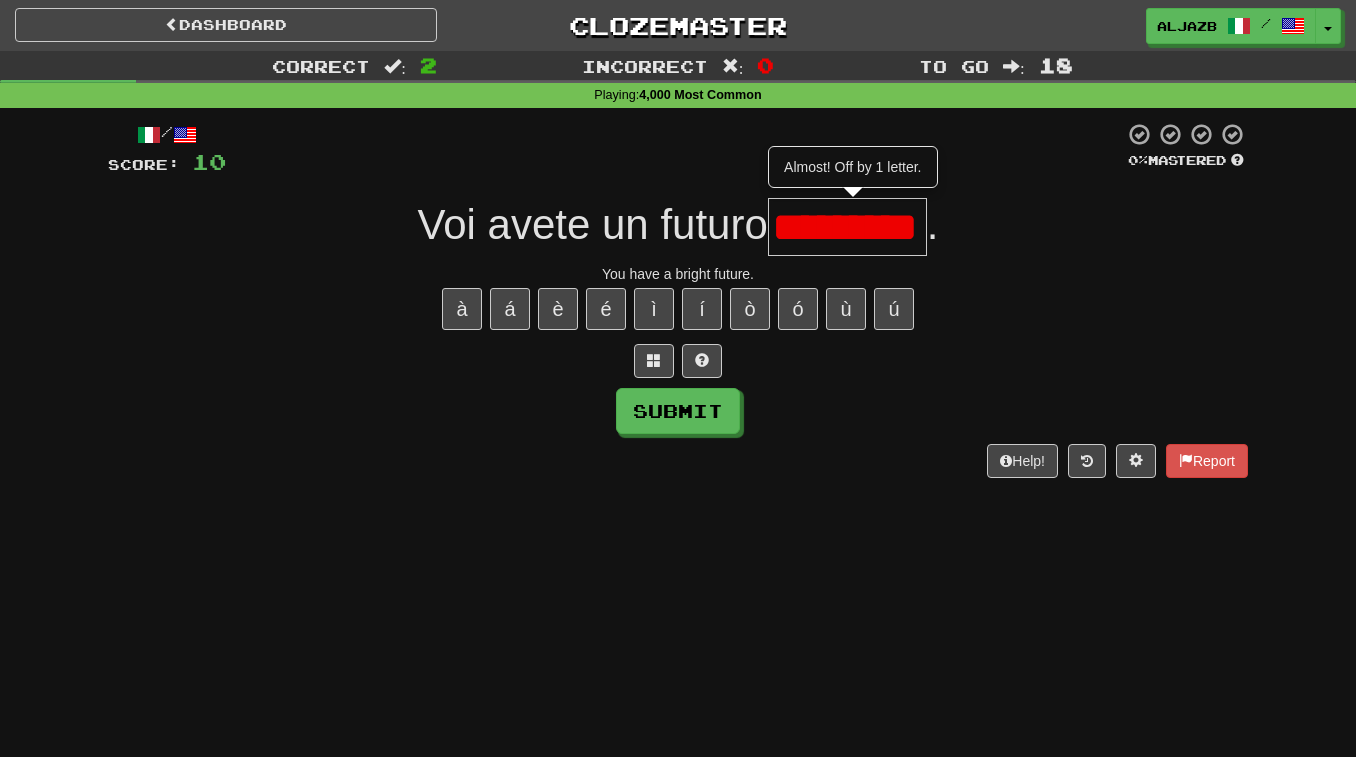 scroll, scrollTop: 0, scrollLeft: 0, axis: both 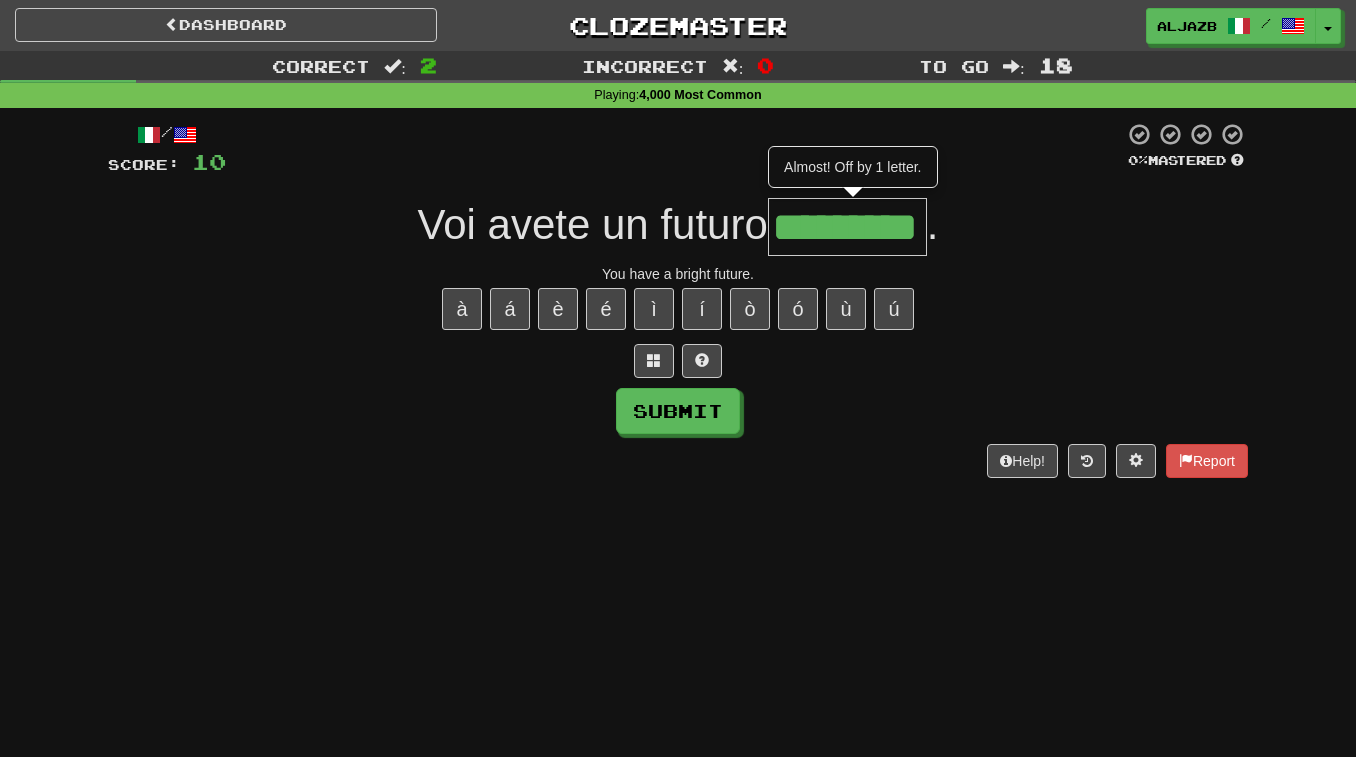 type on "*********" 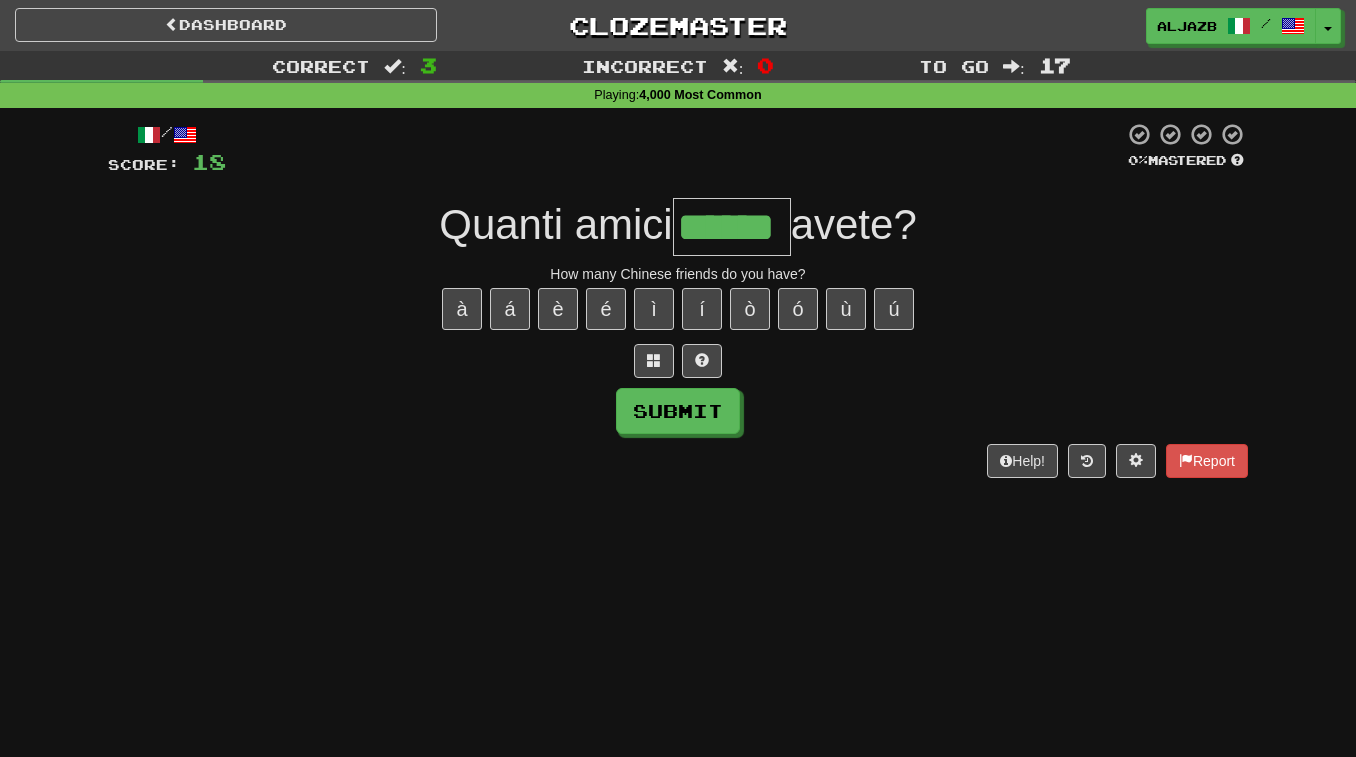 type on "******" 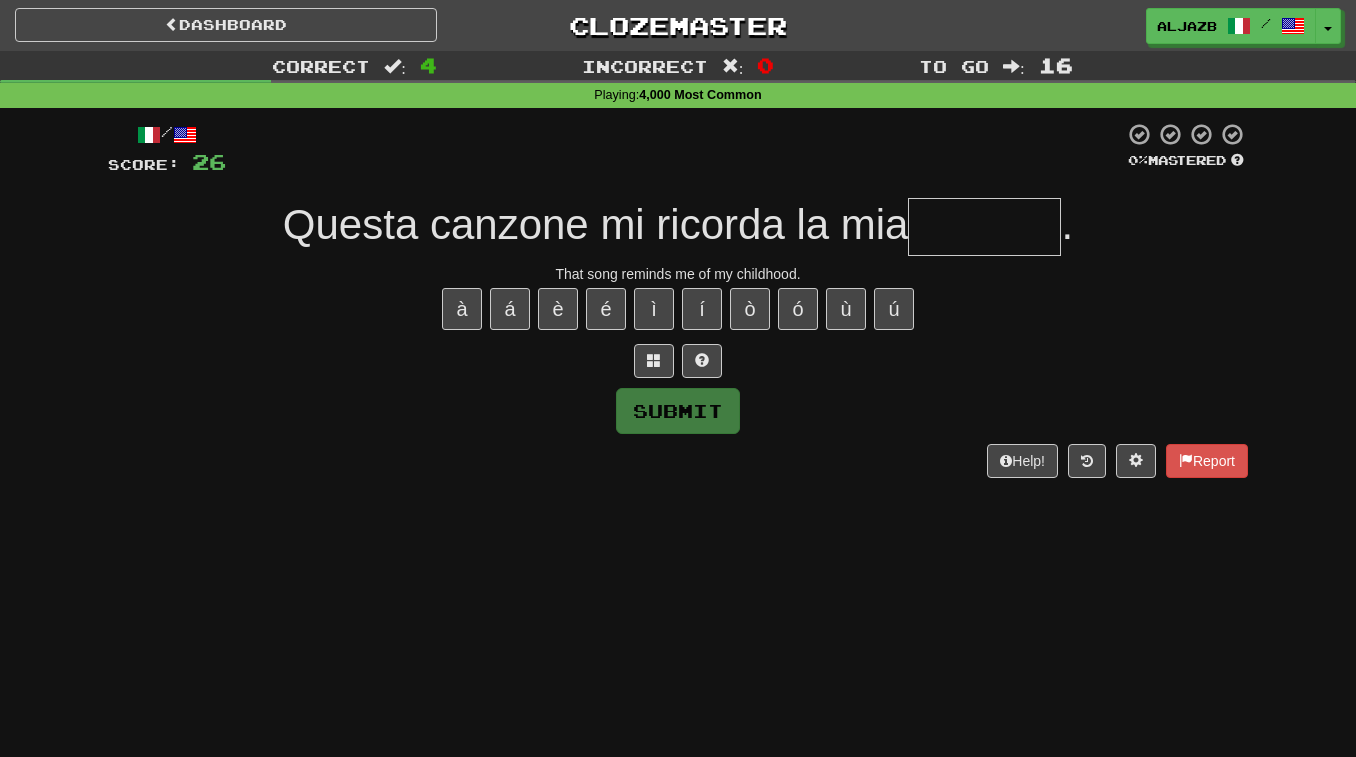 type 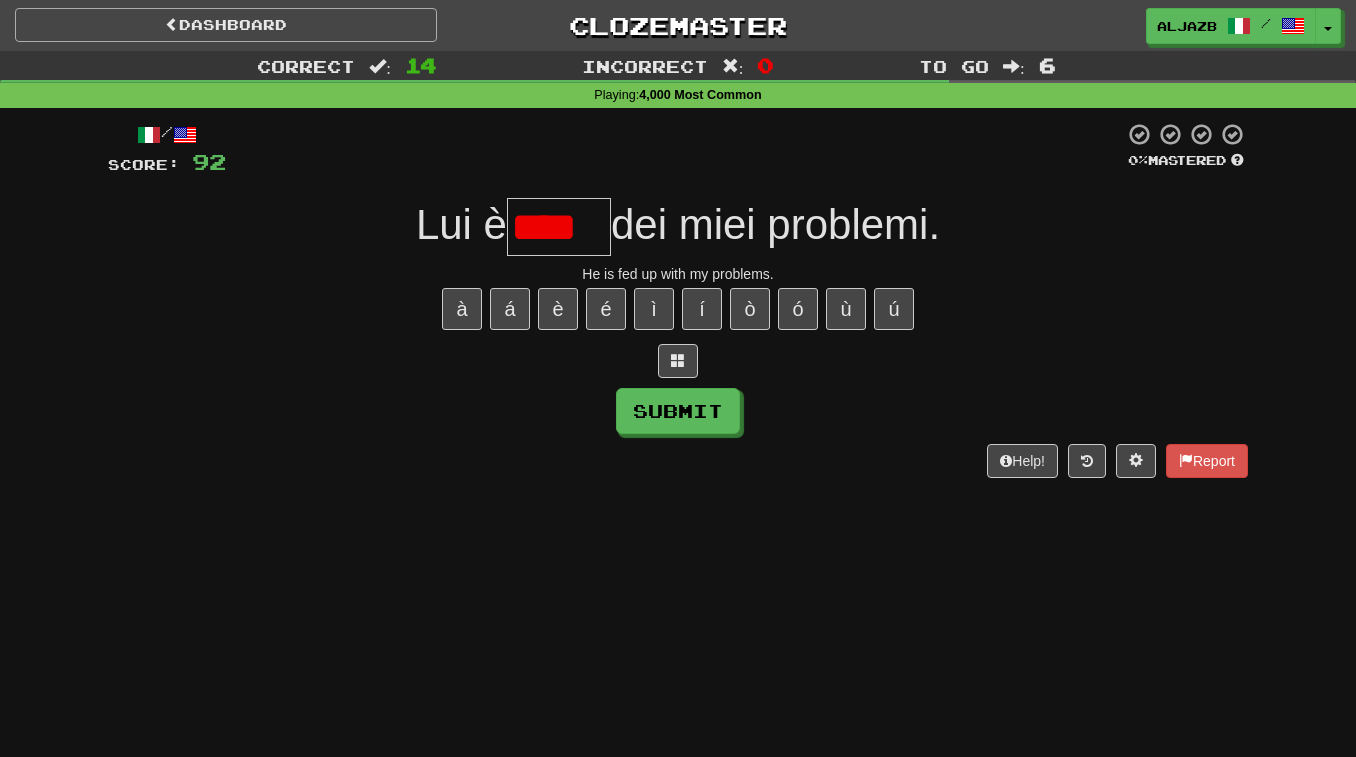 scroll, scrollTop: 0, scrollLeft: 0, axis: both 